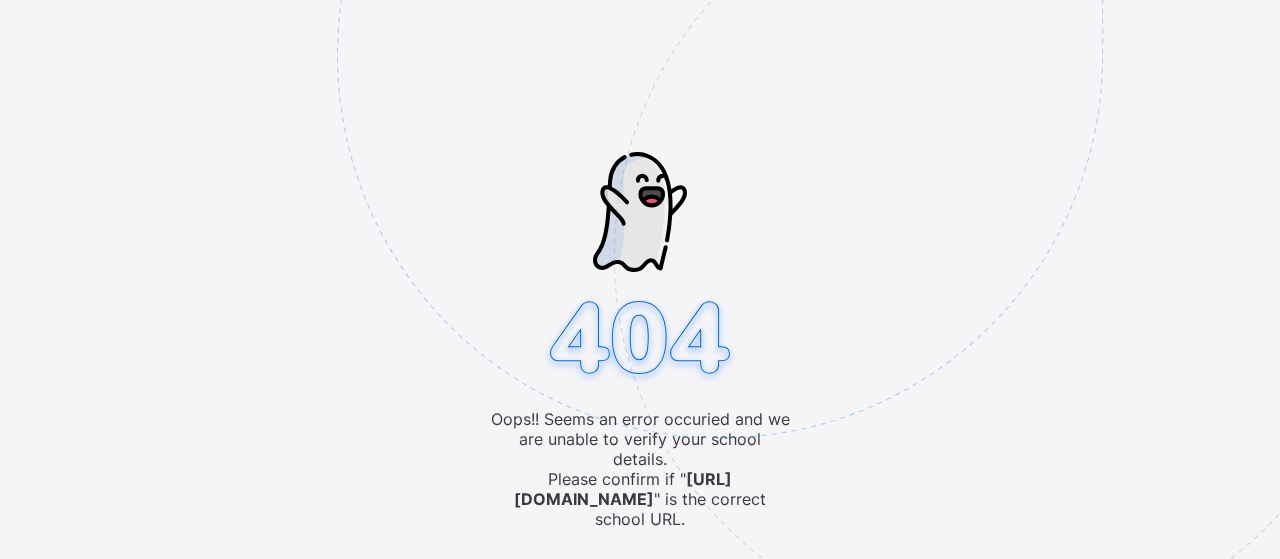scroll, scrollTop: 0, scrollLeft: 0, axis: both 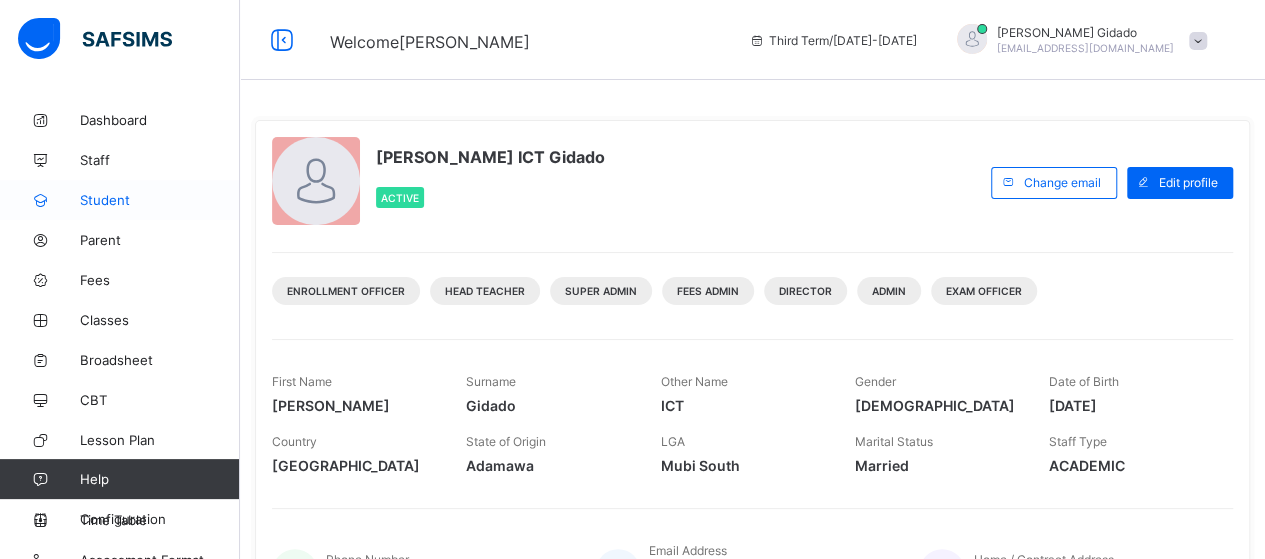 click on "Student" at bounding box center (160, 200) 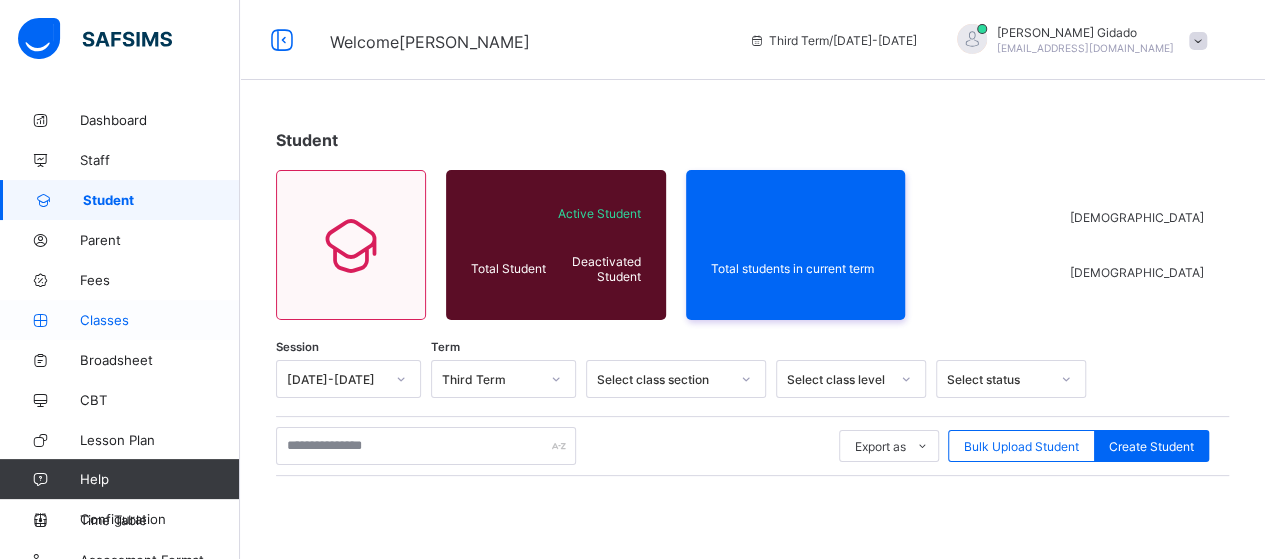 click on "Classes" at bounding box center (160, 320) 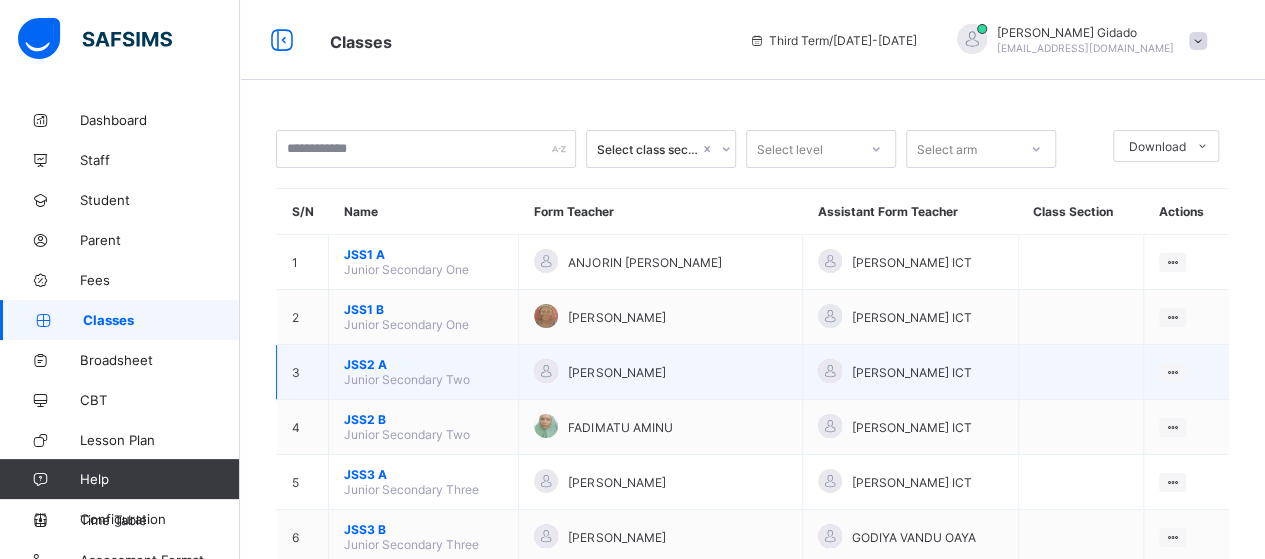click on "JSS2   A" at bounding box center [423, 364] 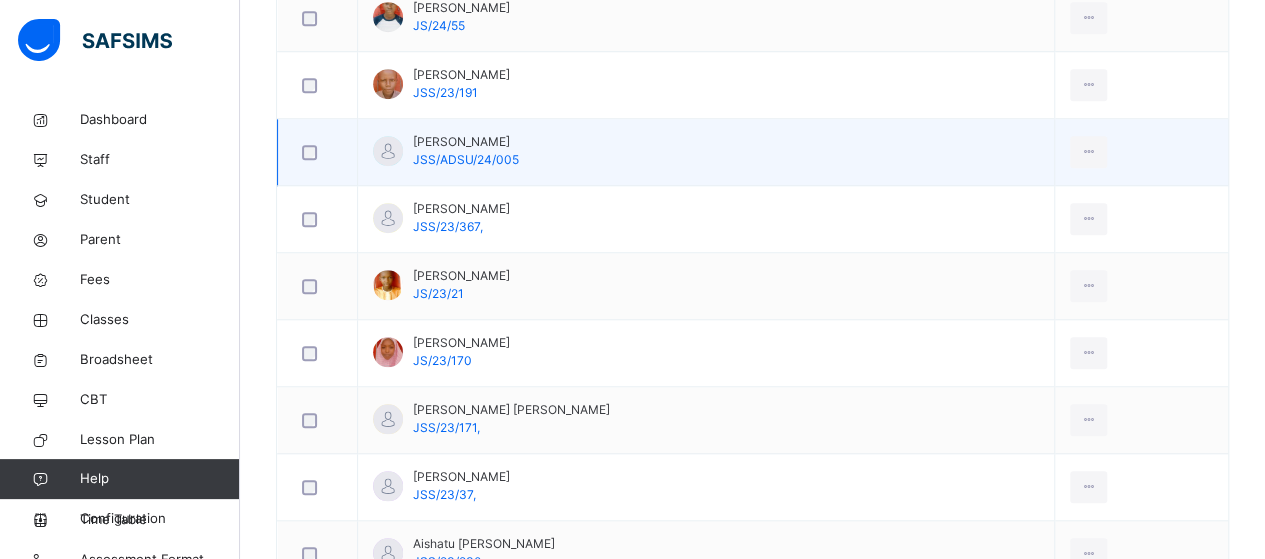 scroll, scrollTop: 937, scrollLeft: 0, axis: vertical 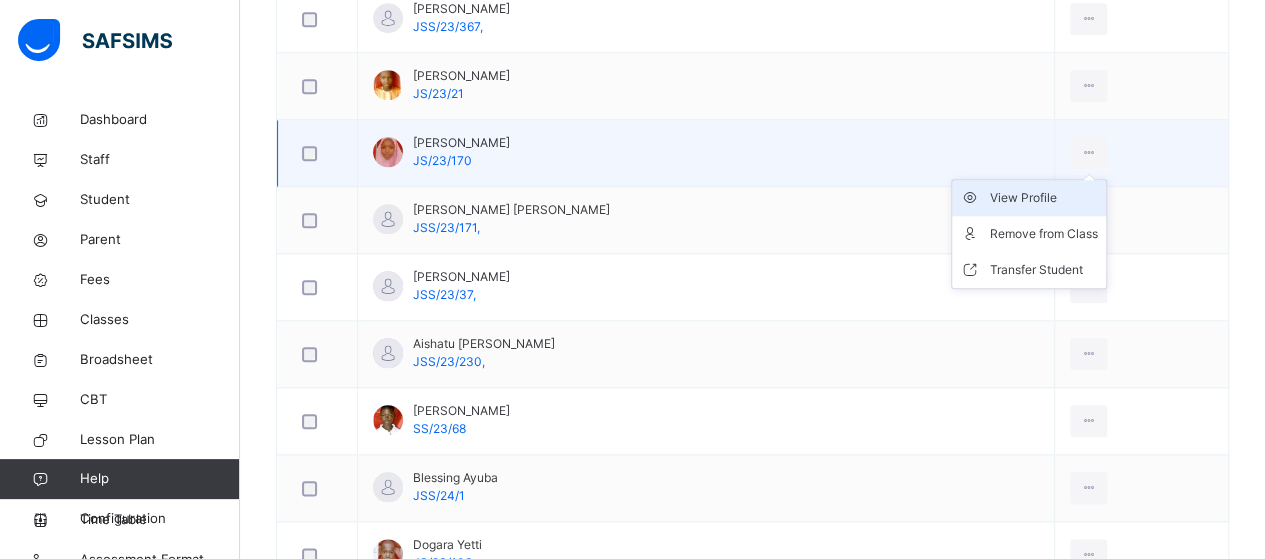click on "View Profile" at bounding box center [1044, 198] 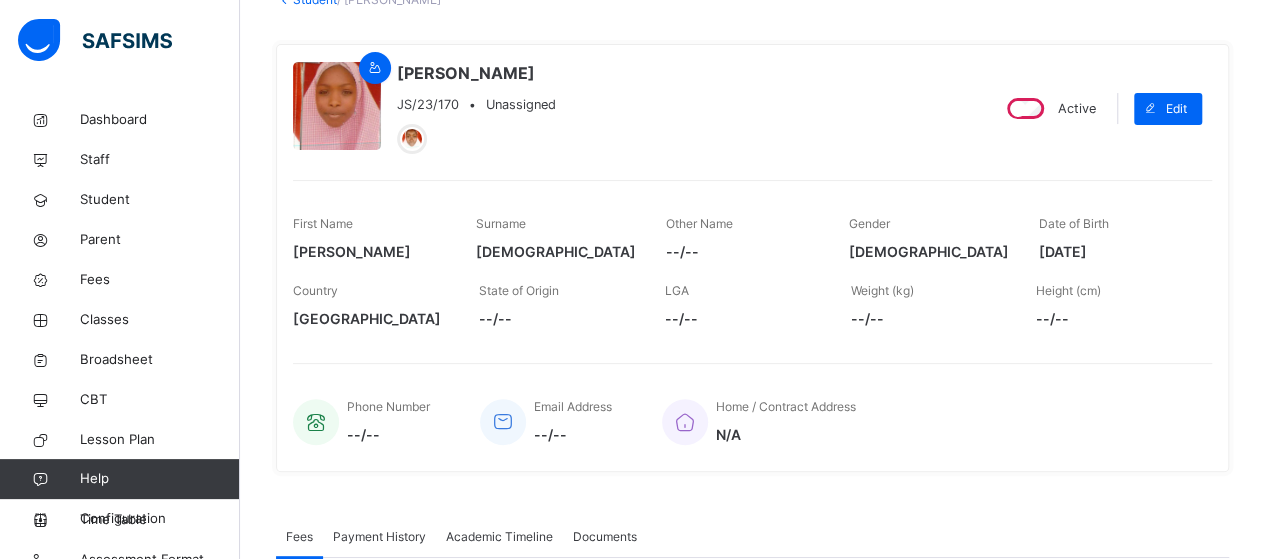 scroll, scrollTop: 0, scrollLeft: 0, axis: both 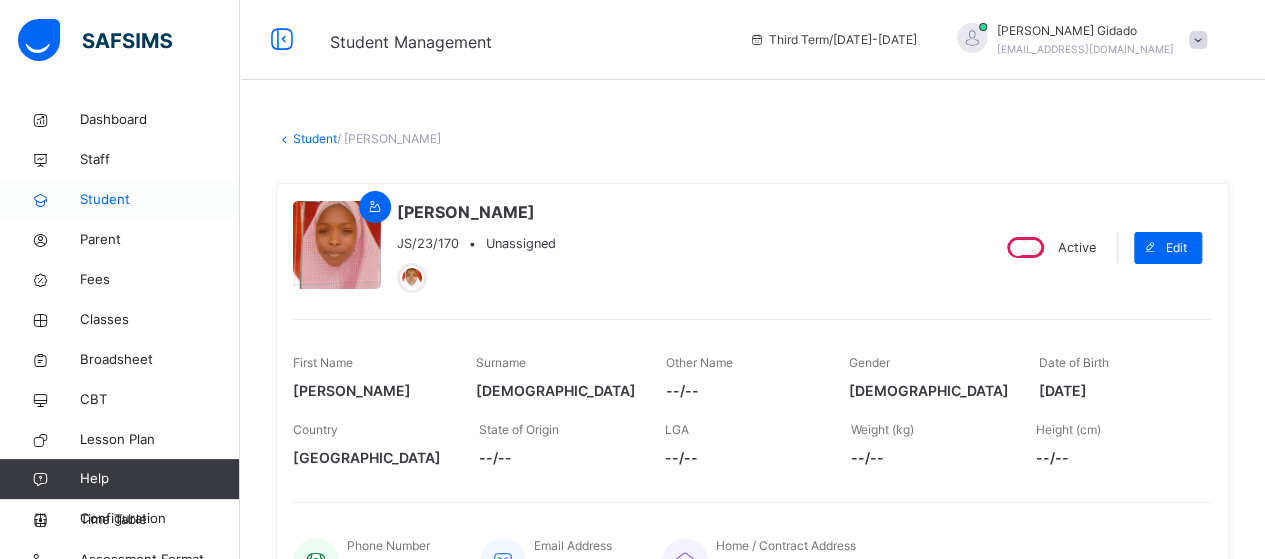 click on "Student" at bounding box center [160, 200] 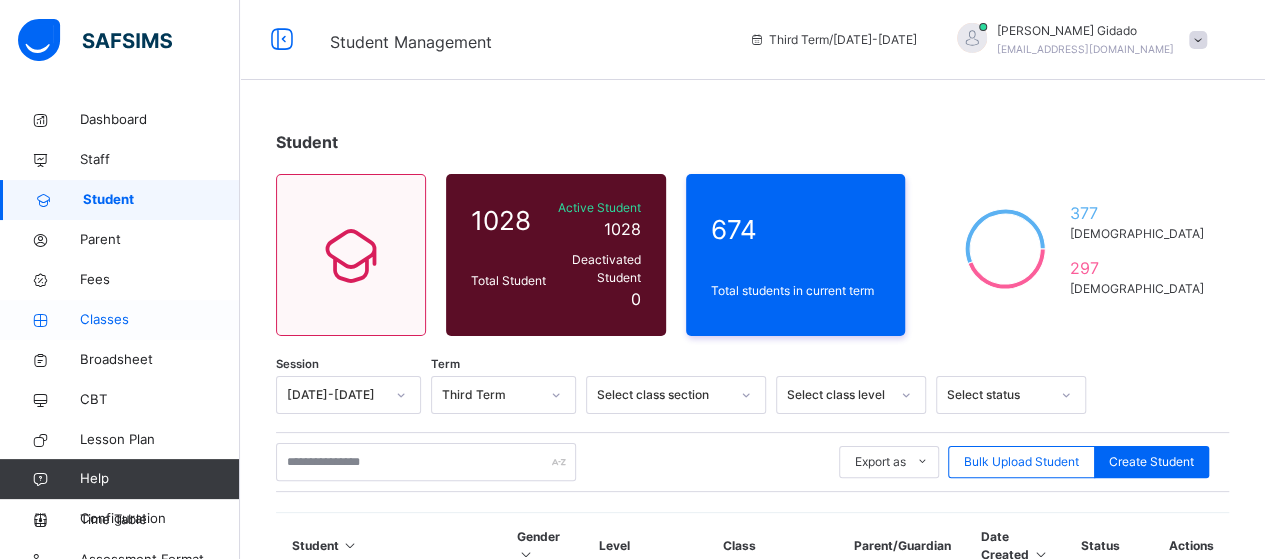 click on "Classes" at bounding box center [160, 320] 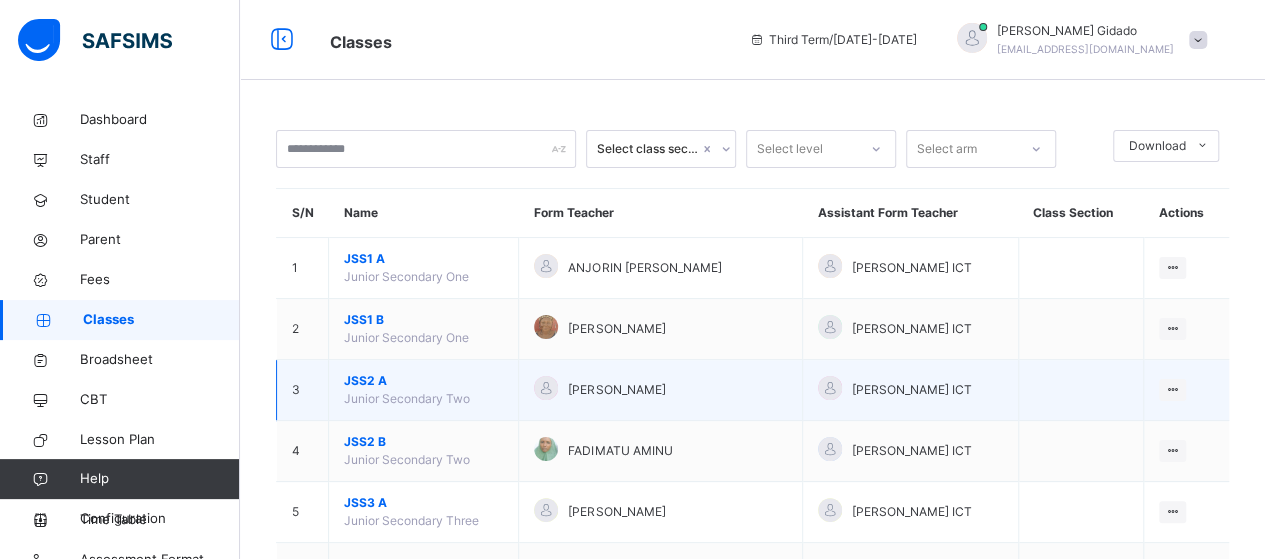 click on "JSS2   A" at bounding box center (423, 381) 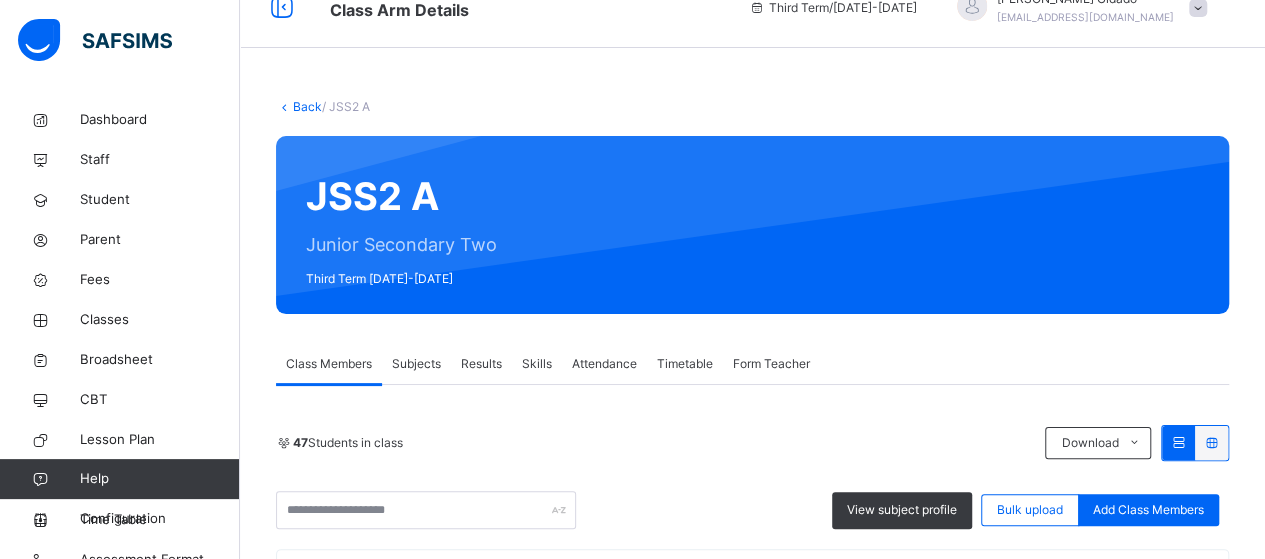scroll, scrollTop: 0, scrollLeft: 0, axis: both 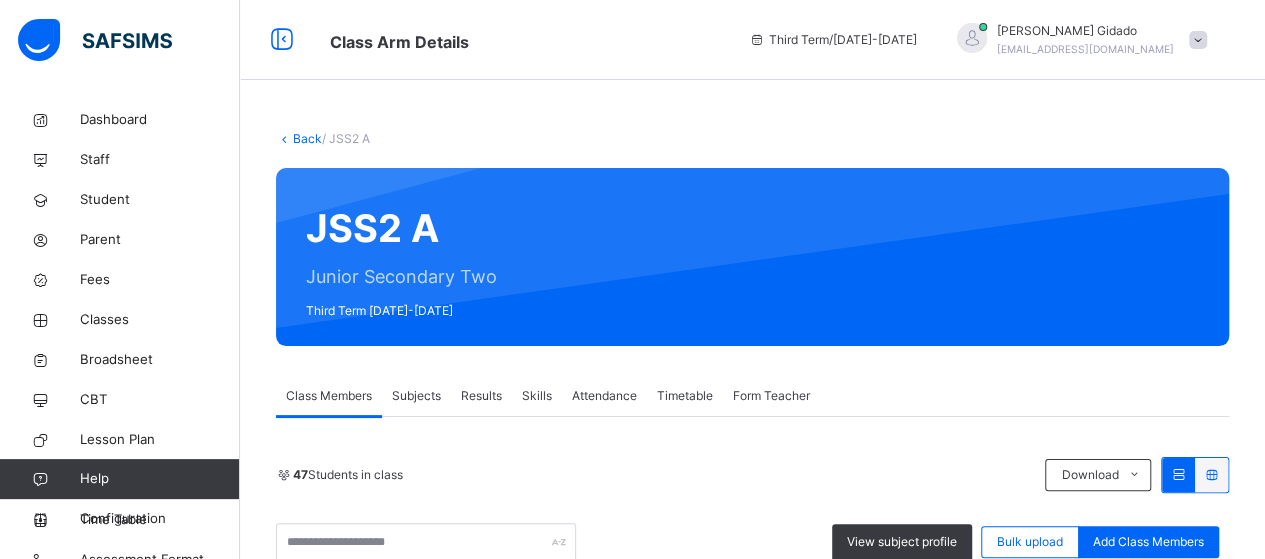 click on "Back" at bounding box center (307, 138) 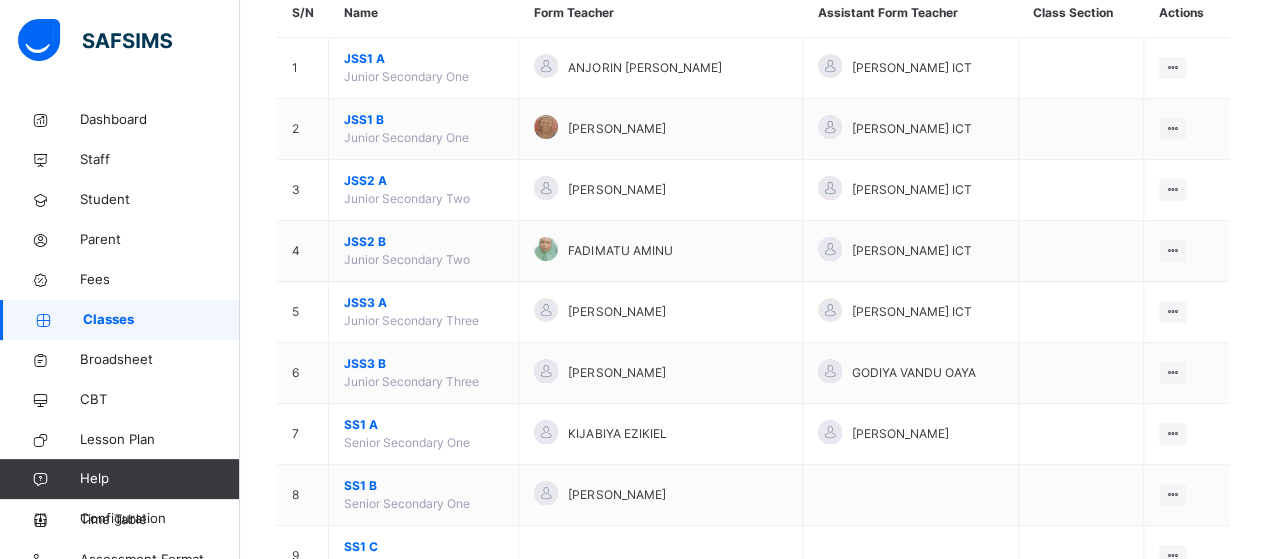 scroll, scrollTop: 200, scrollLeft: 0, axis: vertical 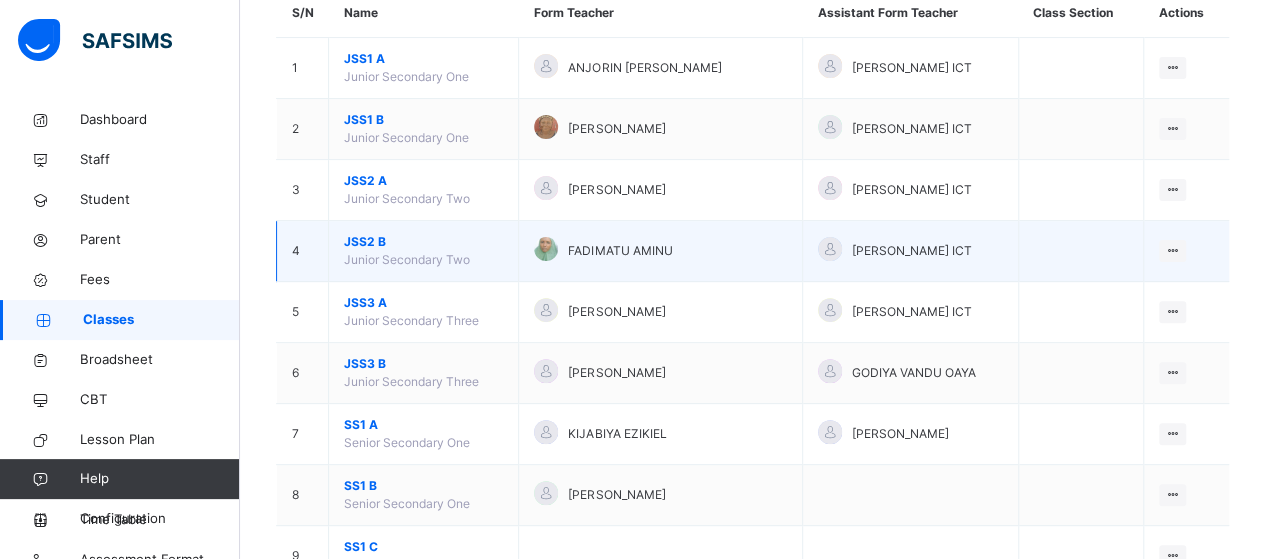 click on "JSS2   B" at bounding box center [423, 242] 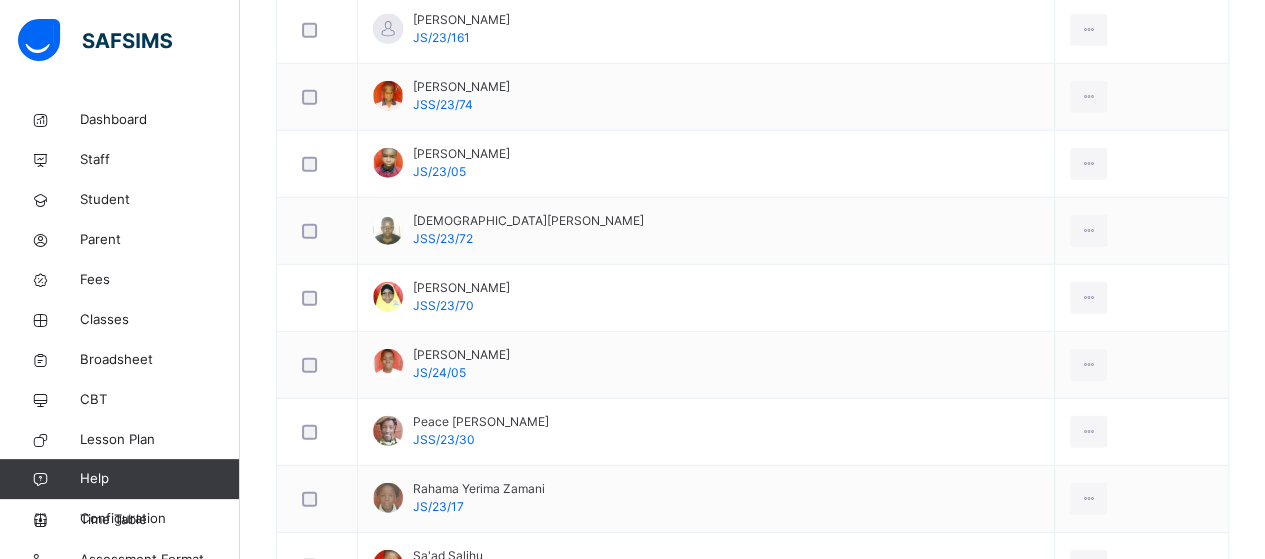 scroll, scrollTop: 2700, scrollLeft: 0, axis: vertical 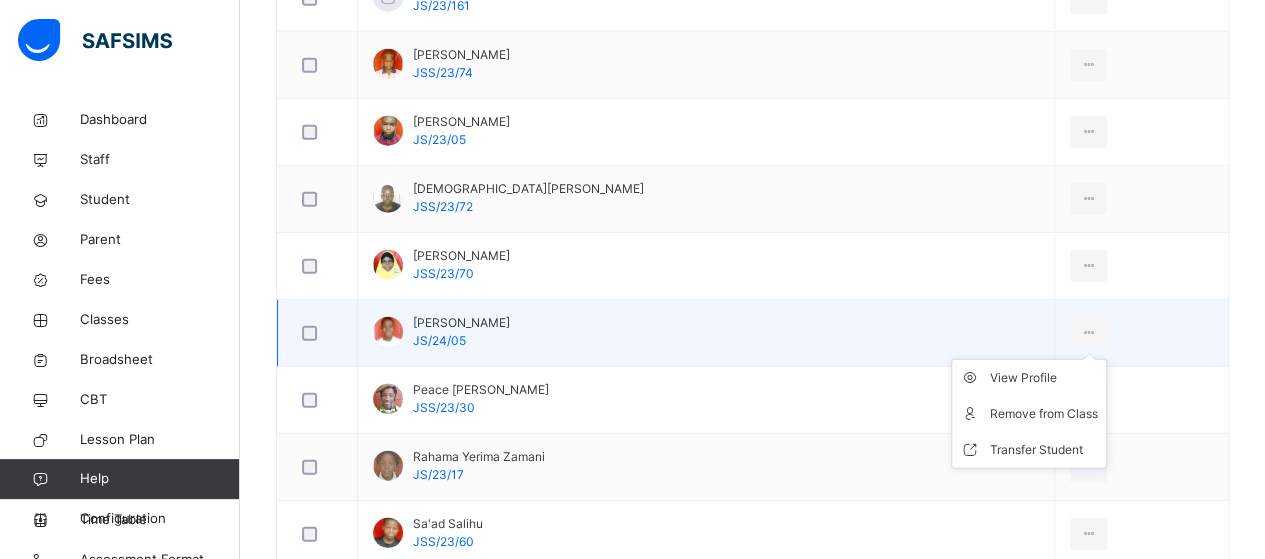 click on "View Profile Remove from Class Transfer Student" at bounding box center [1029, 414] 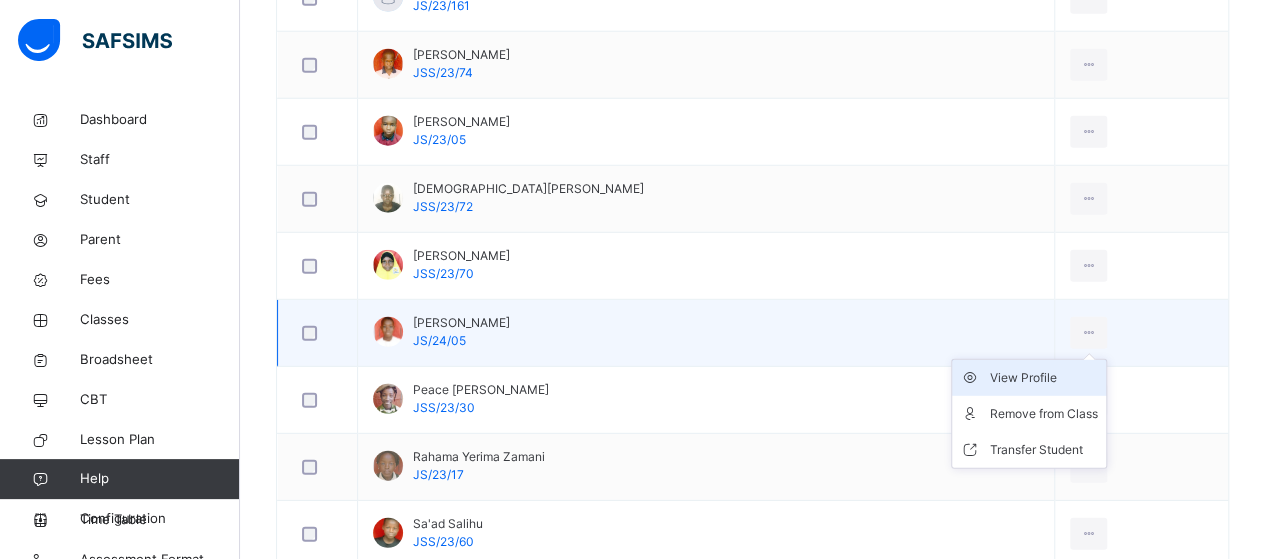 click on "View Profile" at bounding box center (1044, 378) 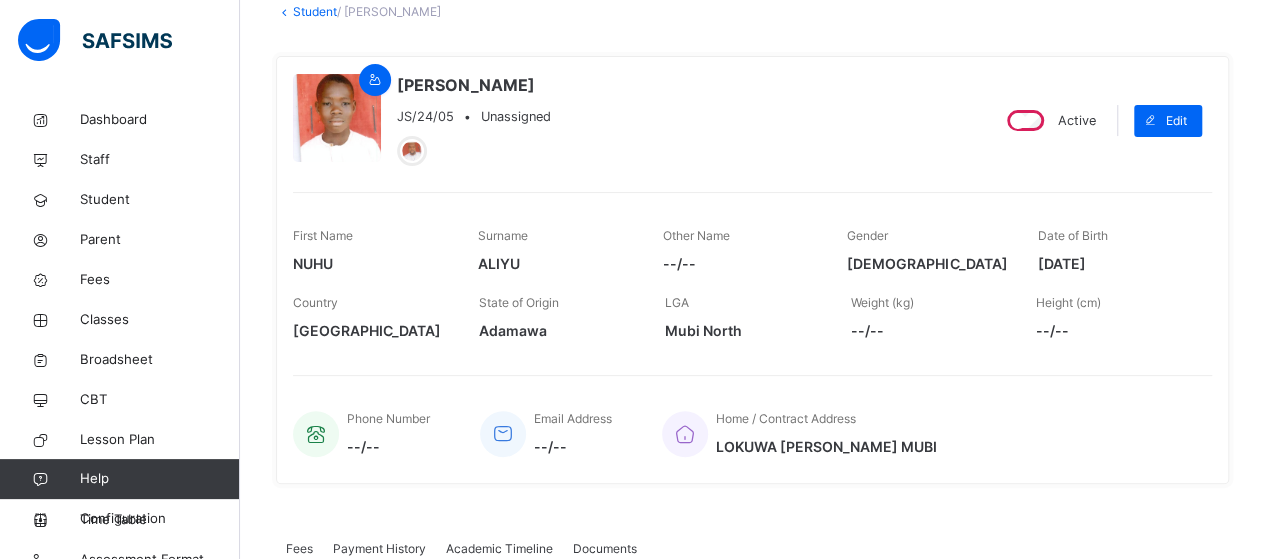 scroll, scrollTop: 0, scrollLeft: 0, axis: both 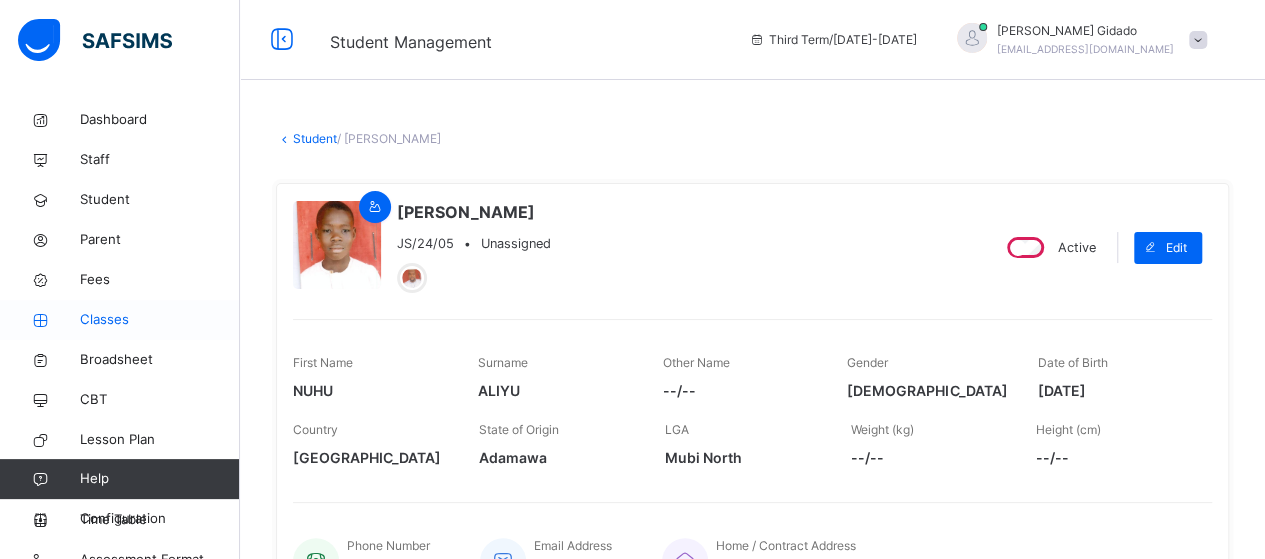 click on "Classes" at bounding box center (160, 320) 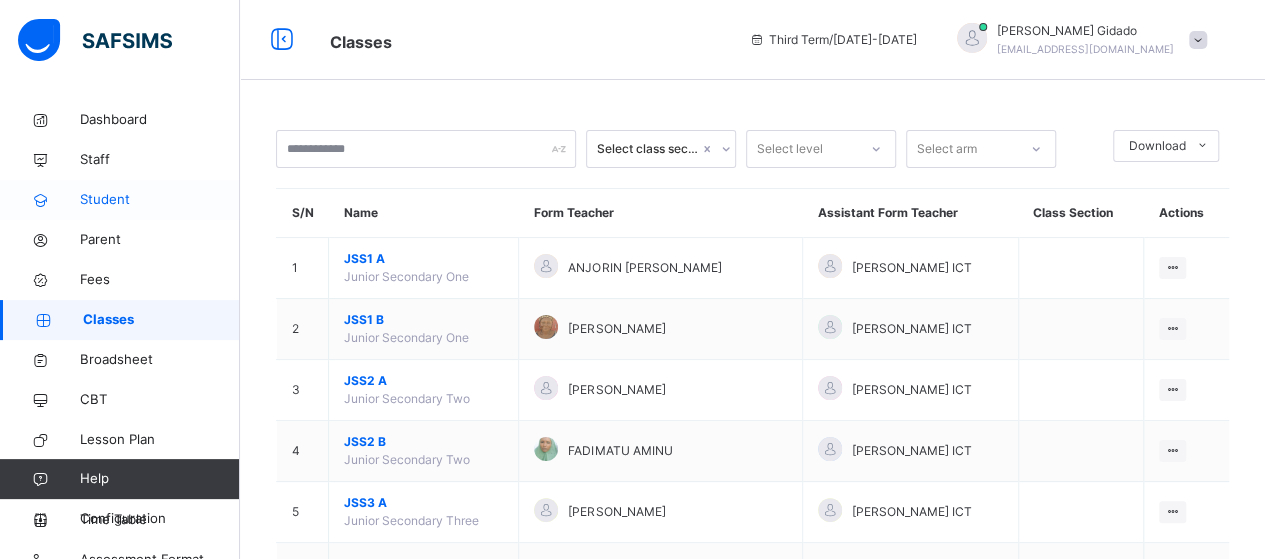 click on "Student" at bounding box center [160, 200] 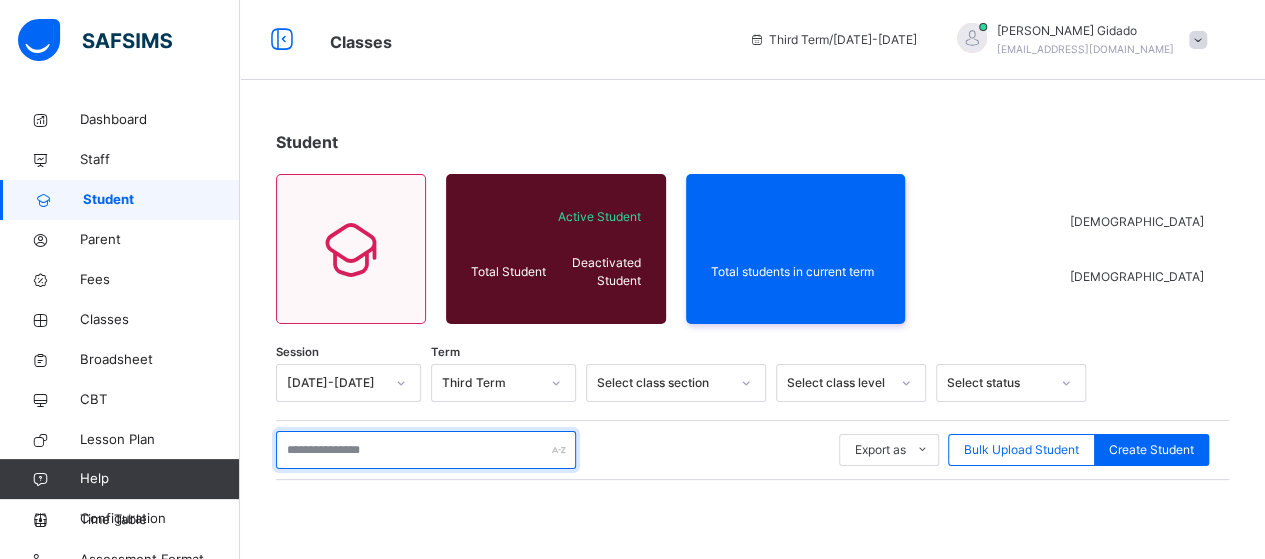 click at bounding box center (426, 450) 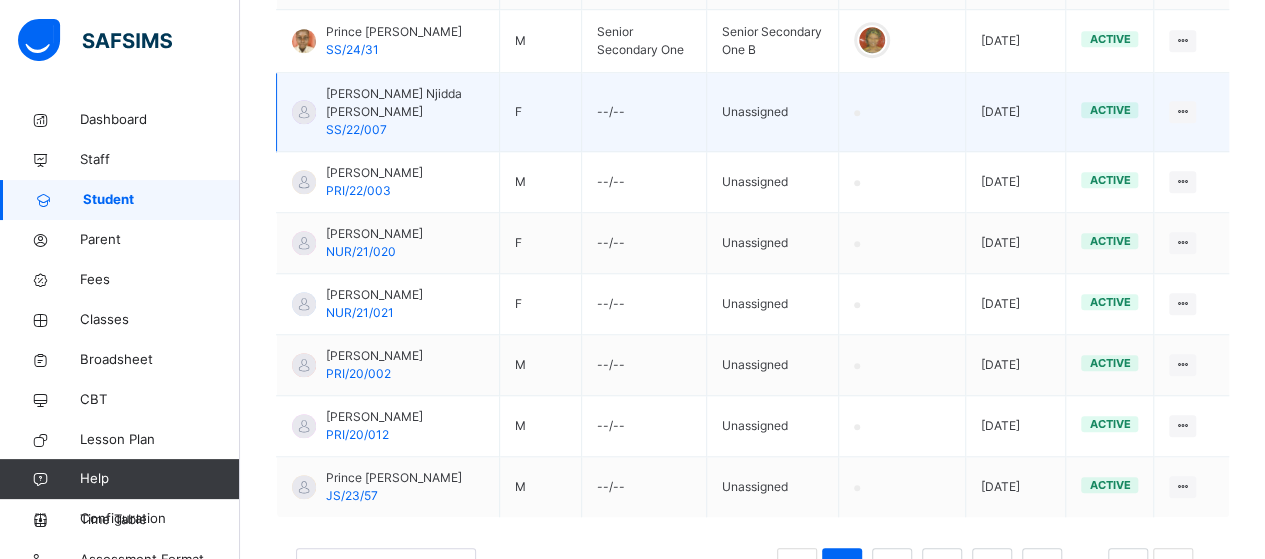 scroll, scrollTop: 757, scrollLeft: 0, axis: vertical 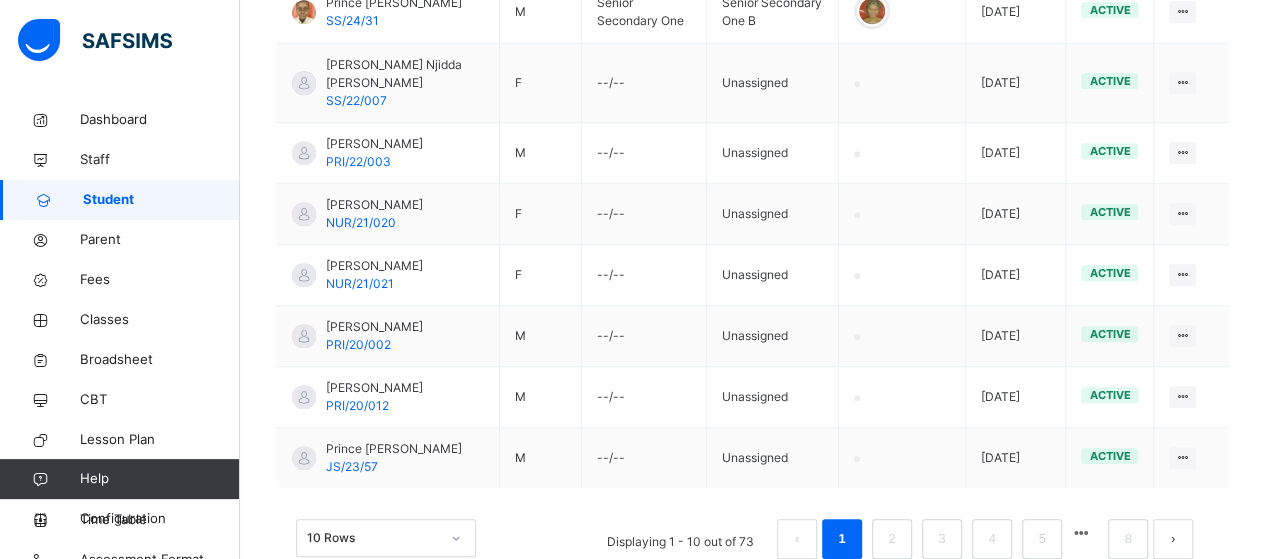 type on "**********" 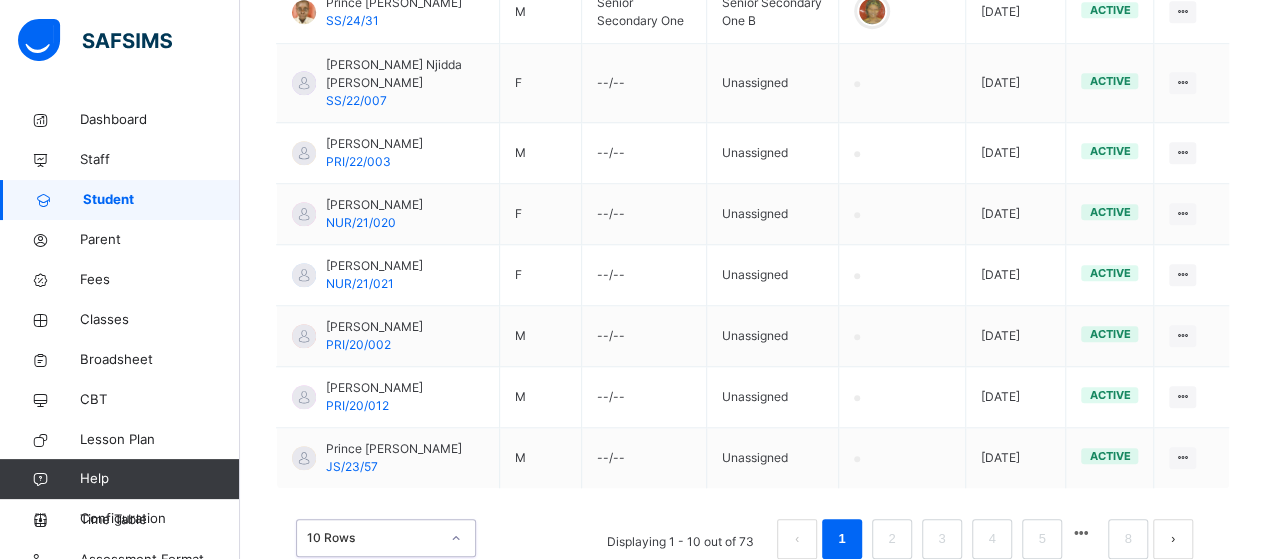 scroll, scrollTop: 816, scrollLeft: 0, axis: vertical 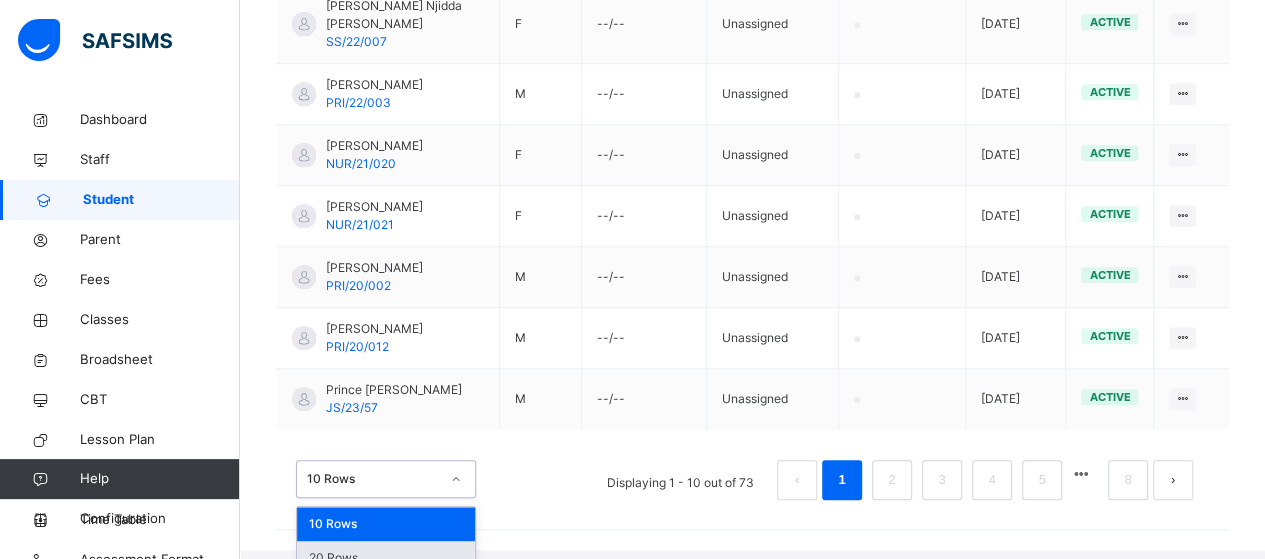 click on "option 20 Rows focused, 2 of 3. 3 results available. Use Up and Down to choose options, press Enter to select the currently focused option, press Escape to exit the menu, press Tab to select the option and exit the menu. 10 Rows 10 Rows 20 Rows 50 Rows" at bounding box center (386, 479) 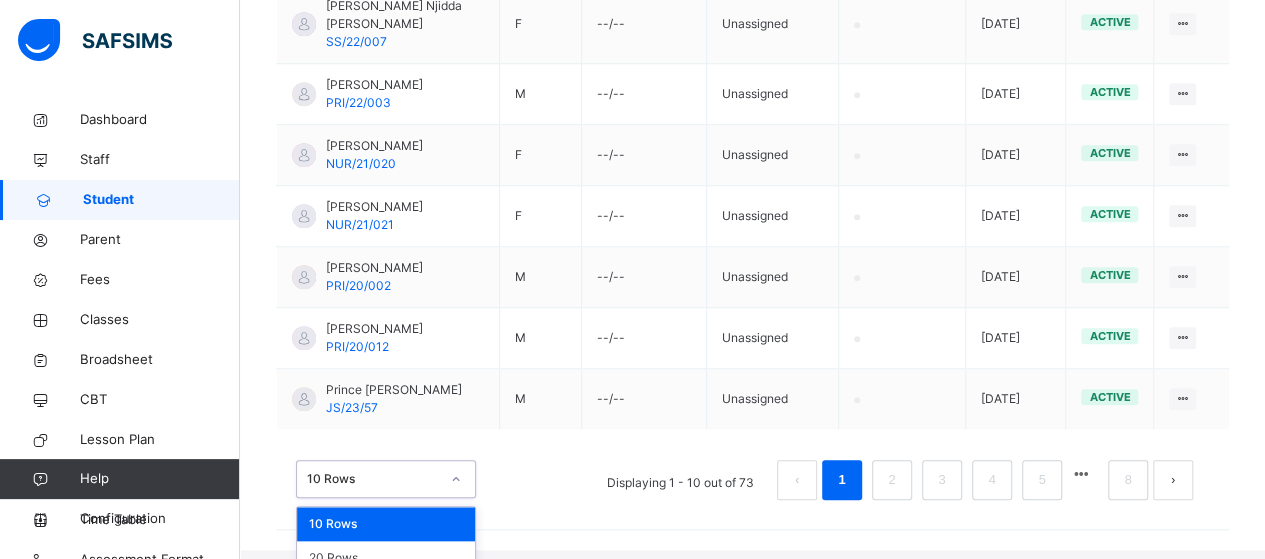 click on "50 Rows" at bounding box center [386, 592] 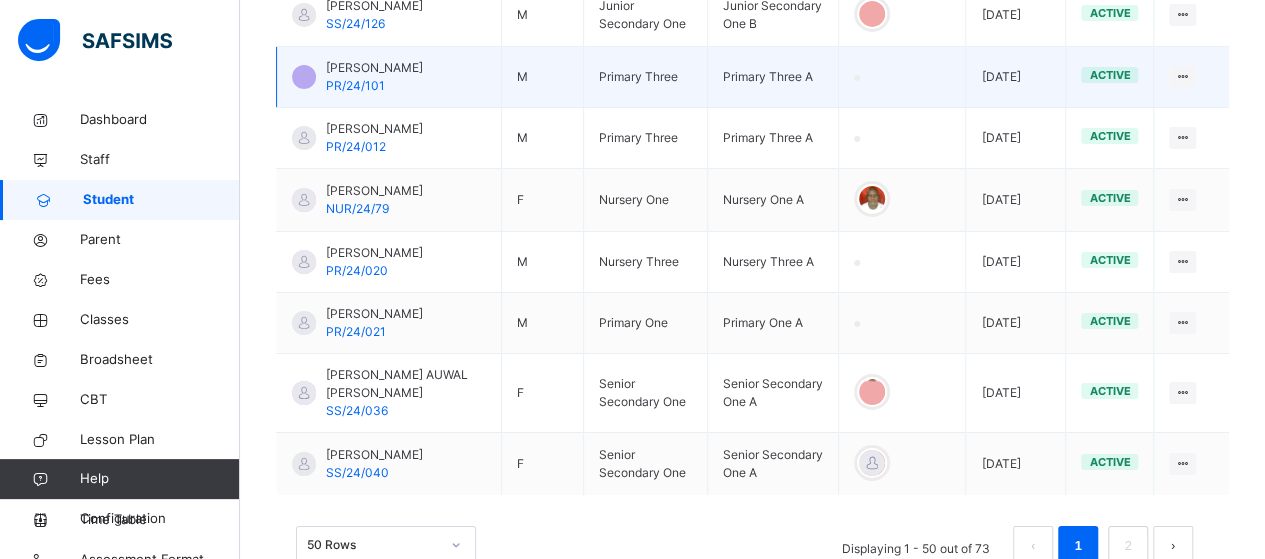 scroll, scrollTop: 3353, scrollLeft: 0, axis: vertical 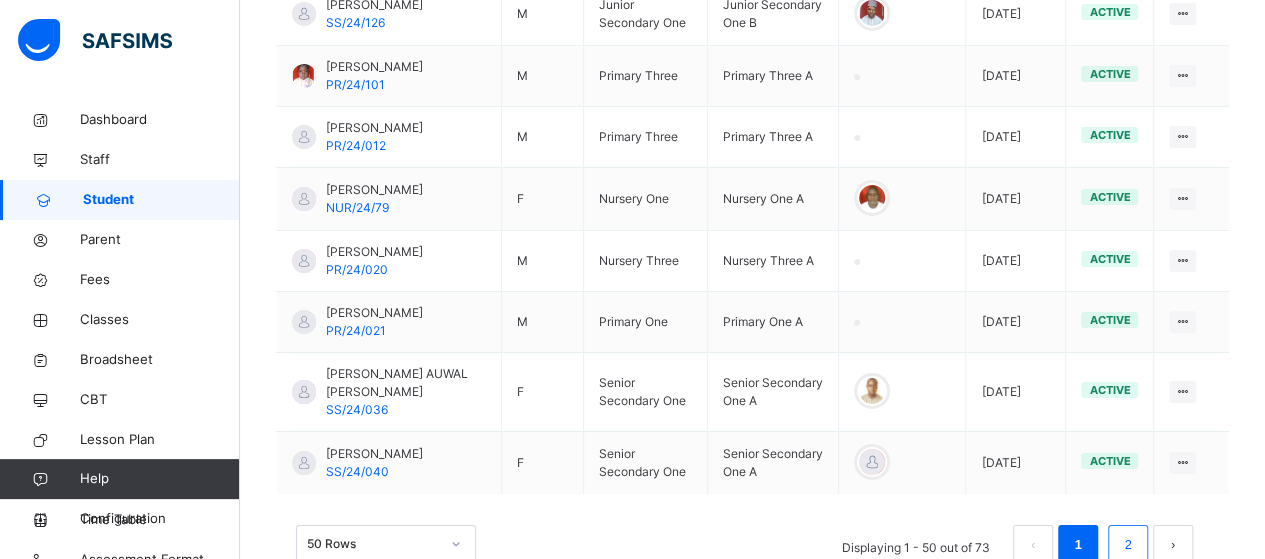 click on "2" at bounding box center [1127, 545] 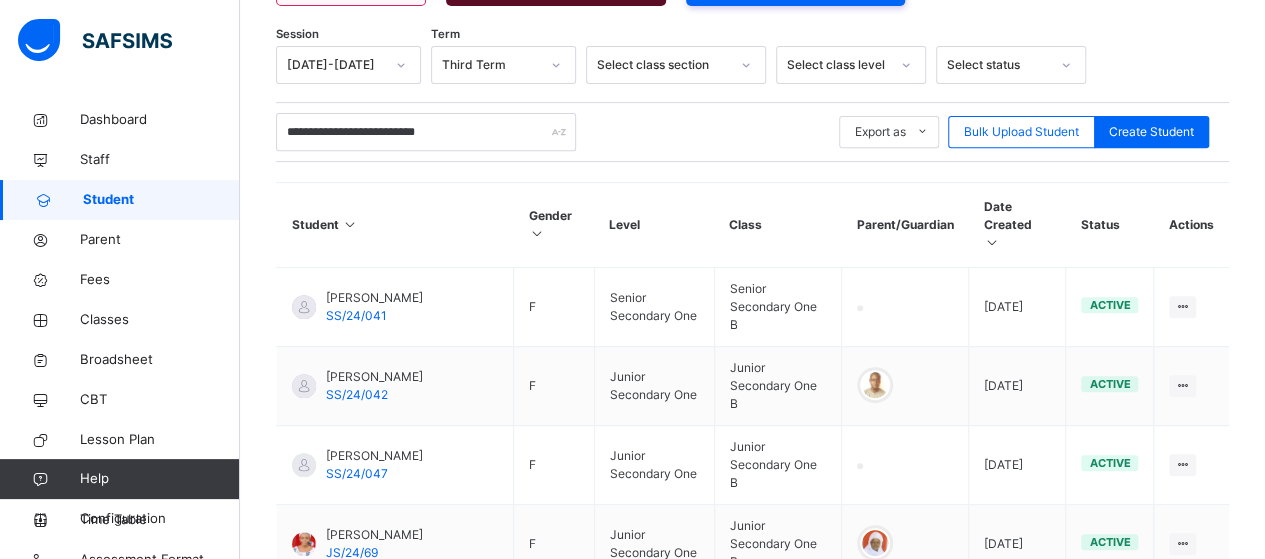 scroll, scrollTop: 1636, scrollLeft: 0, axis: vertical 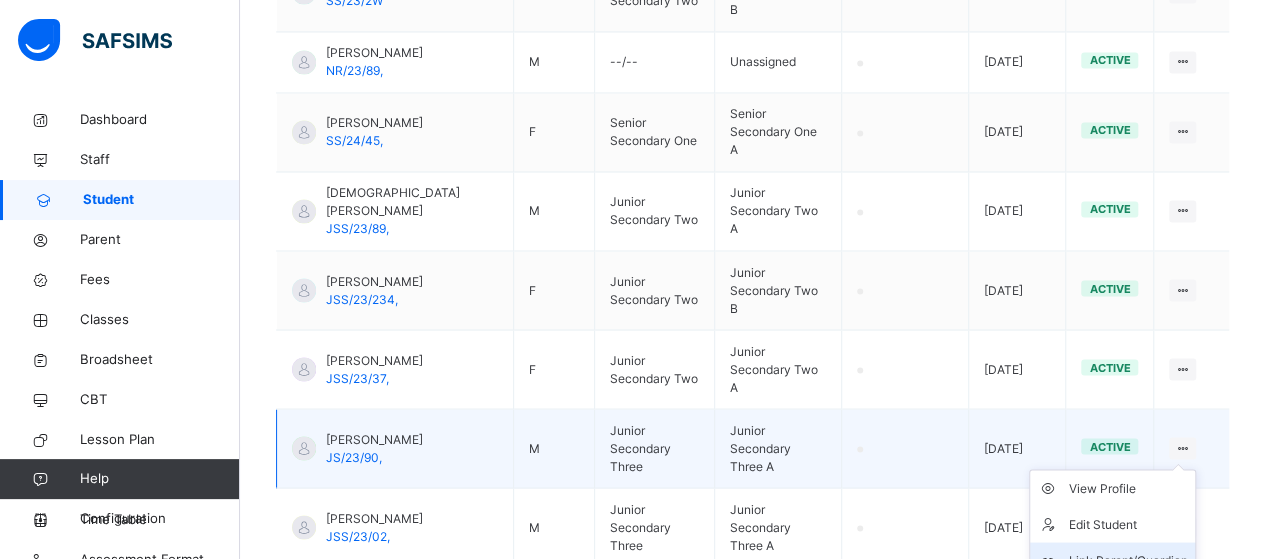 click on "Link Parent/Guardian" at bounding box center (1127, 560) 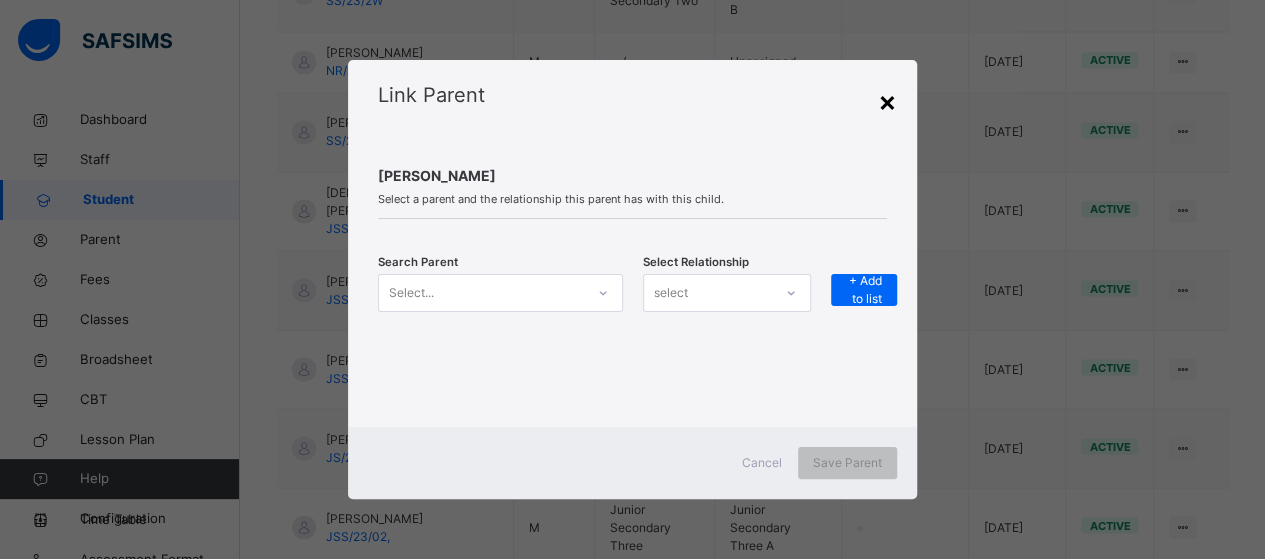 click on "×" at bounding box center [887, 101] 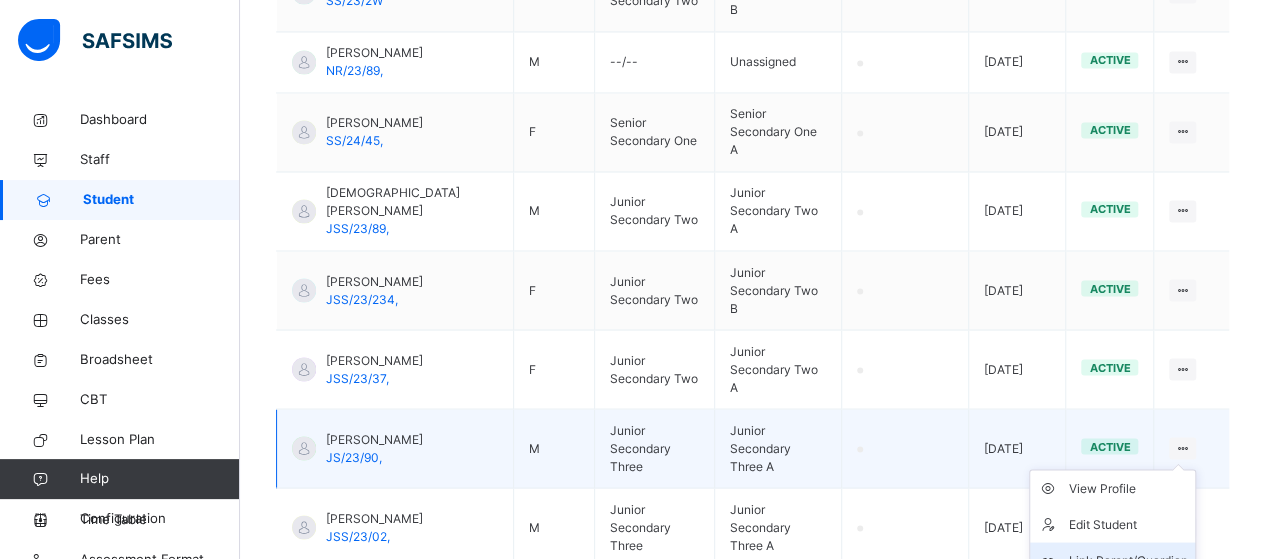click on "Link Parent/Guardian" at bounding box center (1127, 560) 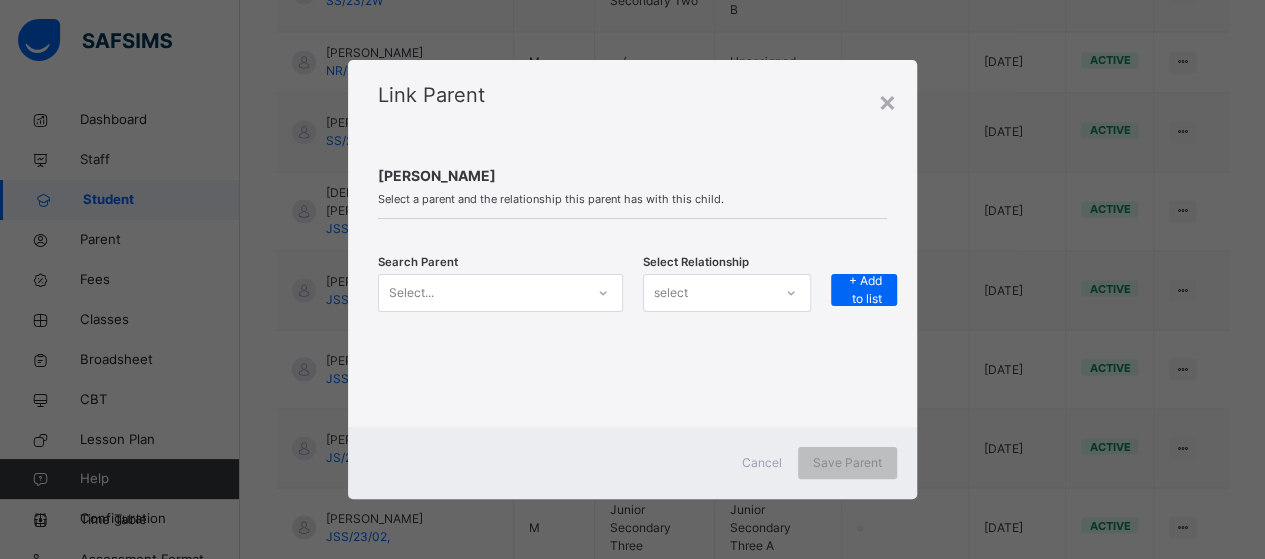 click 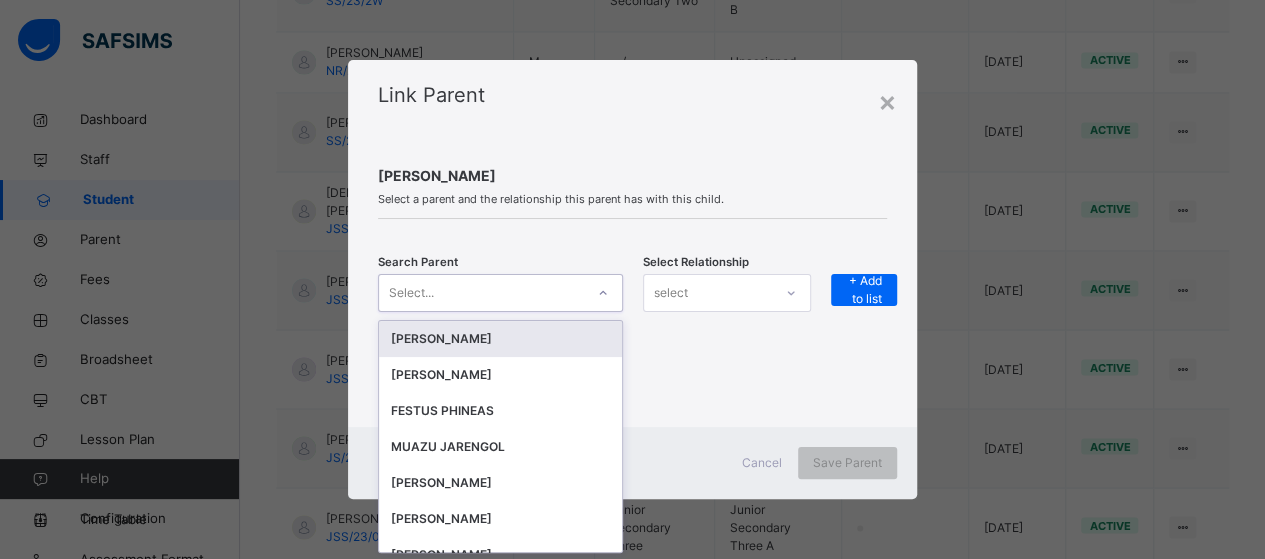 scroll, scrollTop: 0, scrollLeft: 0, axis: both 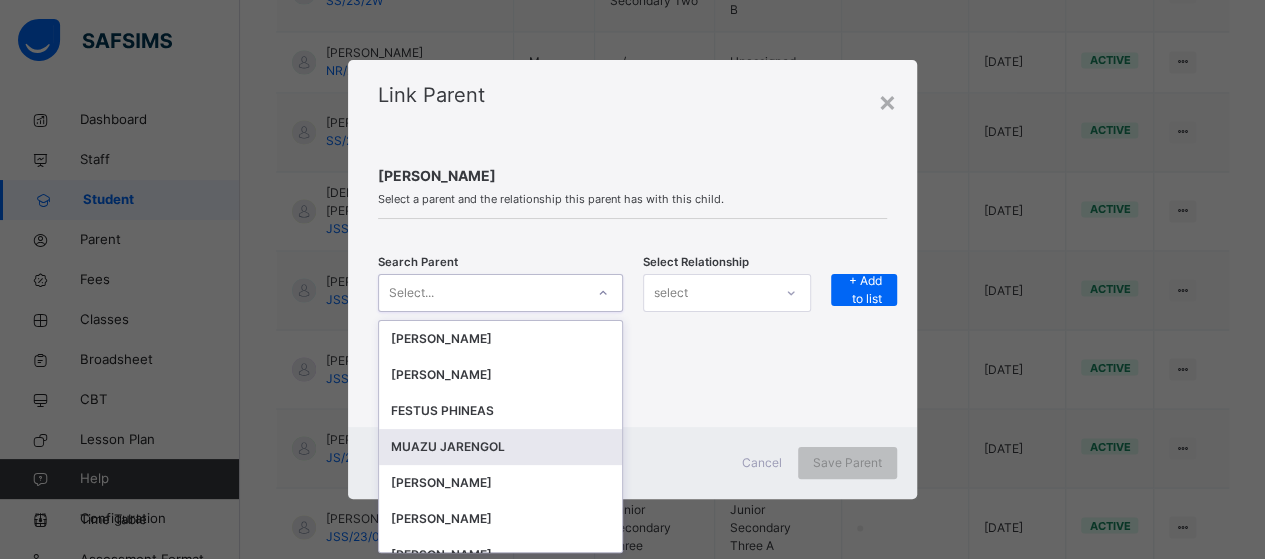 click on "MUAZU  JARENGOL" at bounding box center [500, 447] 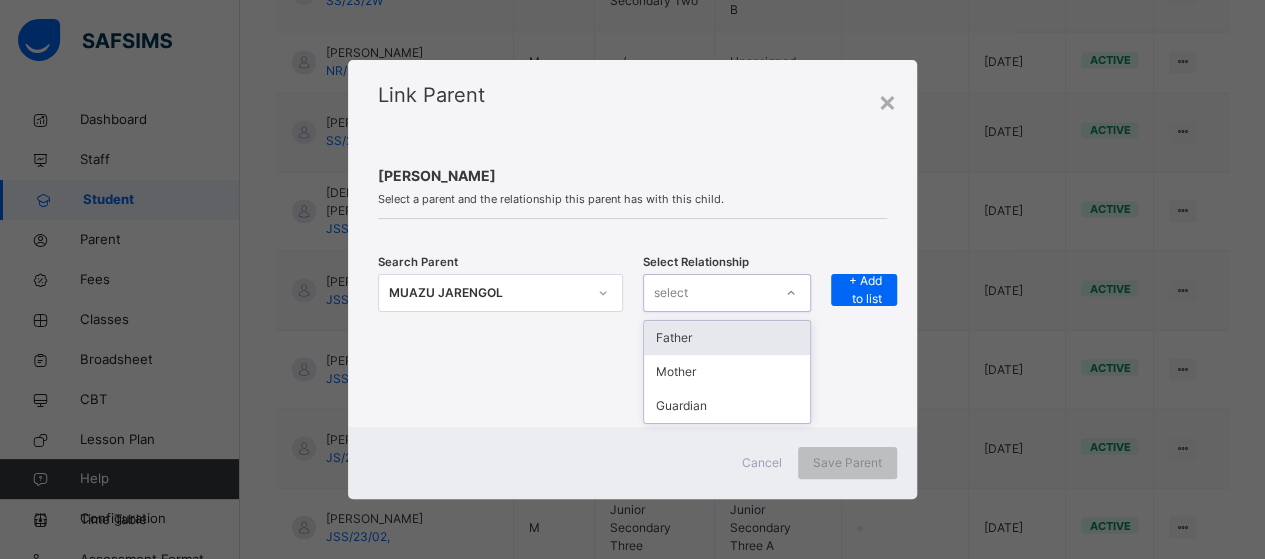 click at bounding box center [791, 293] 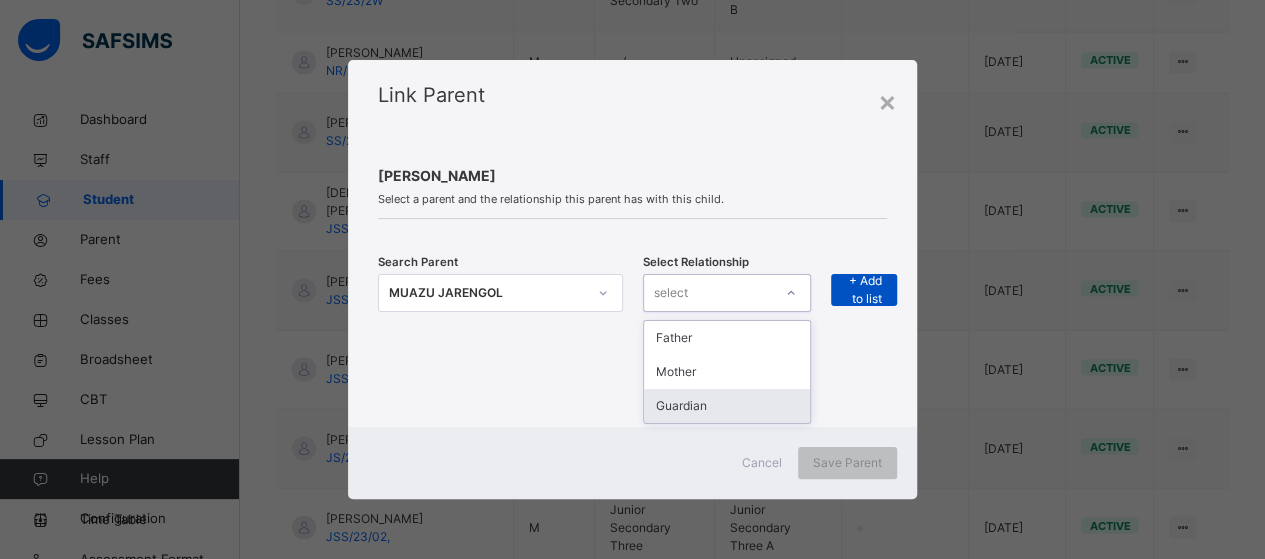 drag, startPoint x: 735, startPoint y: 398, endPoint x: 884, endPoint y: 273, distance: 194.48907 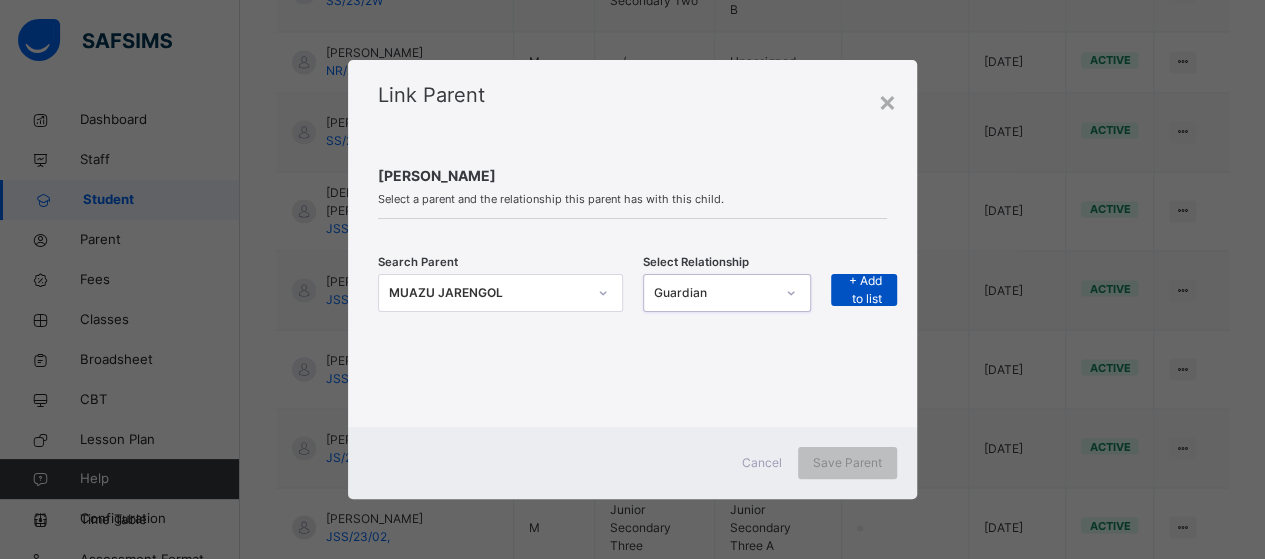 click on "+ Add to list" at bounding box center [864, 290] 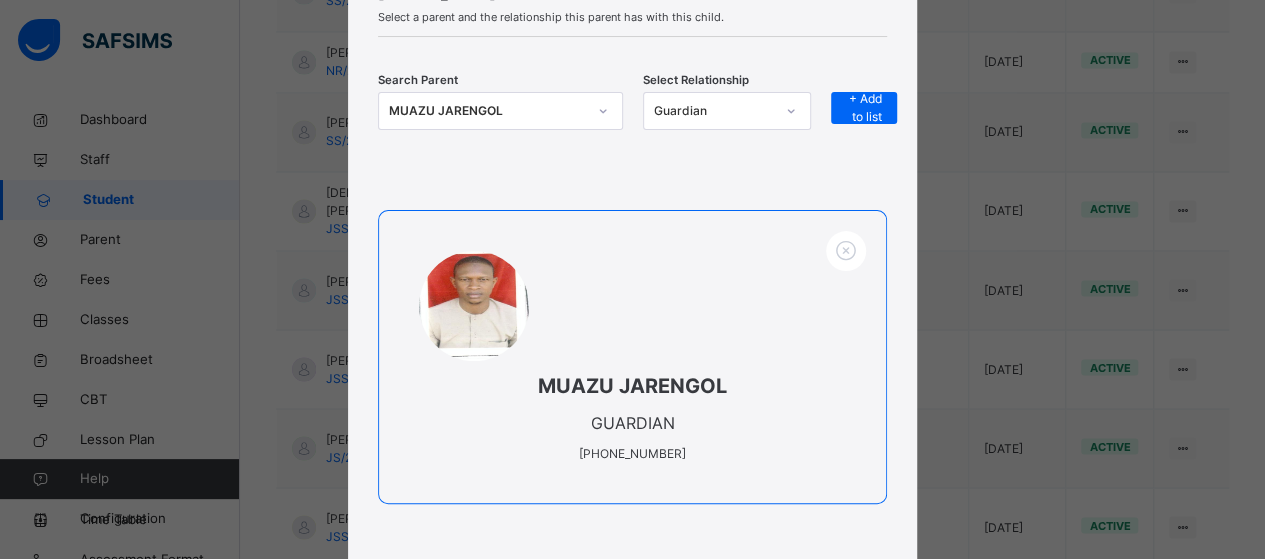 scroll, scrollTop: 292, scrollLeft: 0, axis: vertical 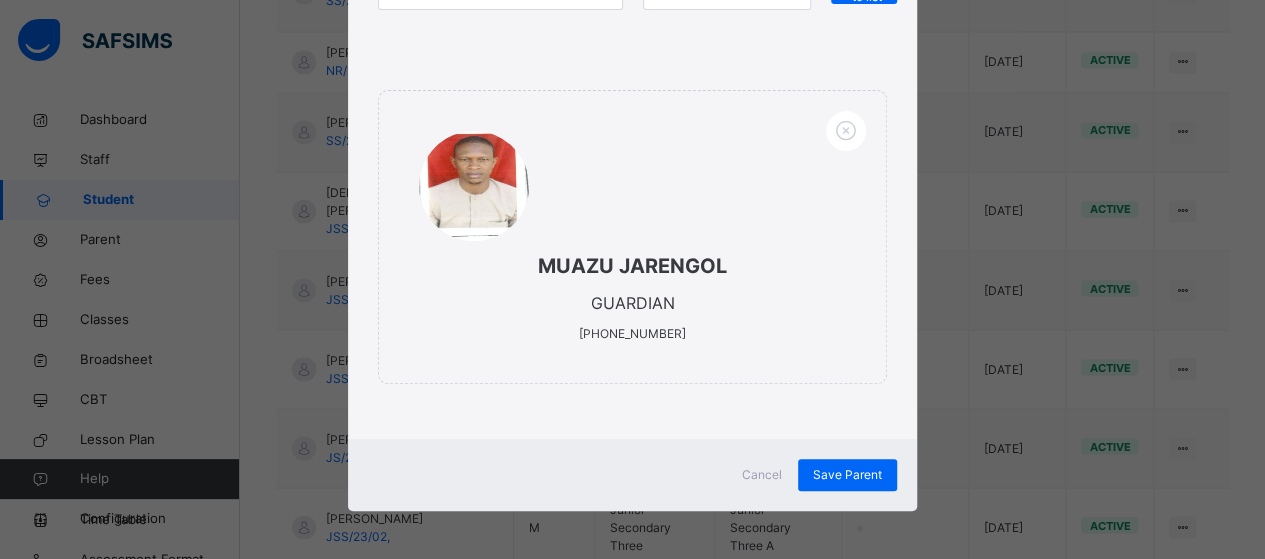 drag, startPoint x: 850, startPoint y: 478, endPoint x: 844, endPoint y: 442, distance: 36.496574 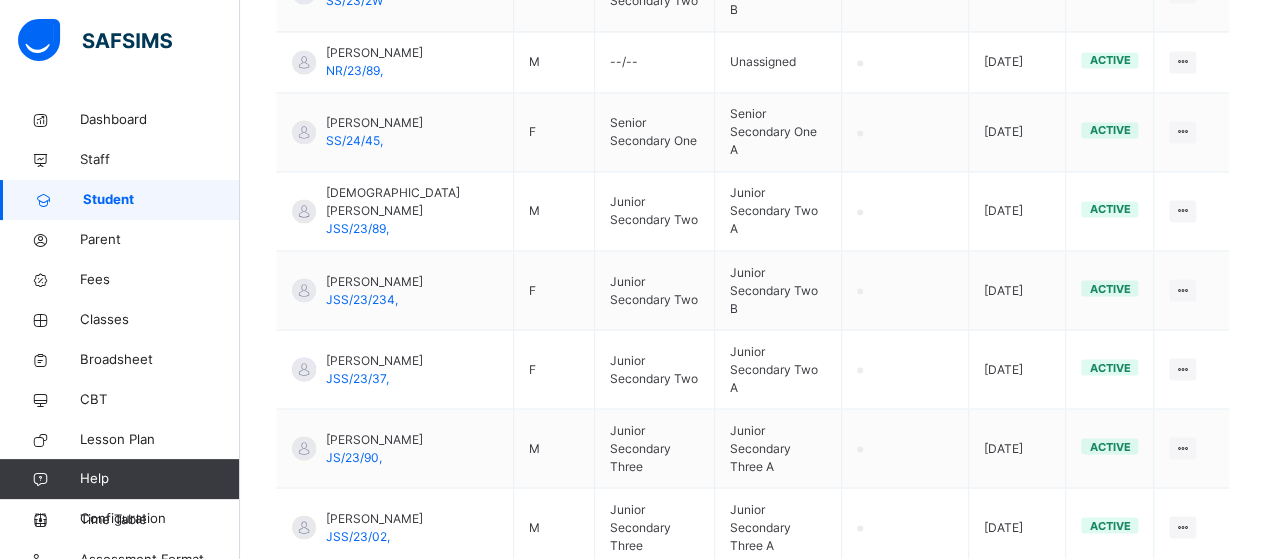 click at bounding box center (1182, 596) 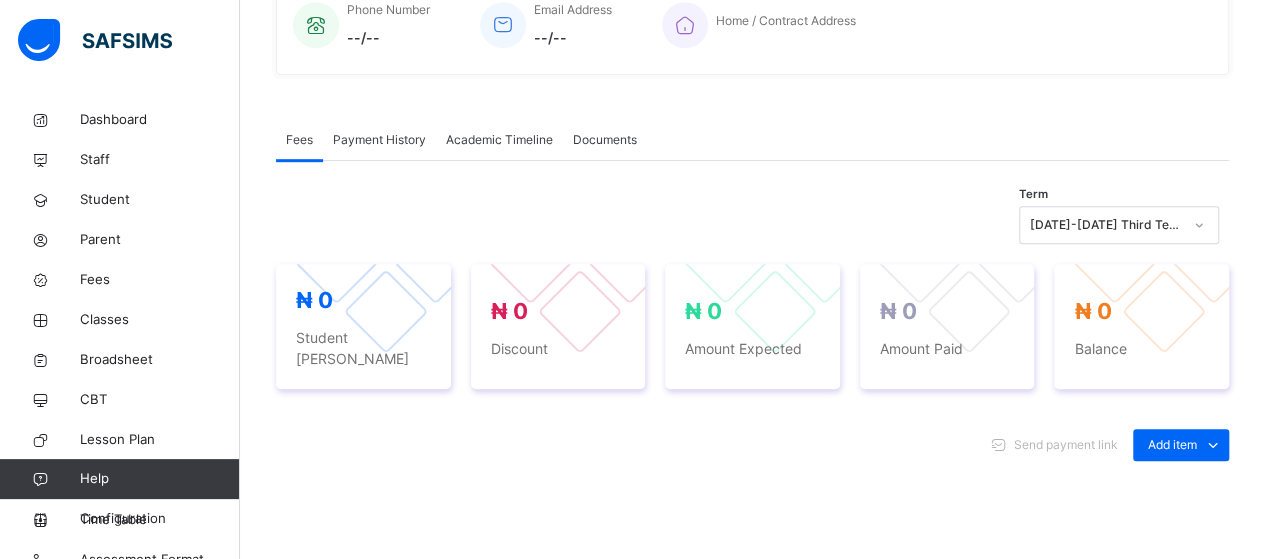 scroll, scrollTop: 893, scrollLeft: 0, axis: vertical 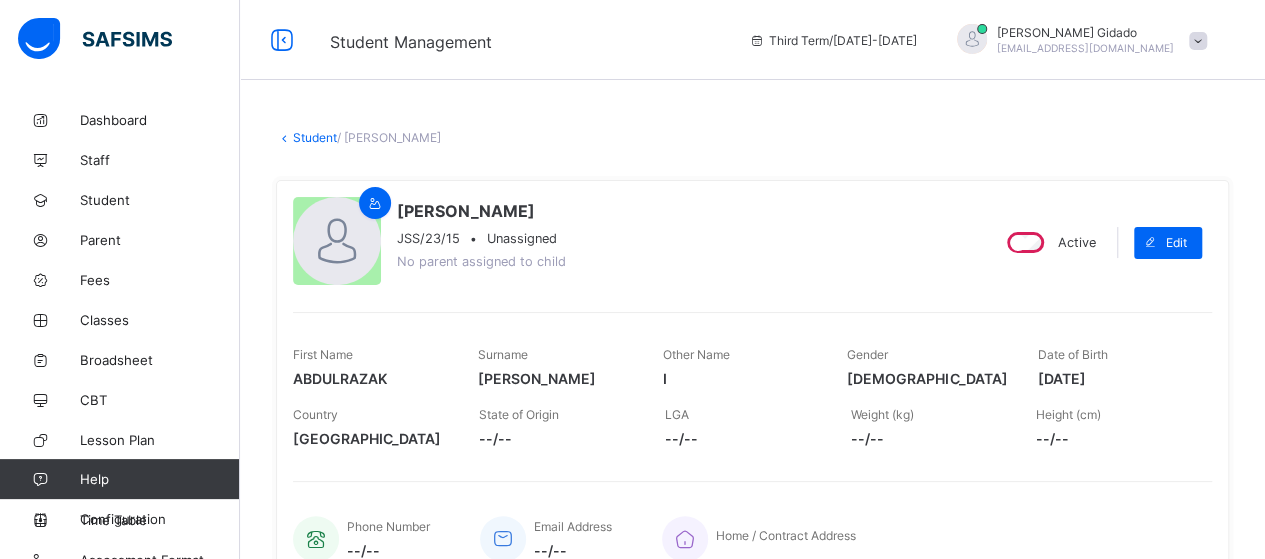 click at bounding box center (284, 137) 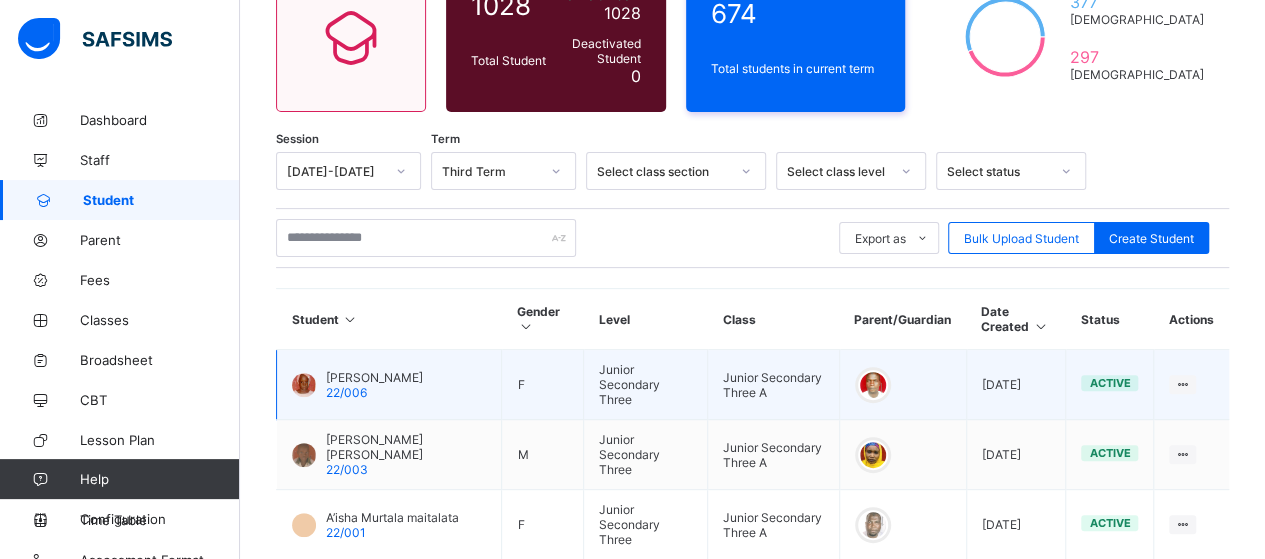 scroll, scrollTop: 200, scrollLeft: 0, axis: vertical 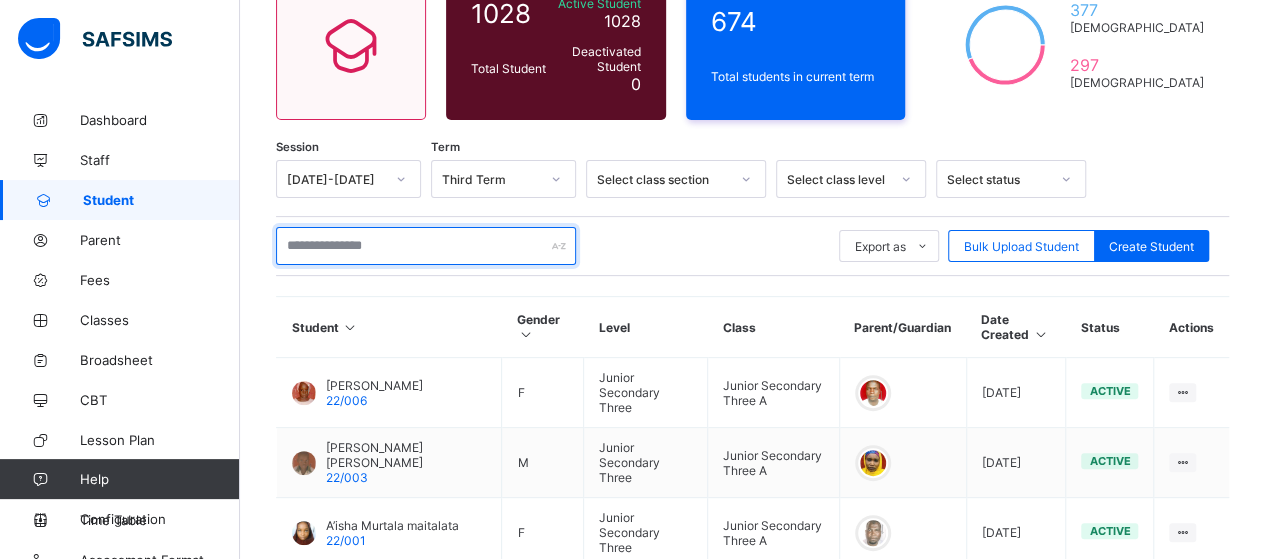 click at bounding box center (426, 246) 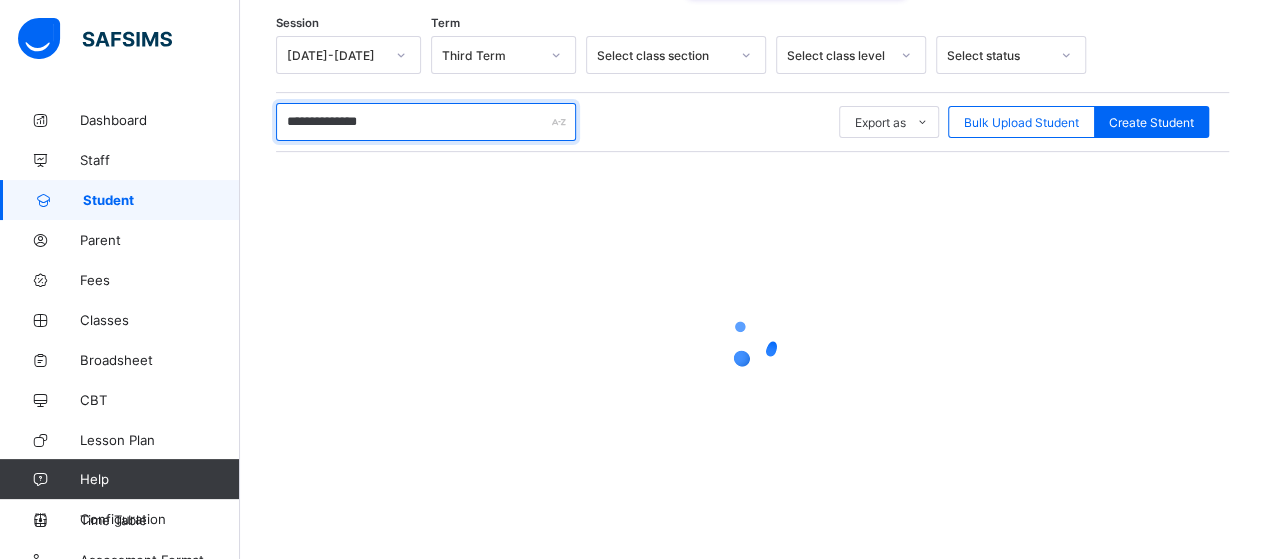 scroll, scrollTop: 325, scrollLeft: 0, axis: vertical 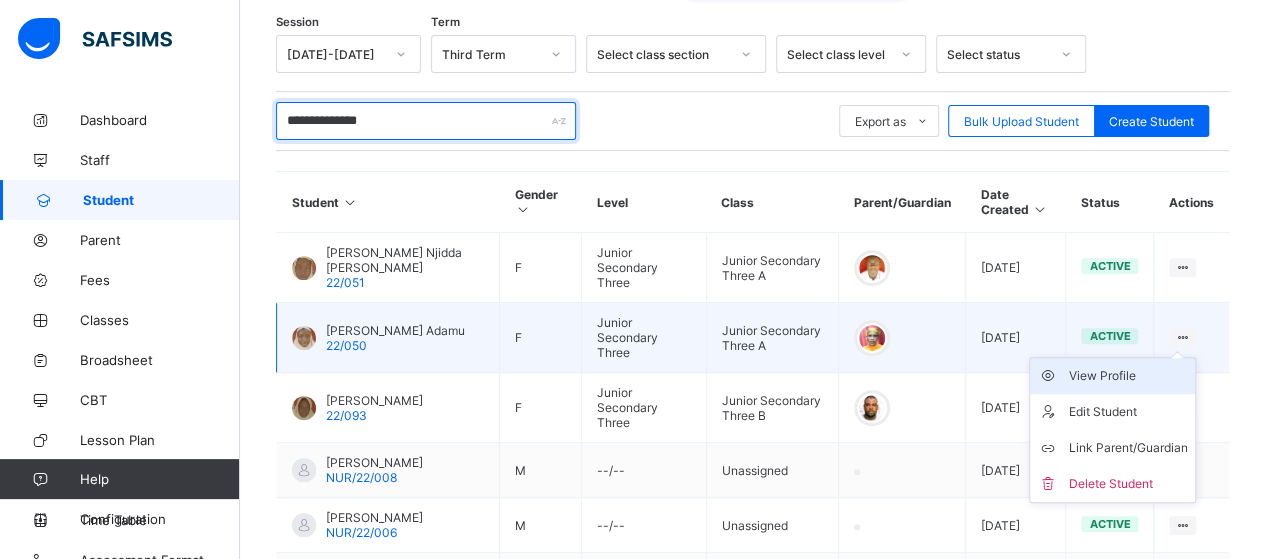 type on "**********" 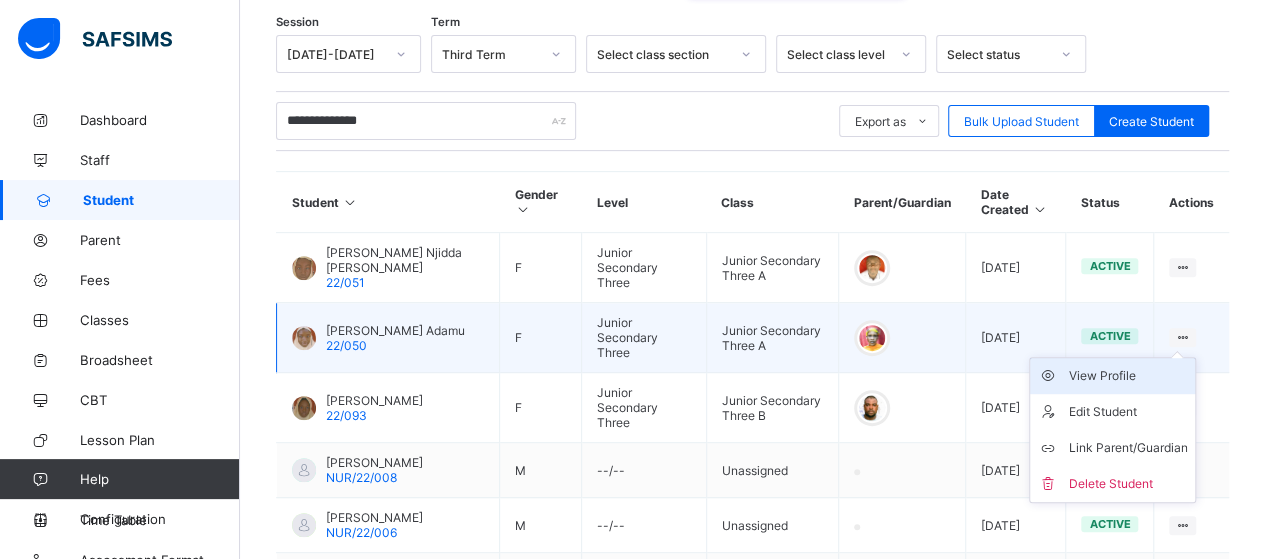 click on "View Profile" at bounding box center [1127, 376] 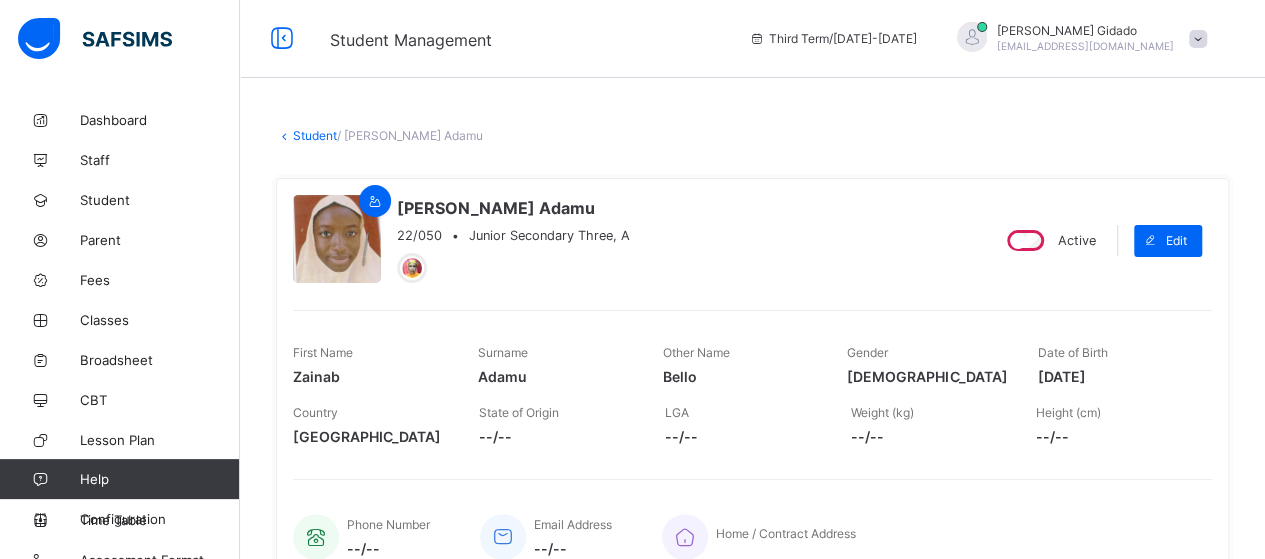 scroll, scrollTop: 0, scrollLeft: 0, axis: both 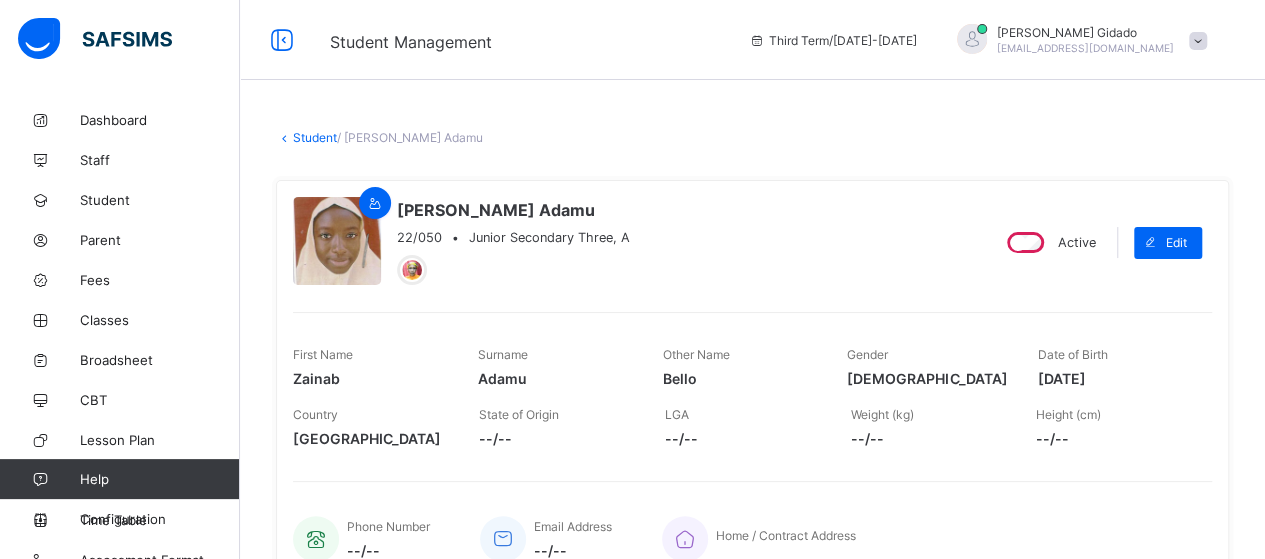 click on "Student" at bounding box center [315, 137] 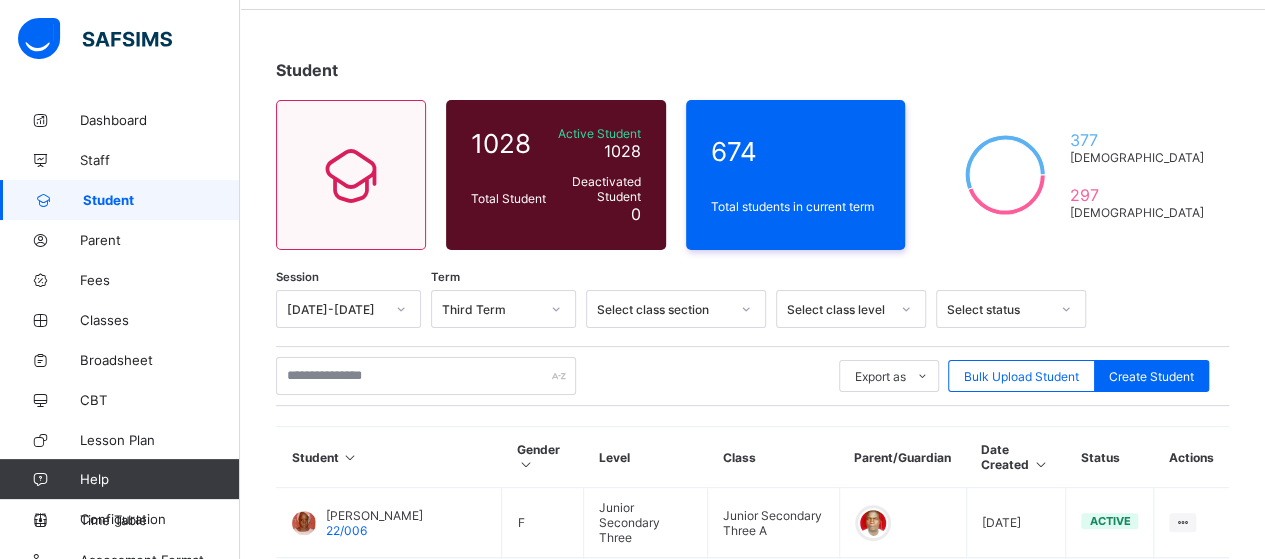 scroll, scrollTop: 100, scrollLeft: 0, axis: vertical 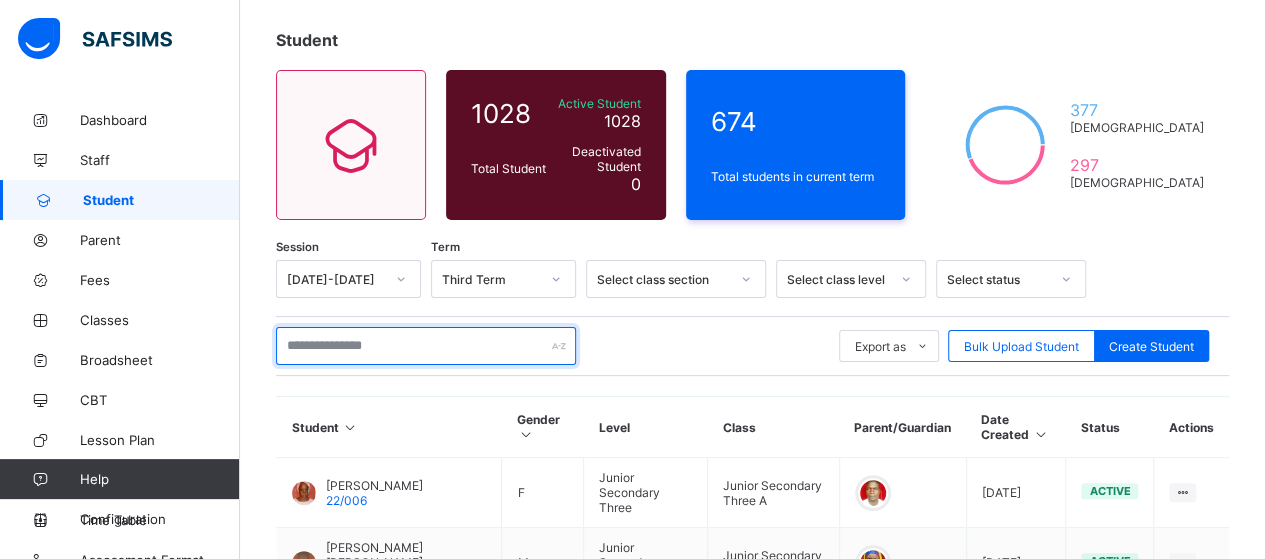 click at bounding box center (426, 346) 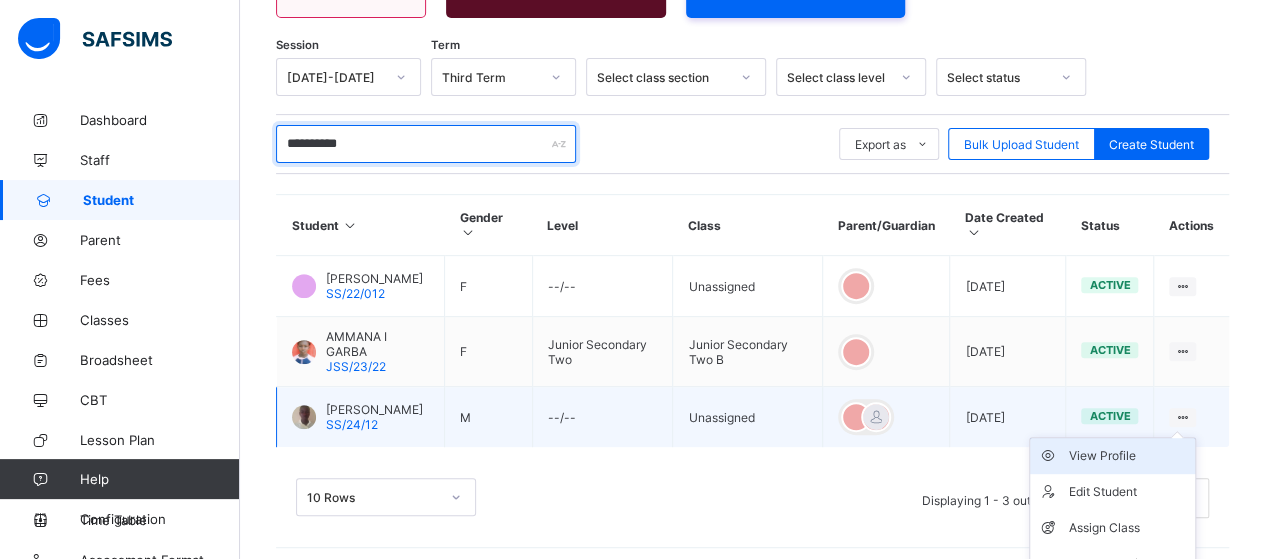 scroll, scrollTop: 325, scrollLeft: 0, axis: vertical 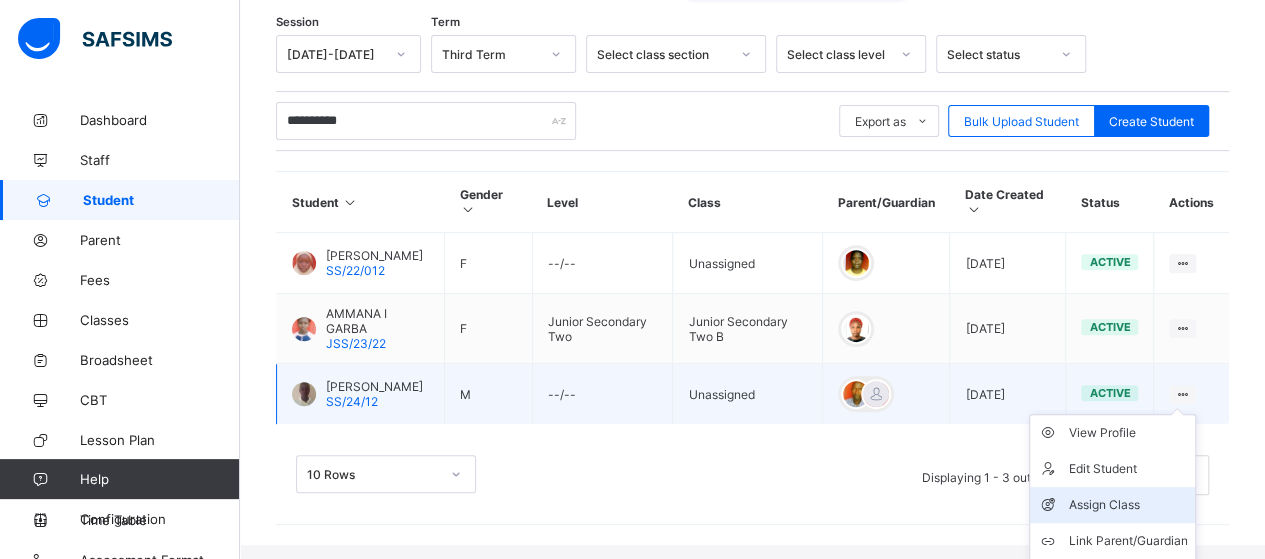 click on "Assign Class" at bounding box center (1127, 505) 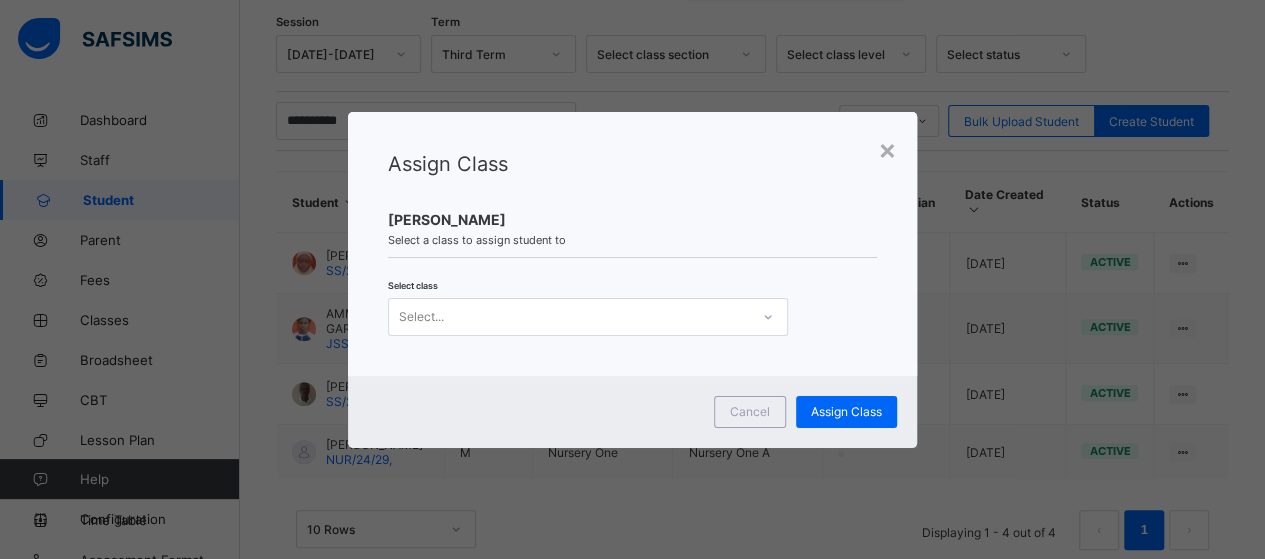 click 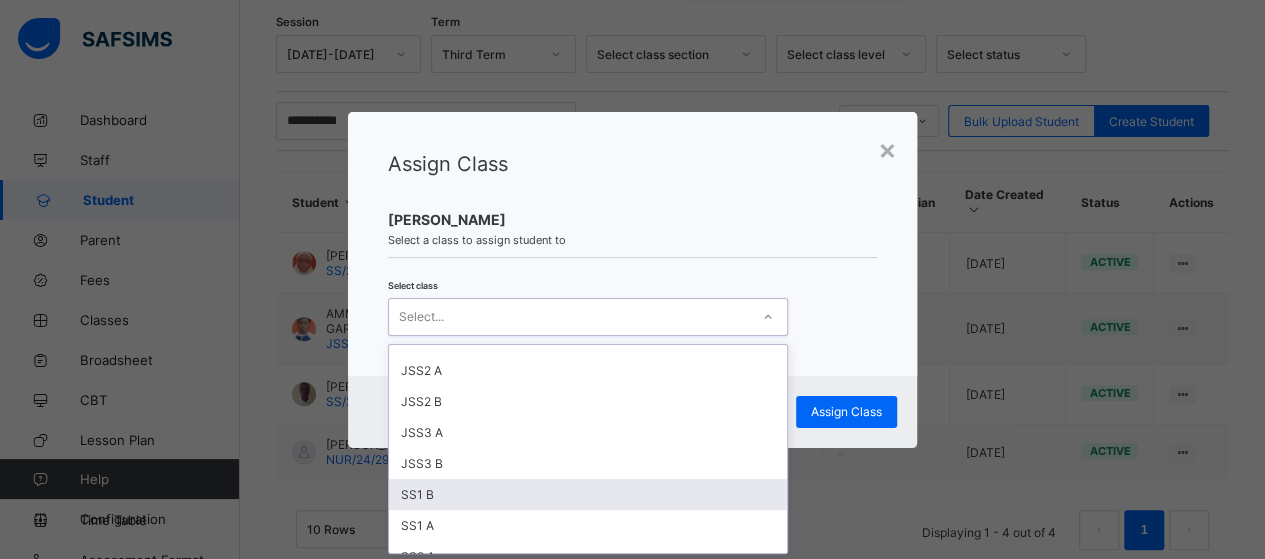 scroll, scrollTop: 421, scrollLeft: 0, axis: vertical 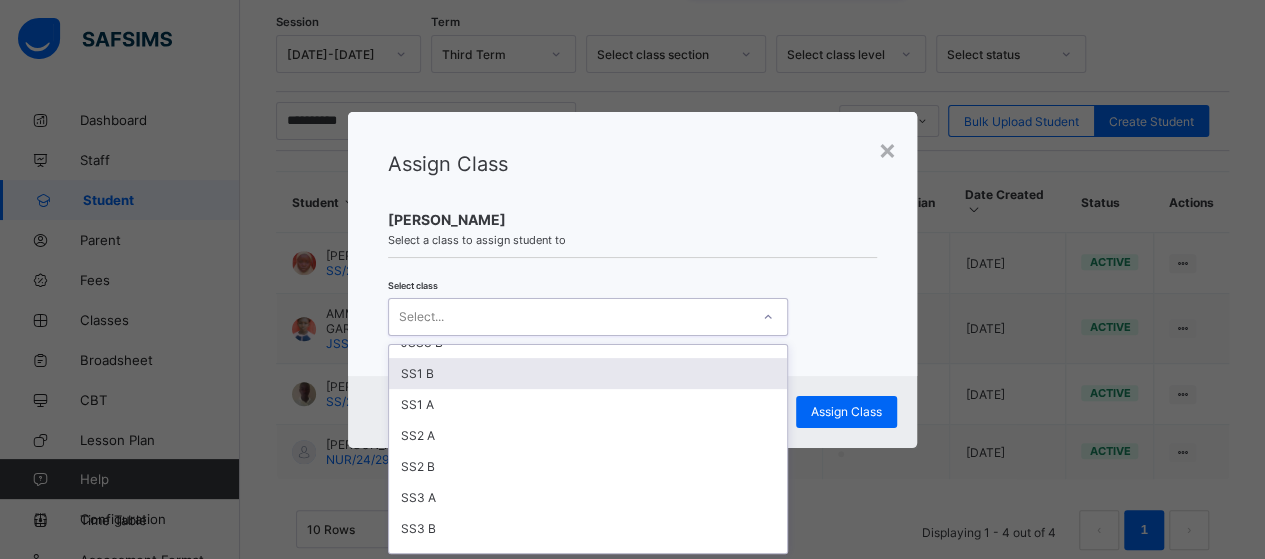 click on "SS1 B" at bounding box center (588, 373) 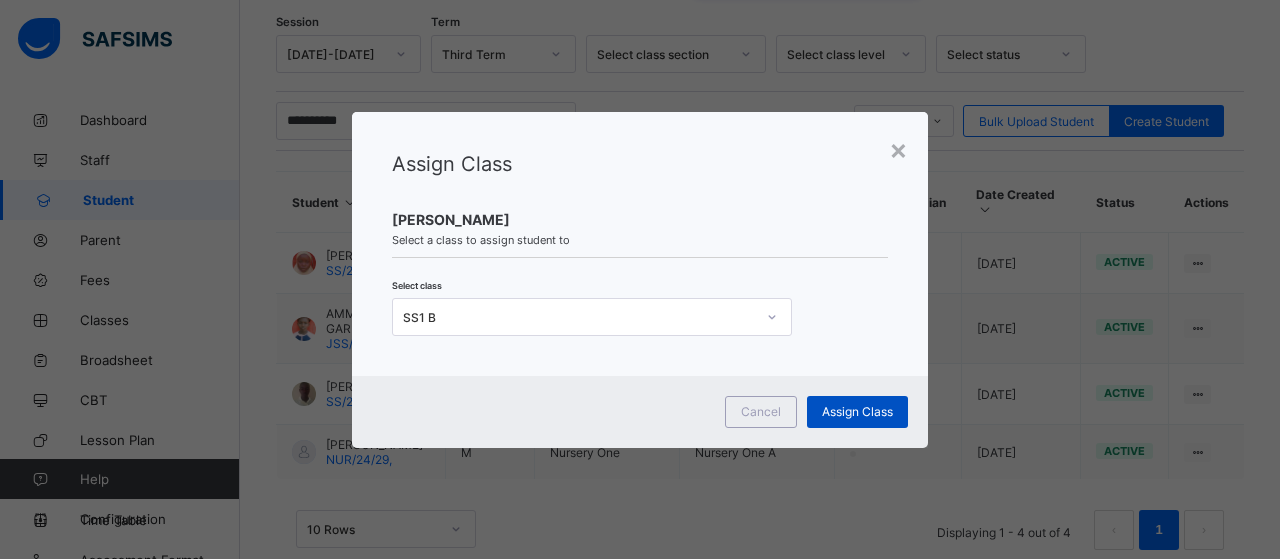 click on "Assign Class" at bounding box center (857, 411) 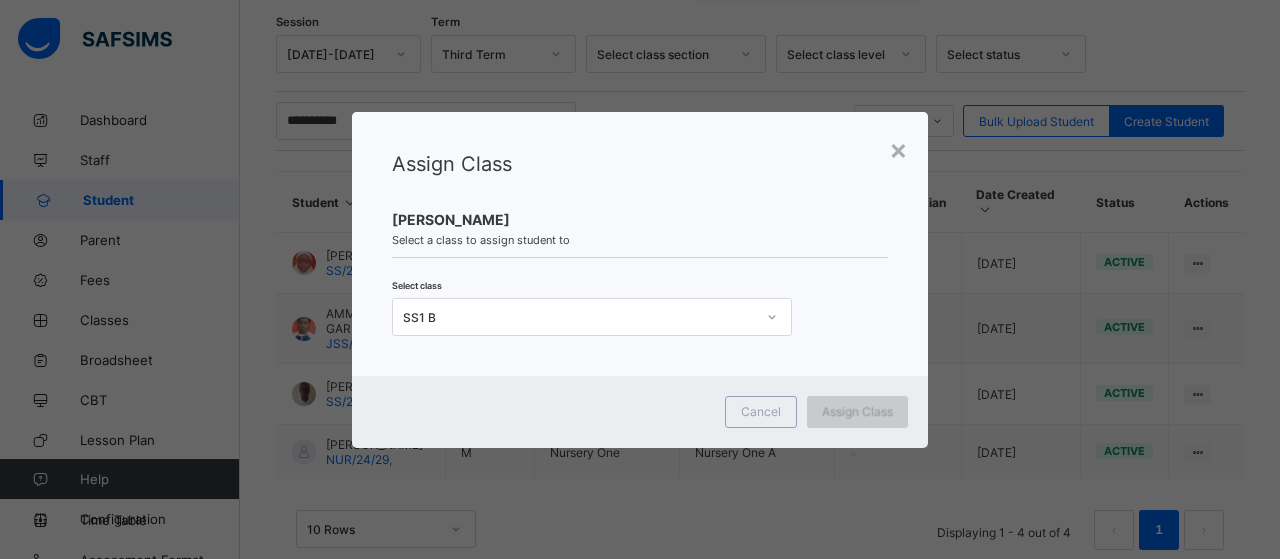 click on "Assign Class" at bounding box center (857, 411) 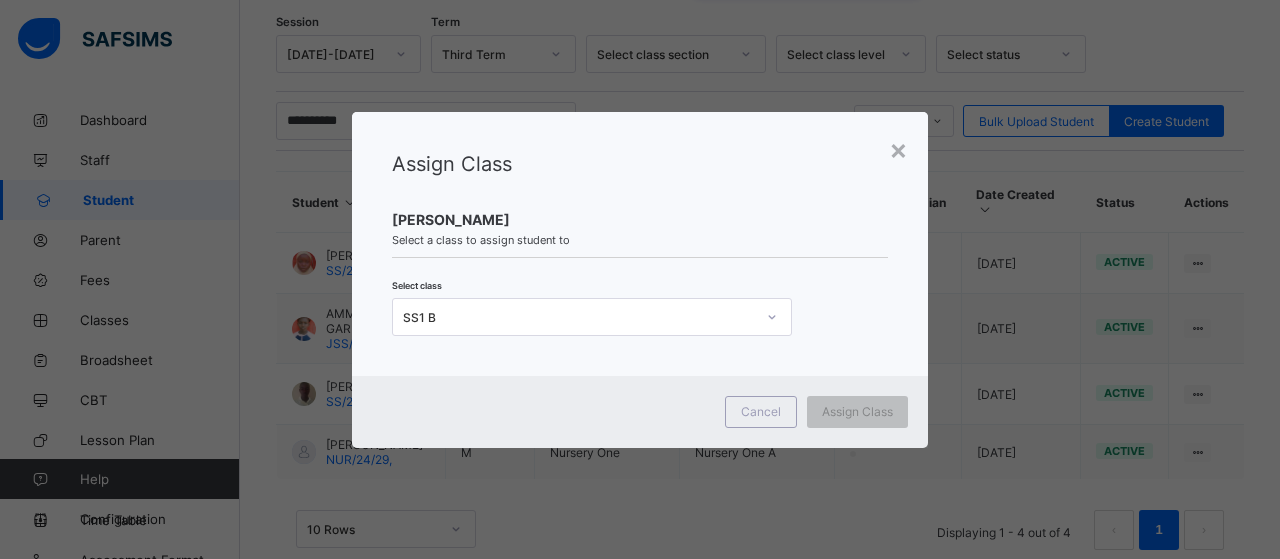 click on "× Assign Class GARD  SIMON Select a class to assign student to Select class SS1 B Cancel Assign Class" at bounding box center (640, 279) 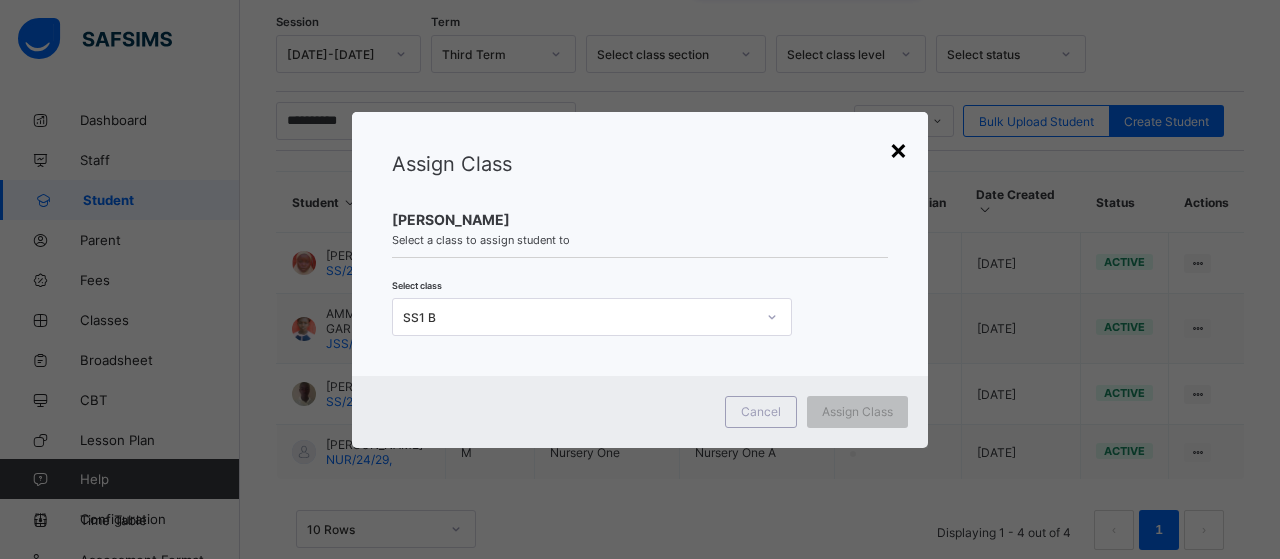 click on "×" at bounding box center (898, 149) 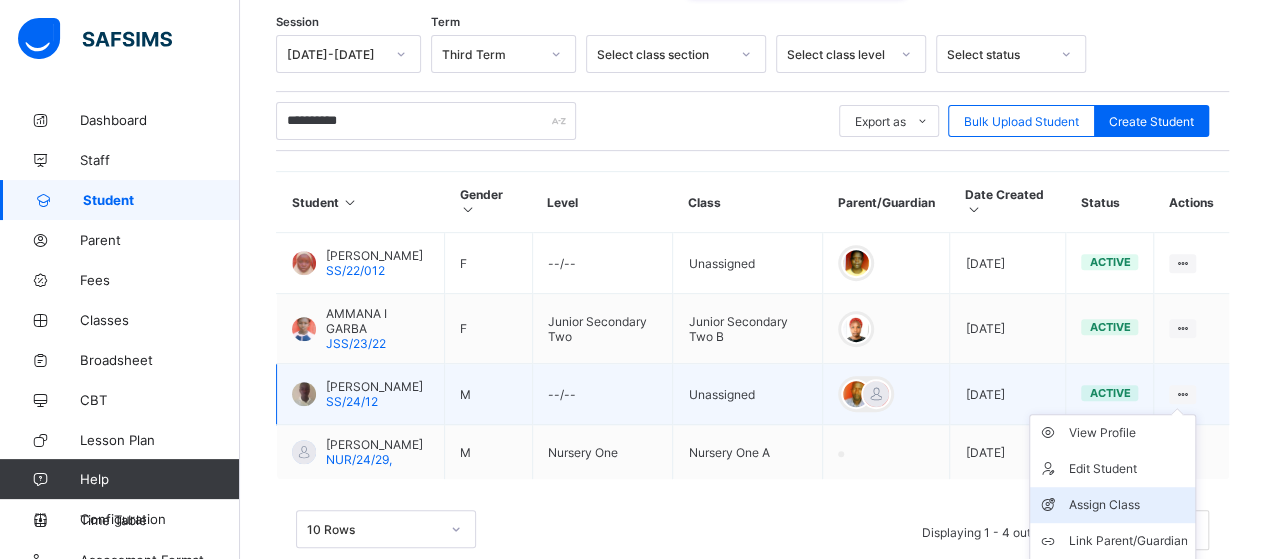 click on "Assign Class" at bounding box center (1127, 505) 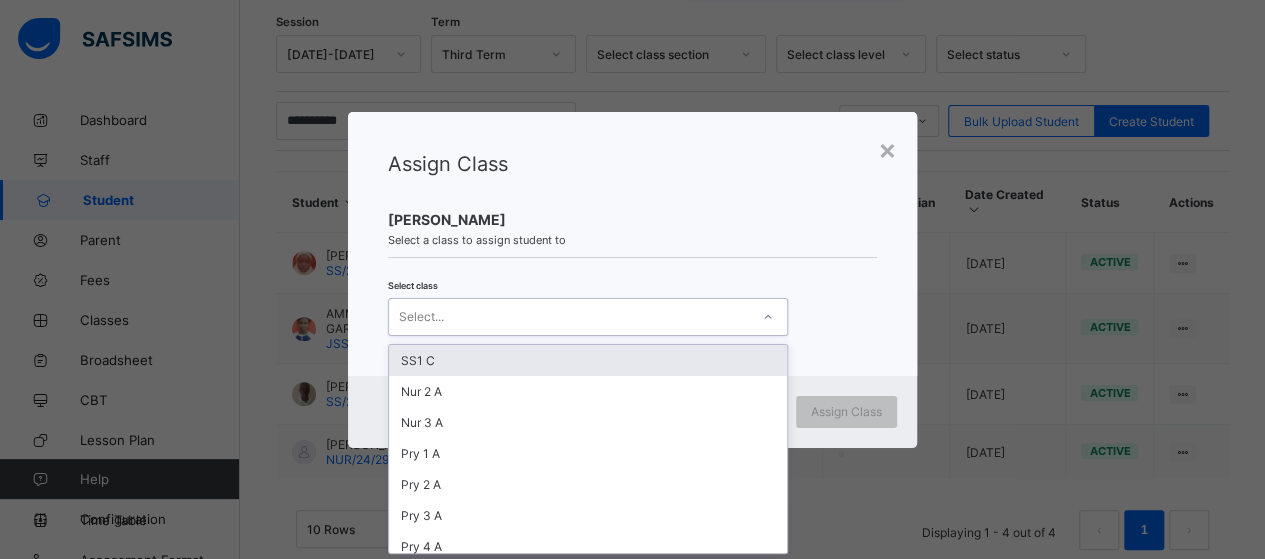 scroll, scrollTop: 0, scrollLeft: 0, axis: both 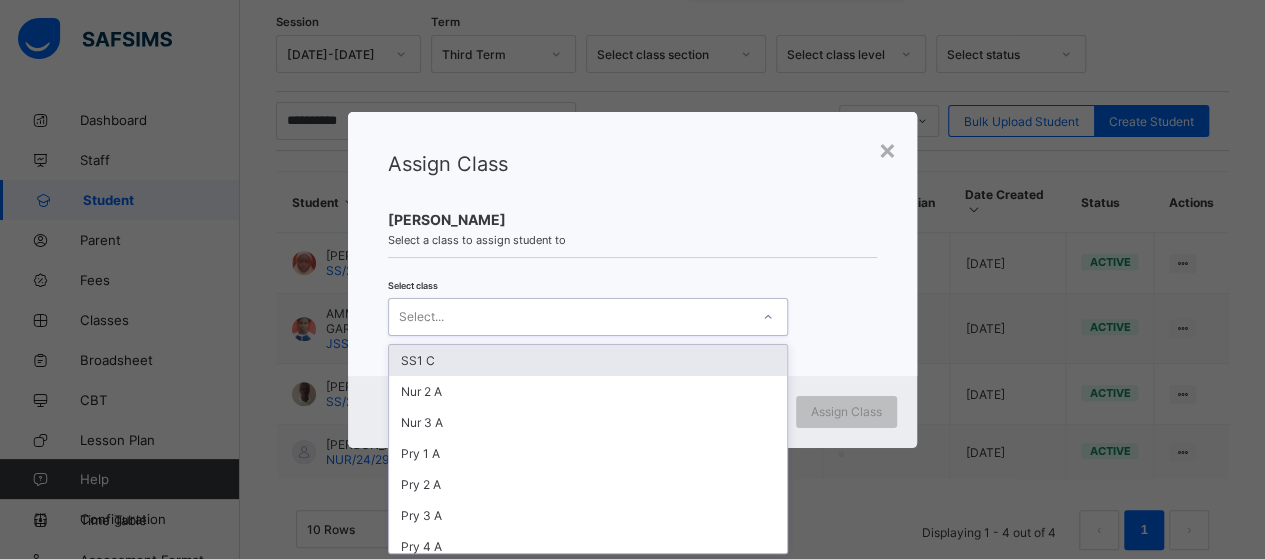 click 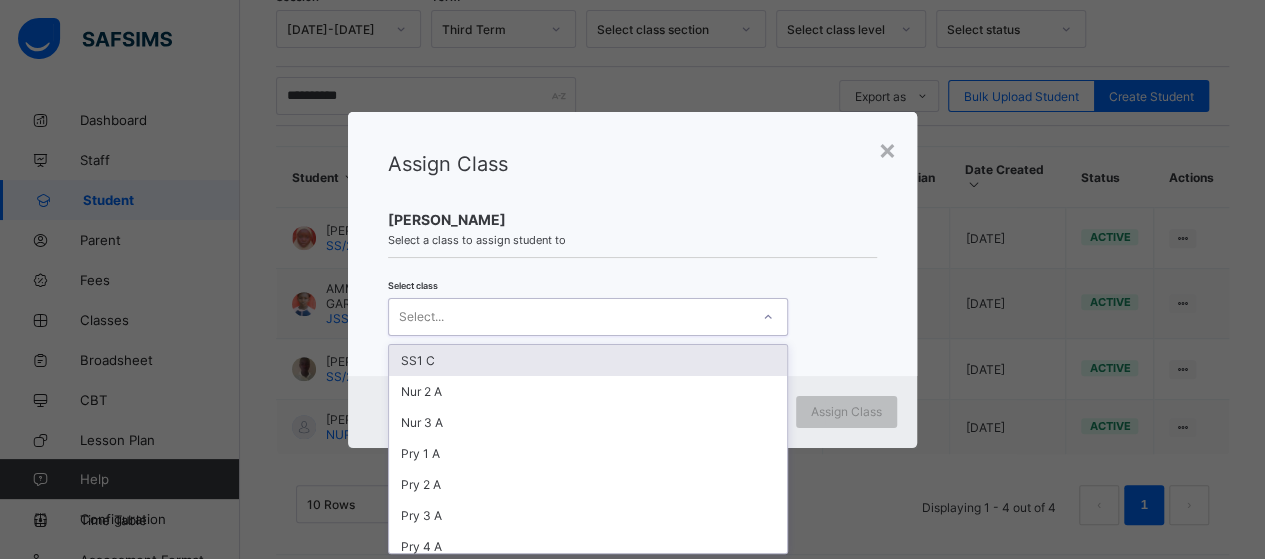 scroll, scrollTop: 363, scrollLeft: 0, axis: vertical 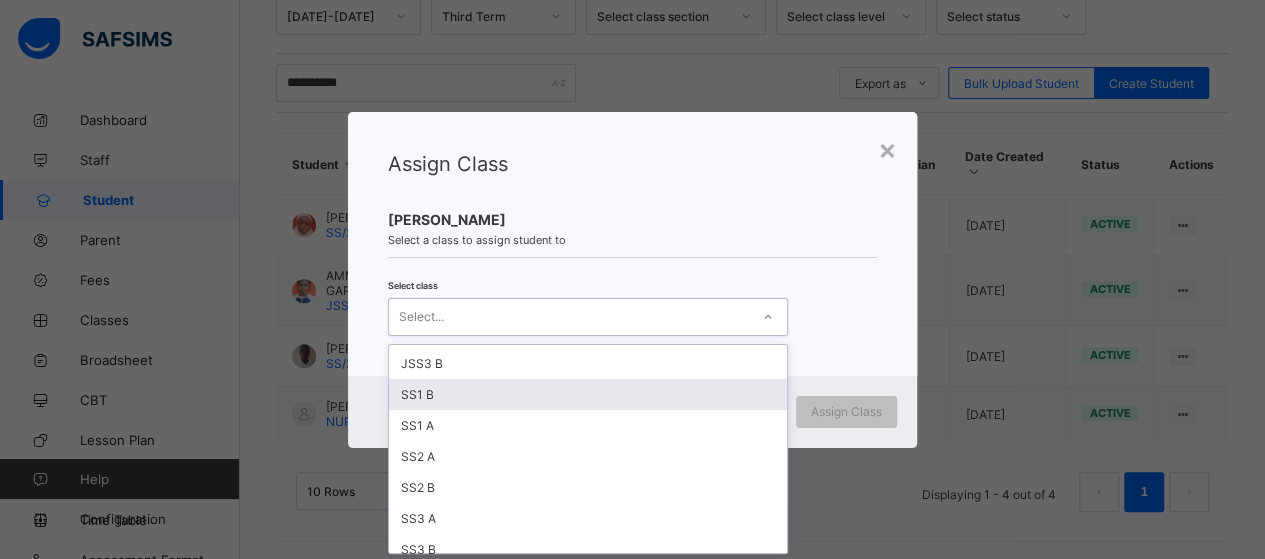 click on "SS1 B" at bounding box center (588, 394) 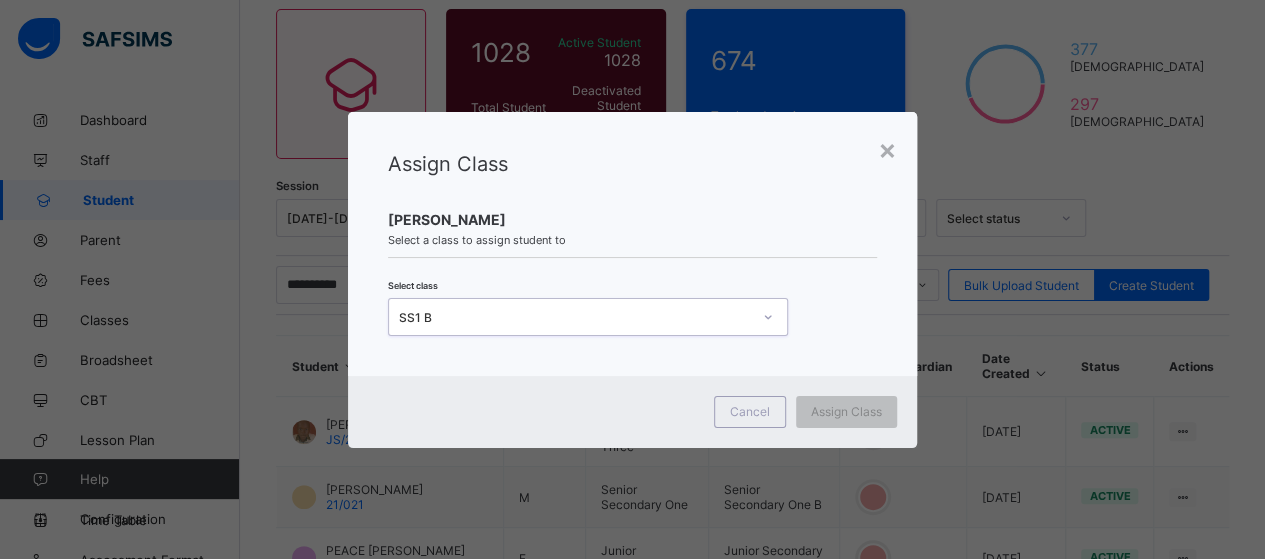 scroll, scrollTop: 363, scrollLeft: 0, axis: vertical 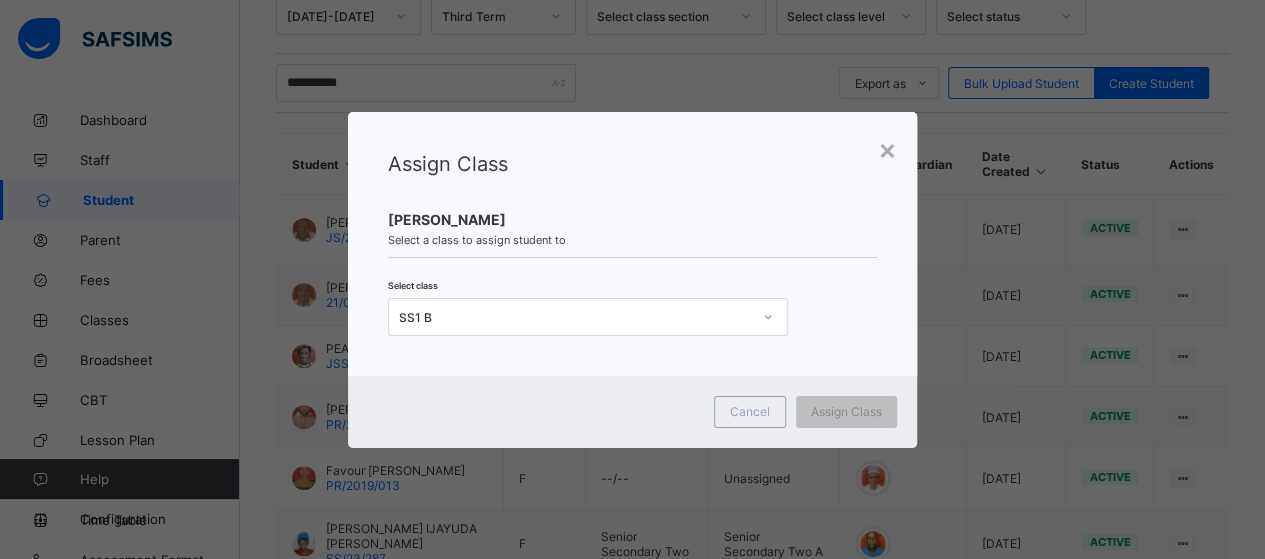 click on "× Assign Class GARD  SIMON Select a class to assign student to Select class SS1 B Cancel Assign Class" at bounding box center [632, 279] 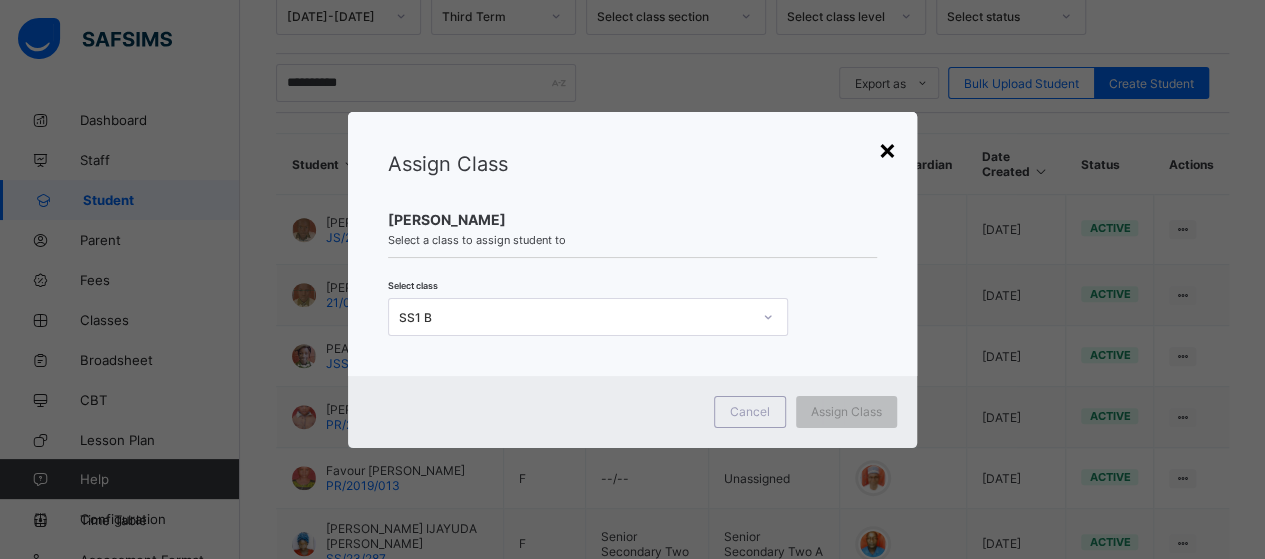 click on "**********" at bounding box center [752, 303] 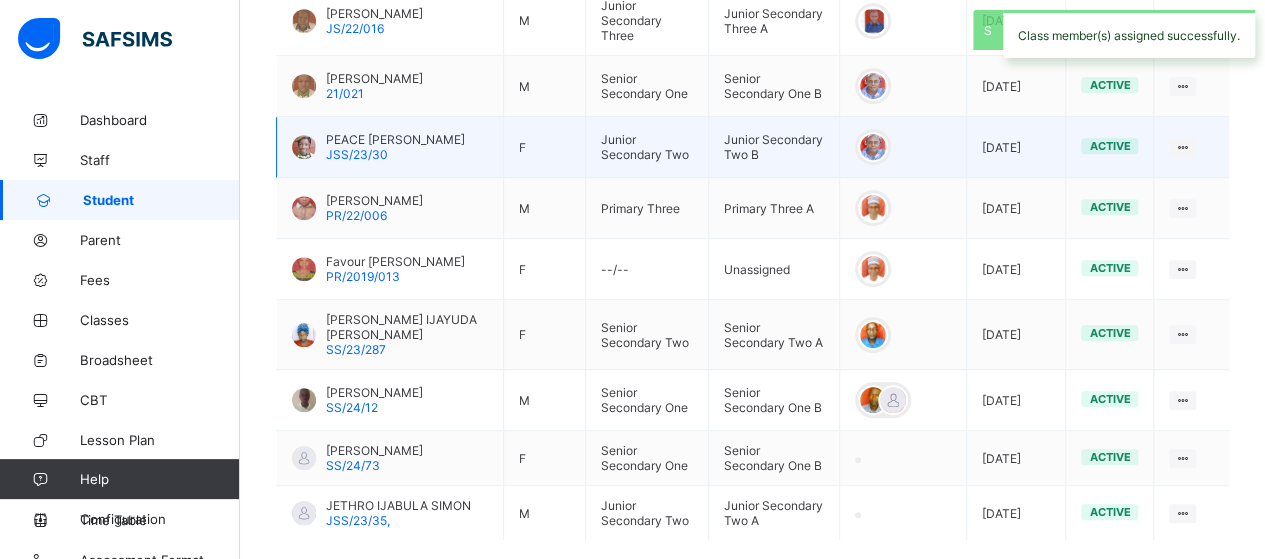 scroll, scrollTop: 665, scrollLeft: 0, axis: vertical 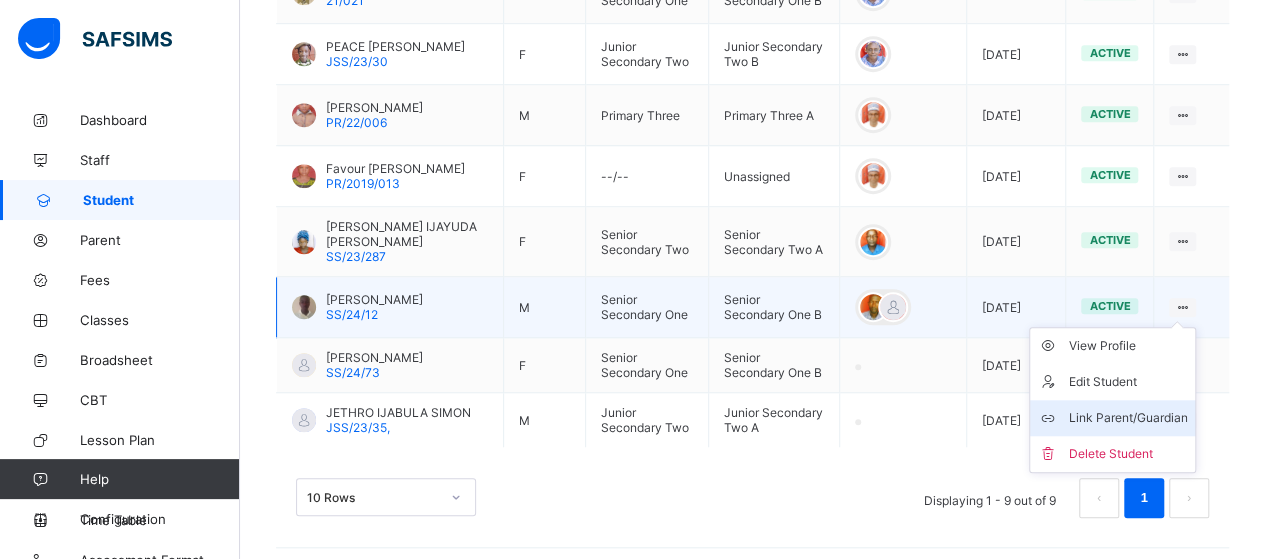 click on "Link Parent/Guardian" at bounding box center [1127, 418] 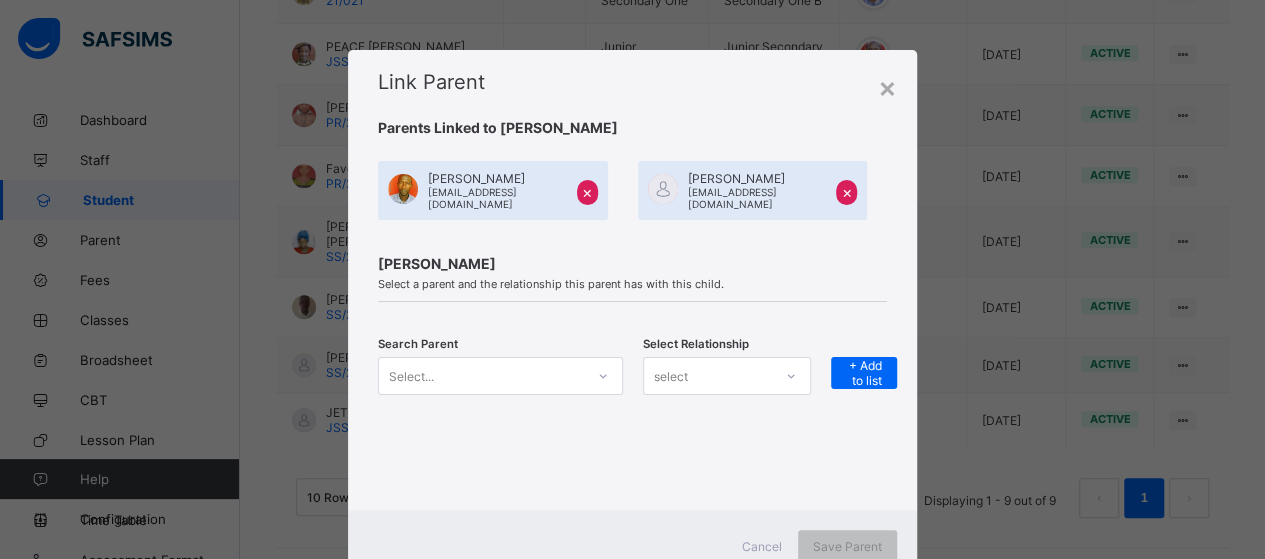 click on "Select..." at bounding box center (500, 376) 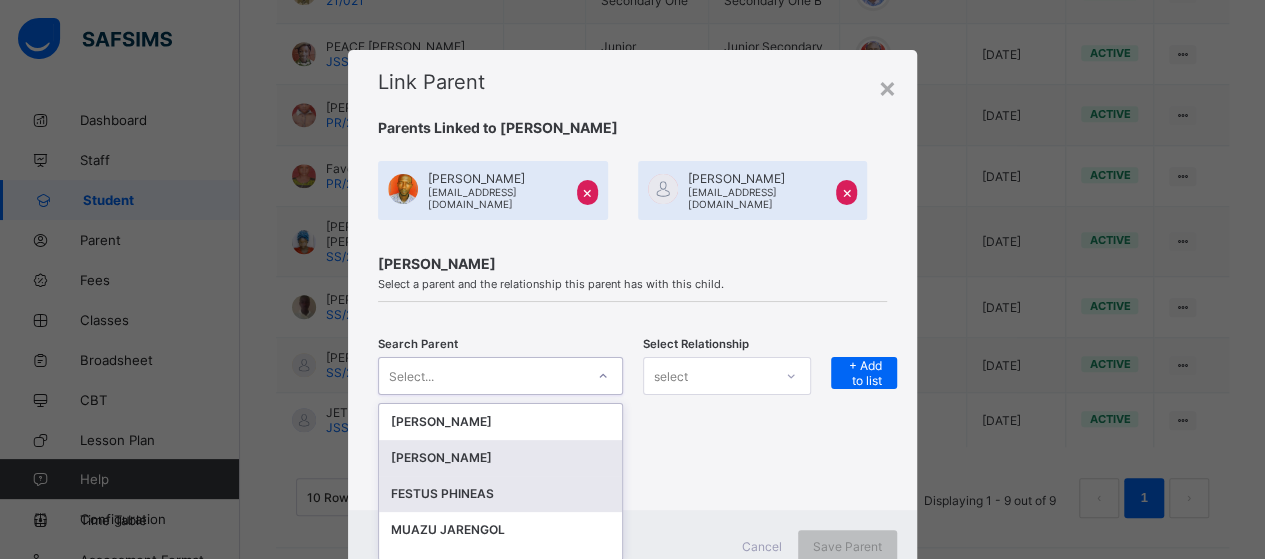 scroll, scrollTop: 64, scrollLeft: 0, axis: vertical 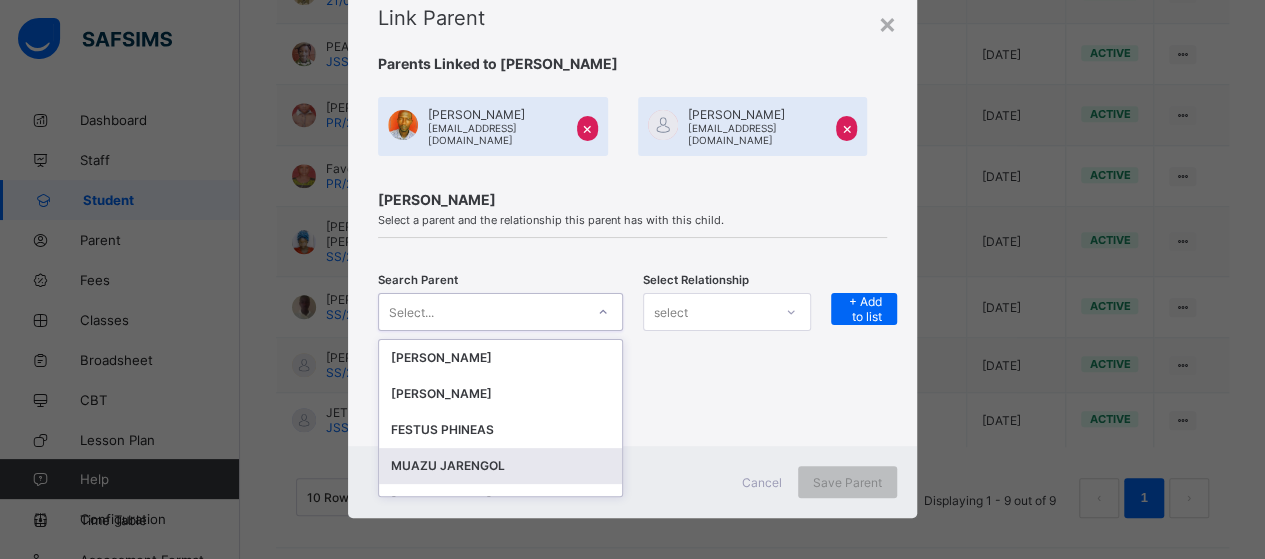drag, startPoint x: 424, startPoint y: 454, endPoint x: 522, endPoint y: 413, distance: 106.23088 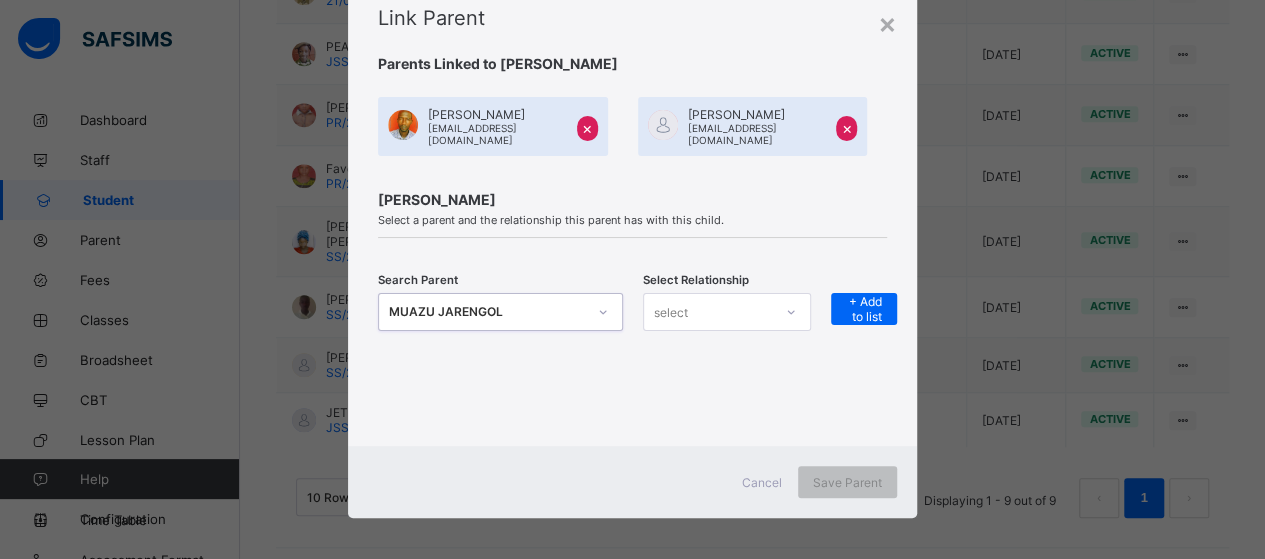 click on "select" at bounding box center [708, 312] 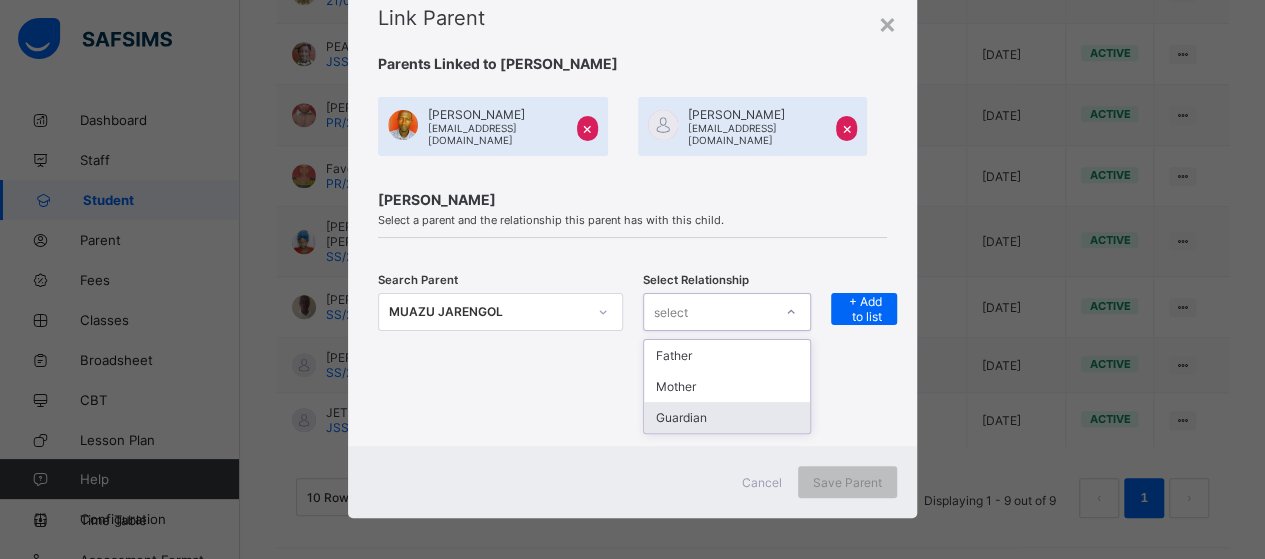 drag, startPoint x: 674, startPoint y: 409, endPoint x: 765, endPoint y: 339, distance: 114.80853 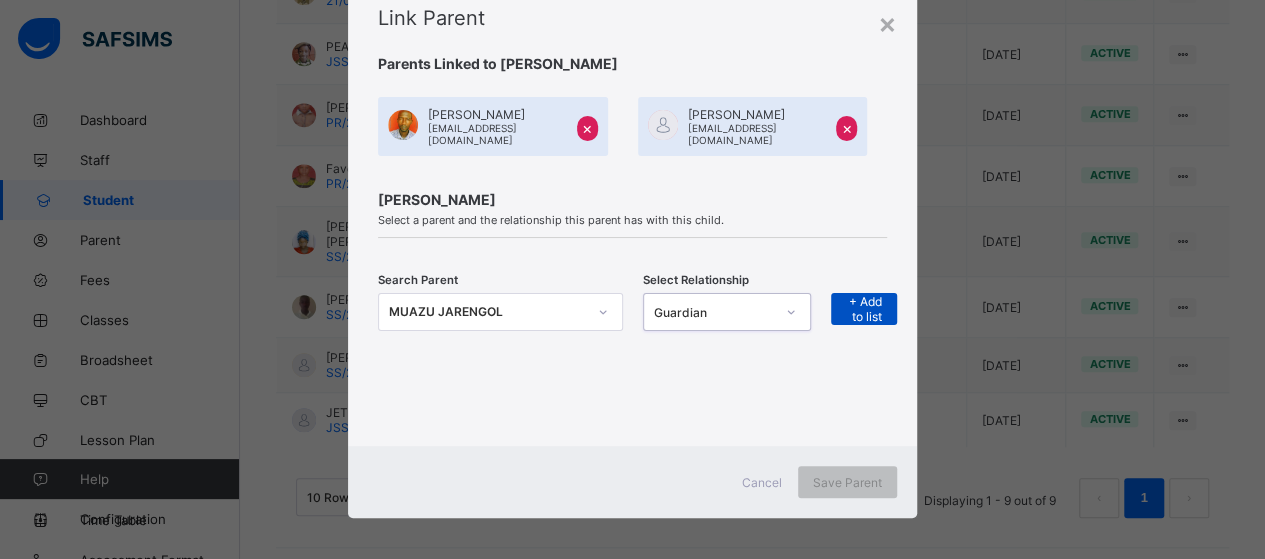 click on "+ Add to list" at bounding box center (864, 309) 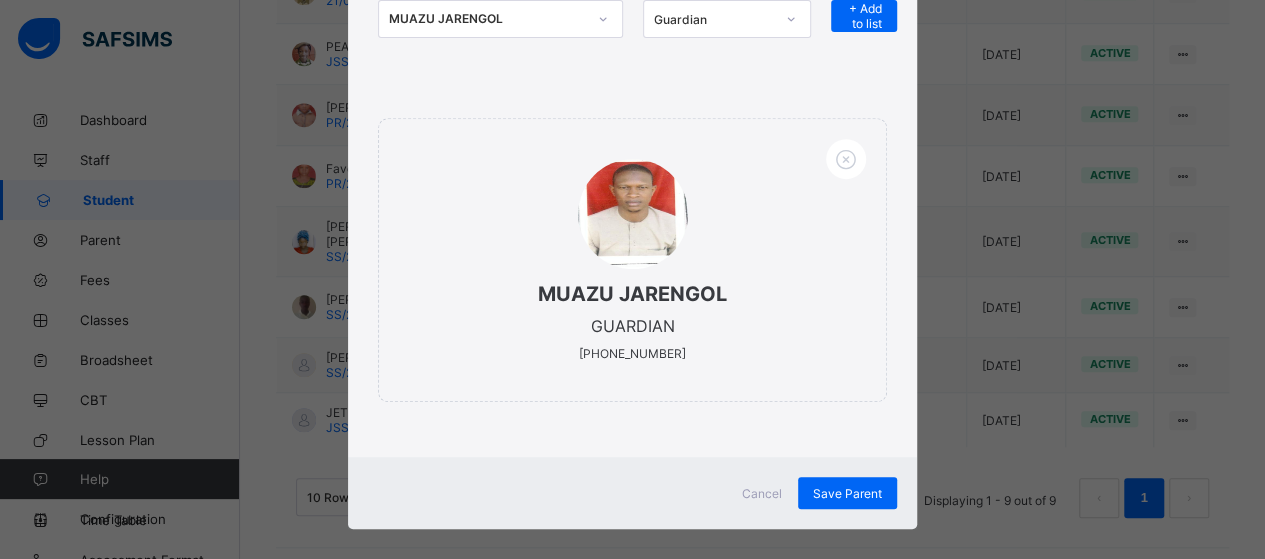 scroll, scrollTop: 364, scrollLeft: 0, axis: vertical 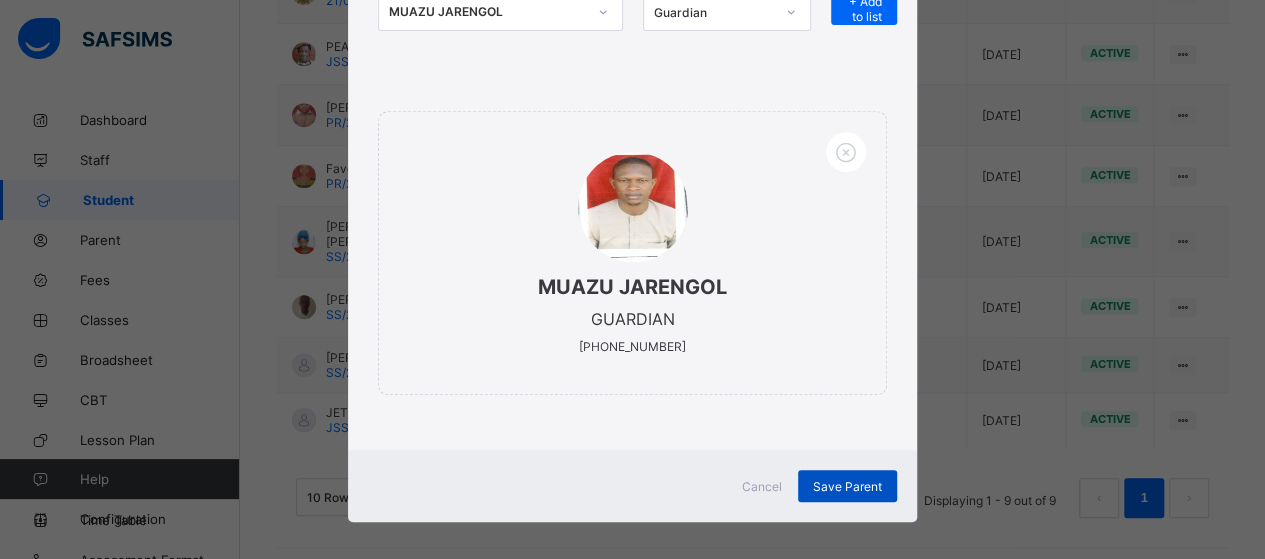click on "Save Parent" at bounding box center (847, 486) 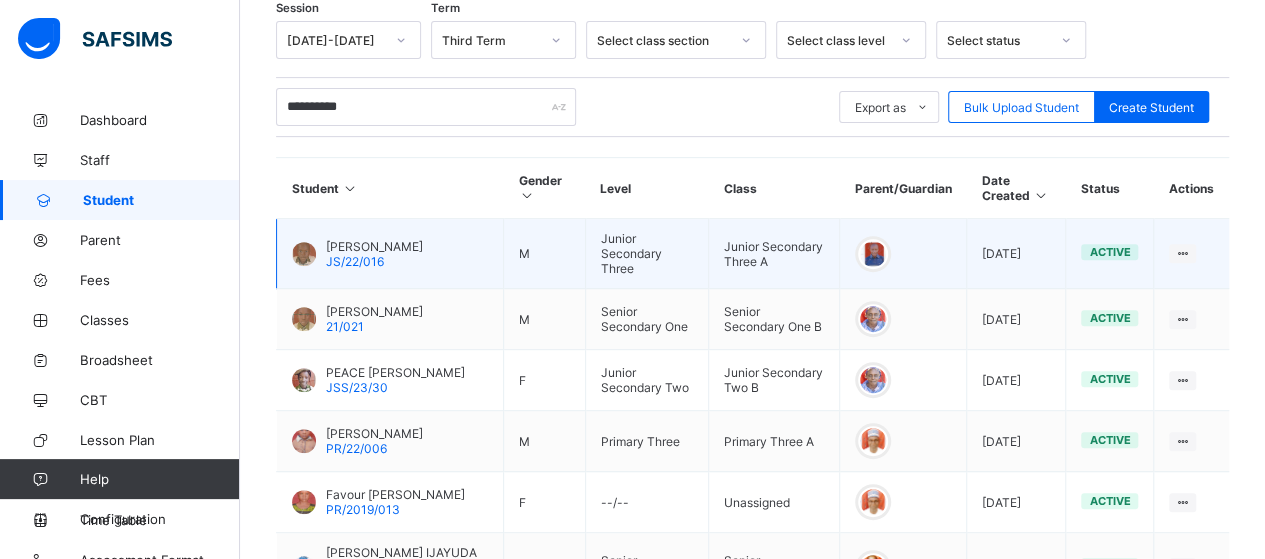 scroll, scrollTop: 165, scrollLeft: 0, axis: vertical 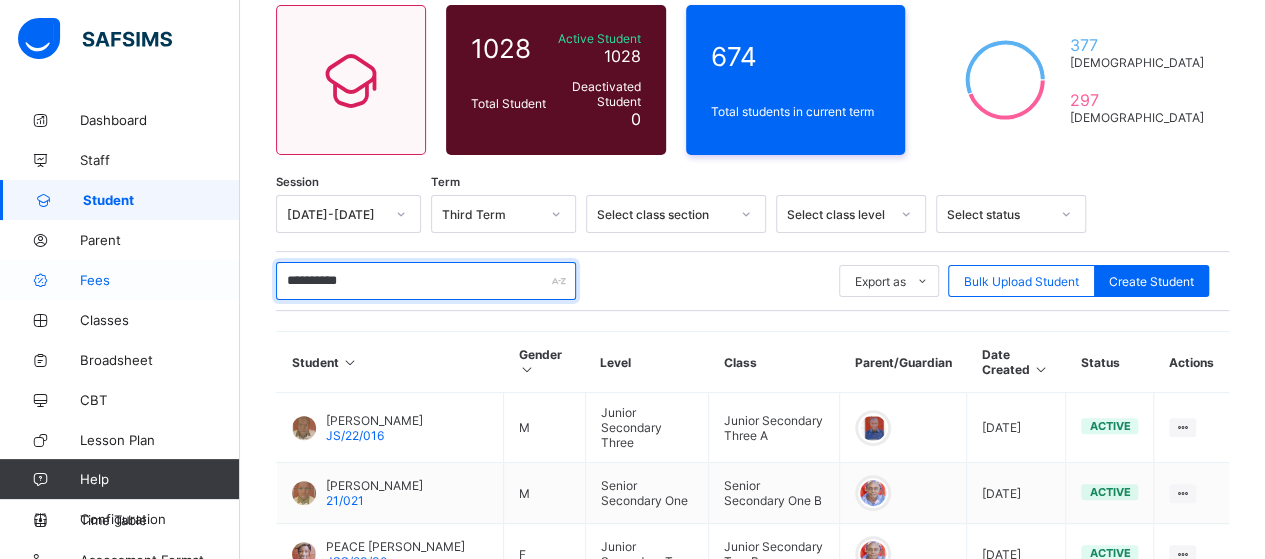 drag, startPoint x: 398, startPoint y: 285, endPoint x: 220, endPoint y: 267, distance: 178.90779 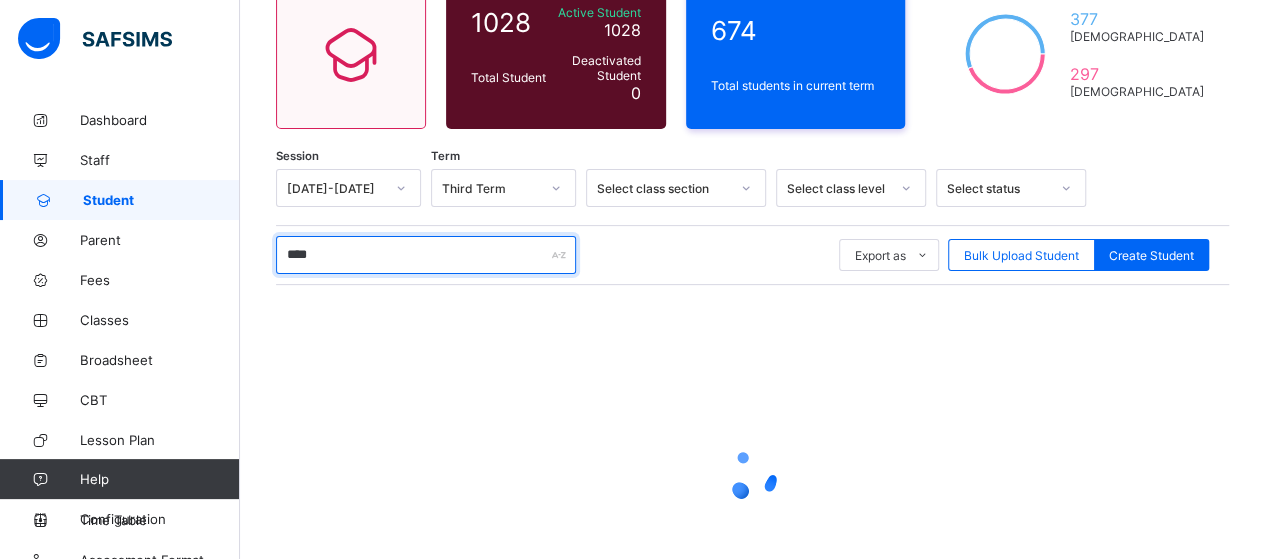 scroll, scrollTop: 265, scrollLeft: 0, axis: vertical 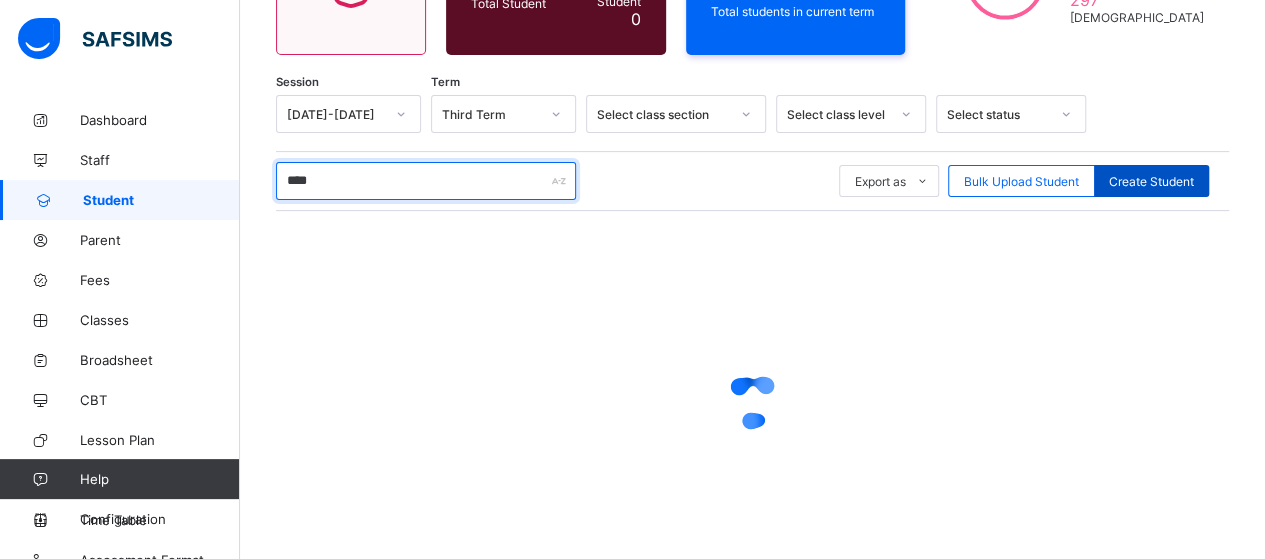 type on "****" 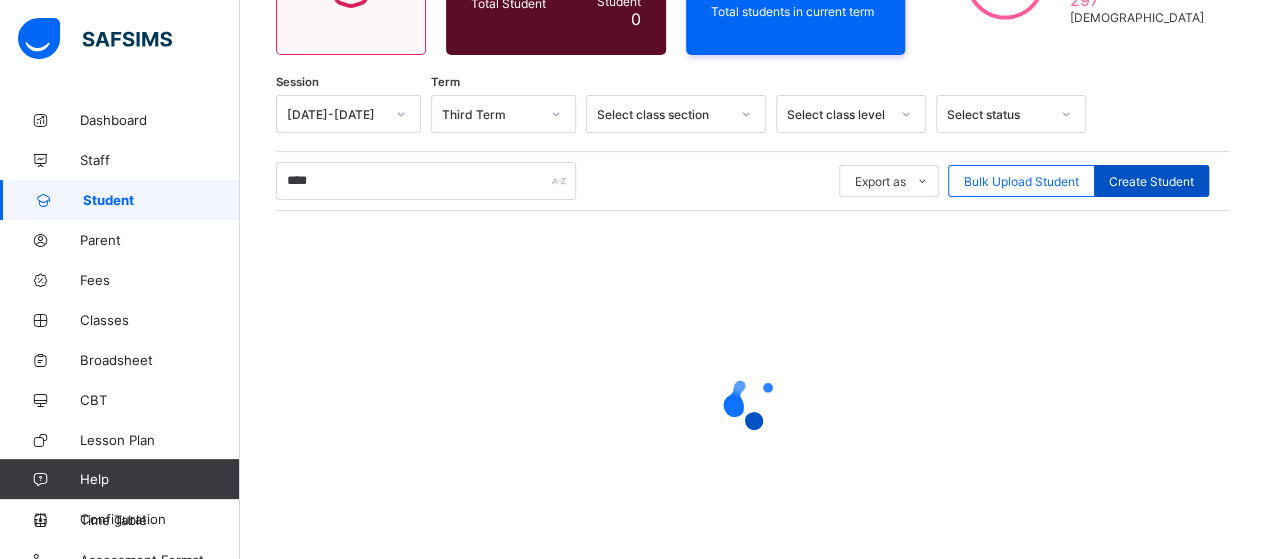 click on "Create Student" at bounding box center (1151, 181) 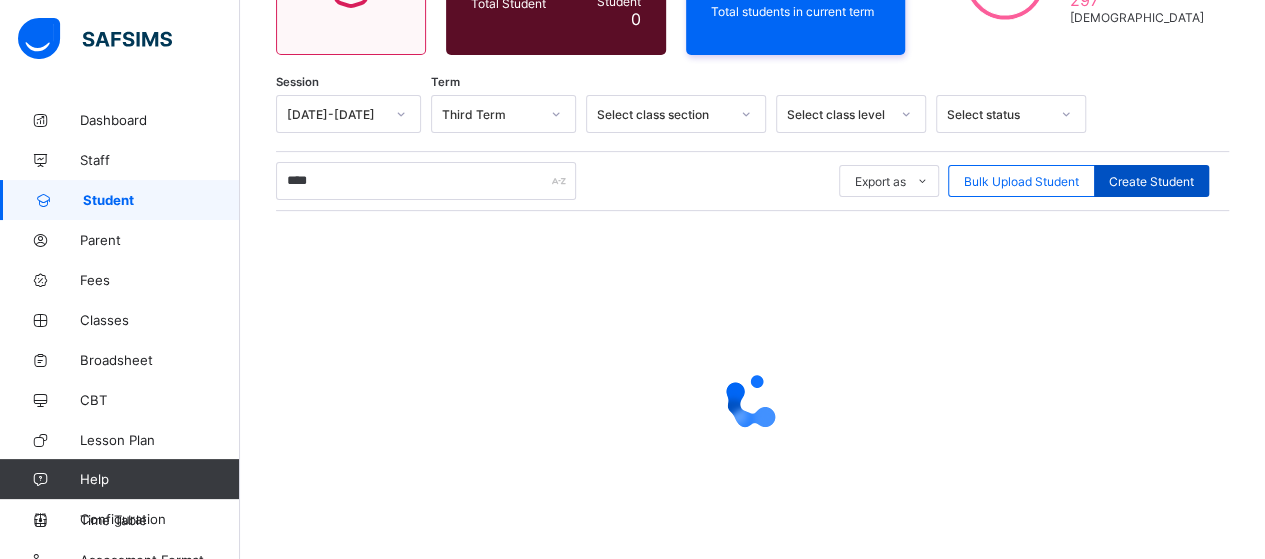 select on "**" 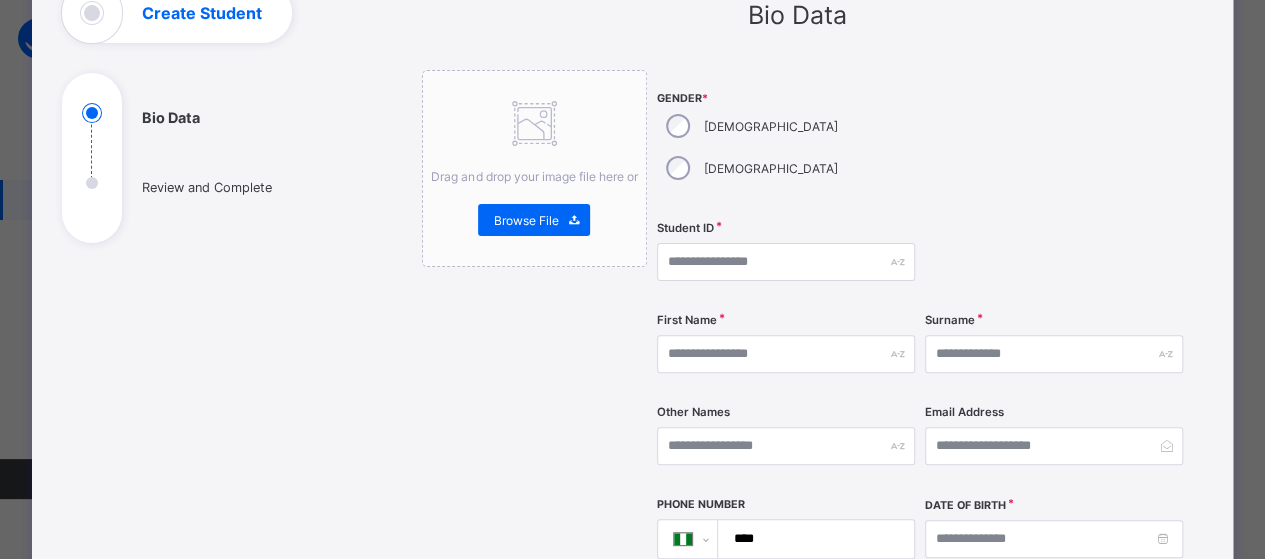 scroll, scrollTop: 200, scrollLeft: 0, axis: vertical 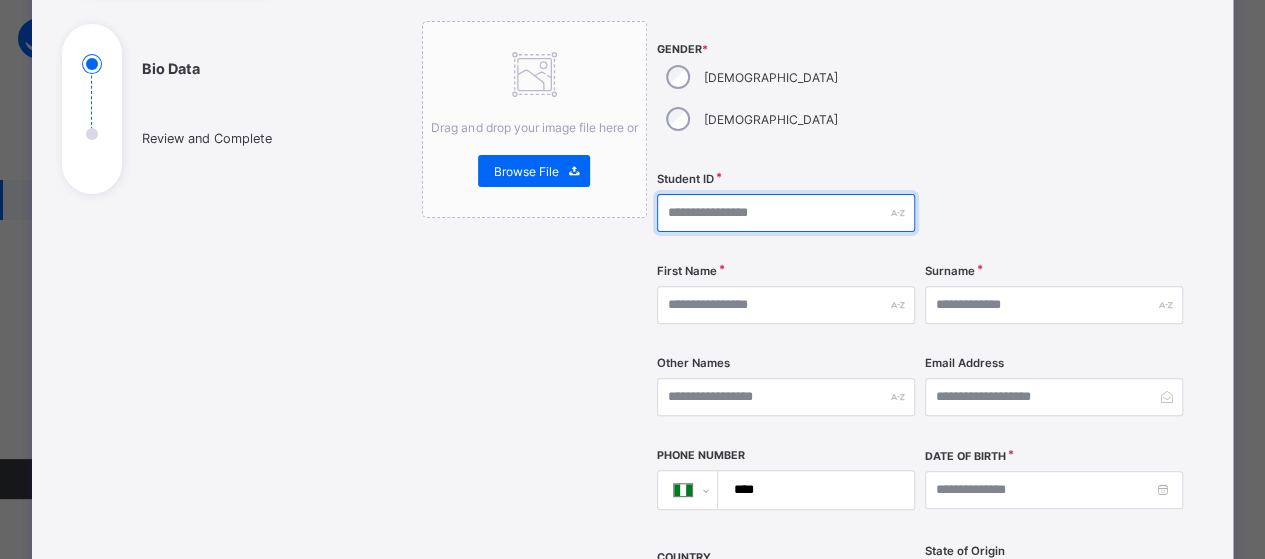 click at bounding box center [786, 213] 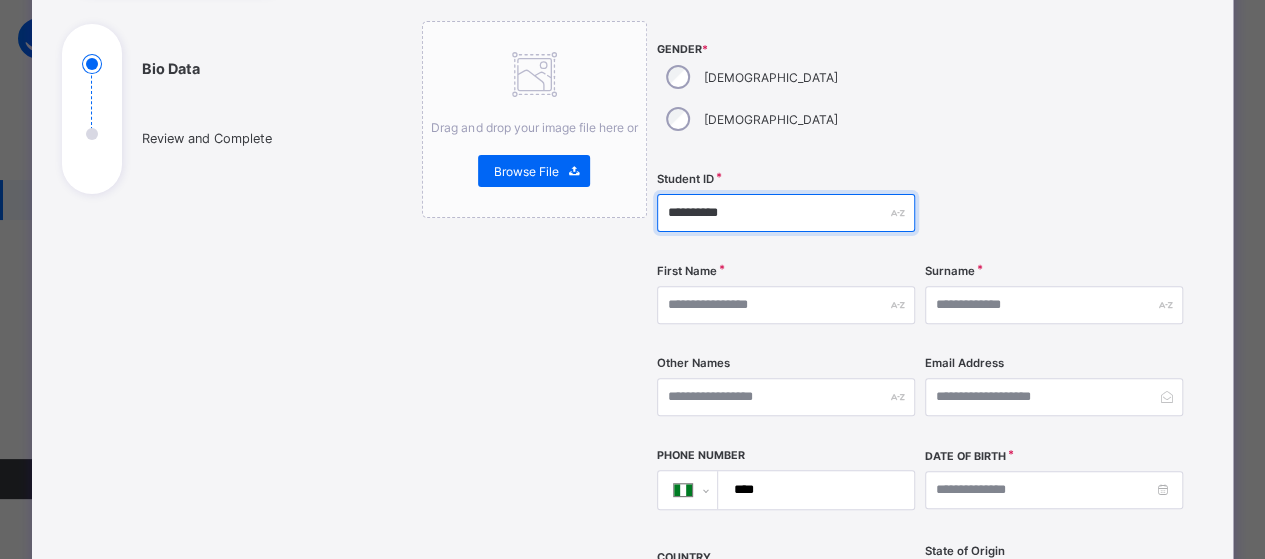 type on "**********" 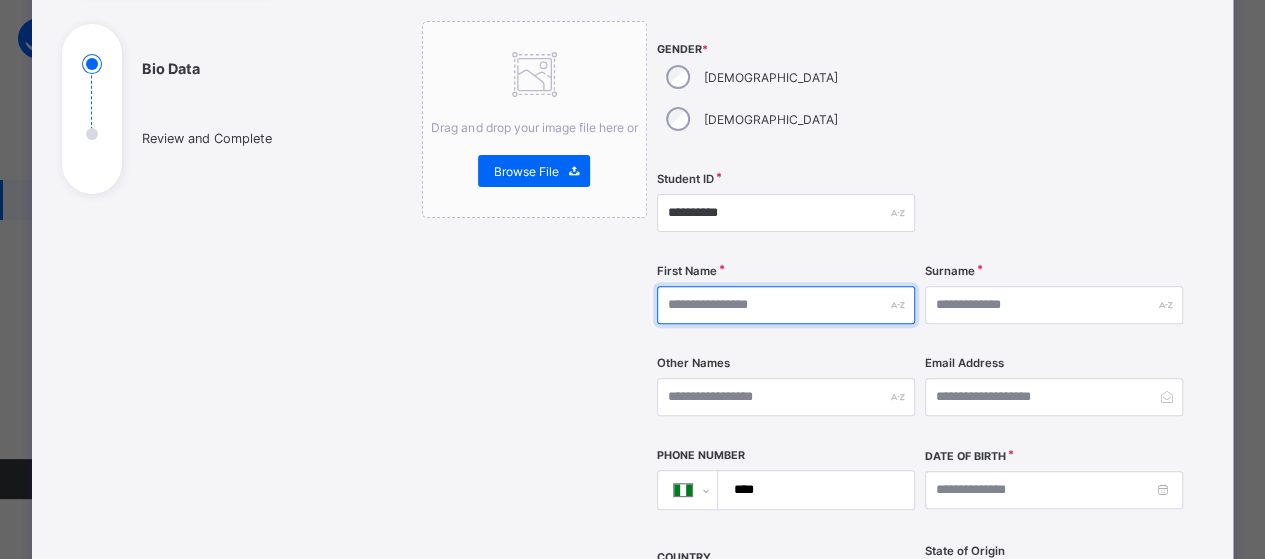 click at bounding box center (786, 305) 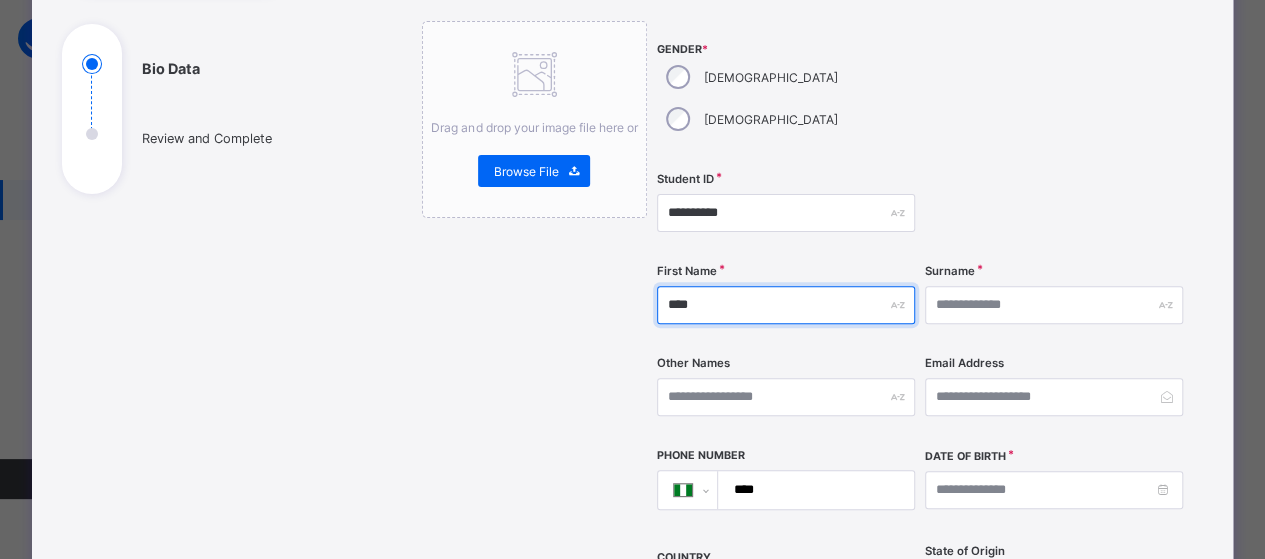 type on "****" 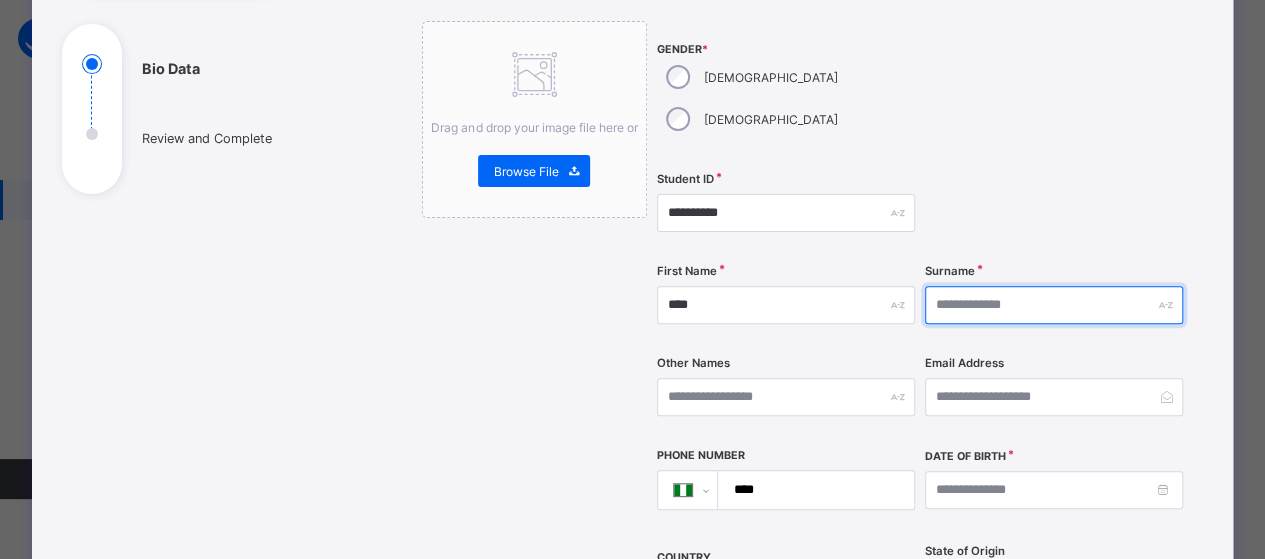 click at bounding box center [1054, 305] 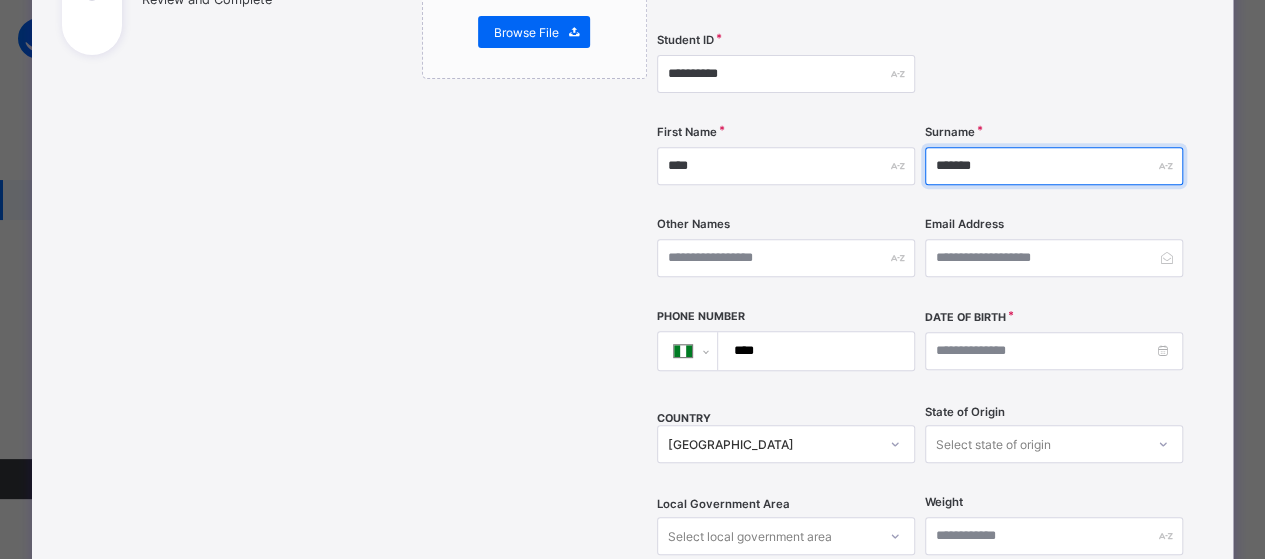 scroll, scrollTop: 400, scrollLeft: 0, axis: vertical 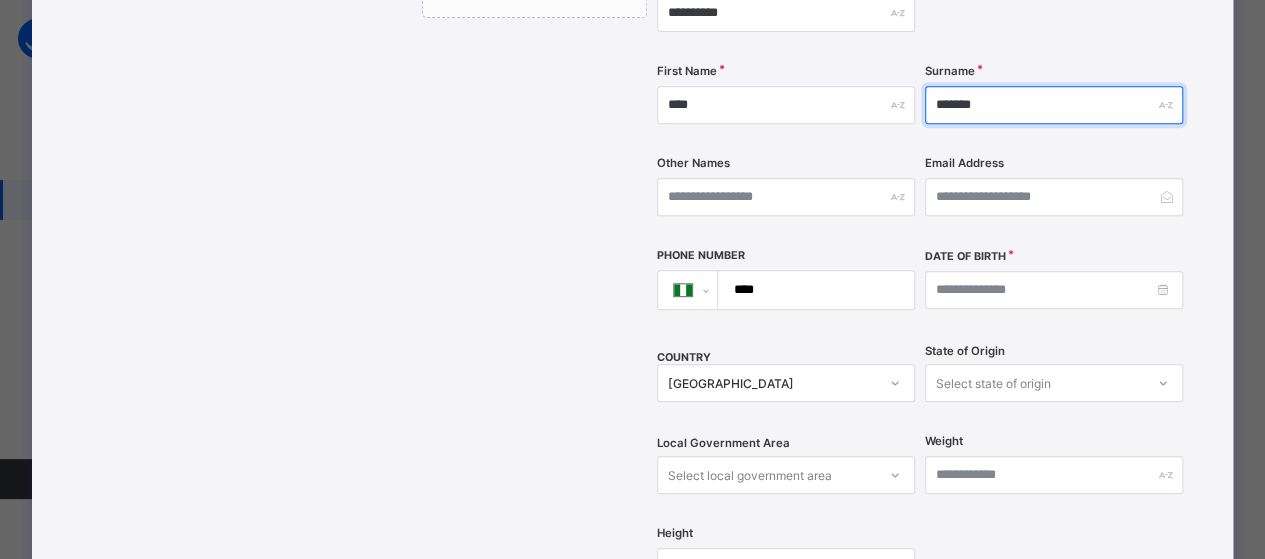 type on "*******" 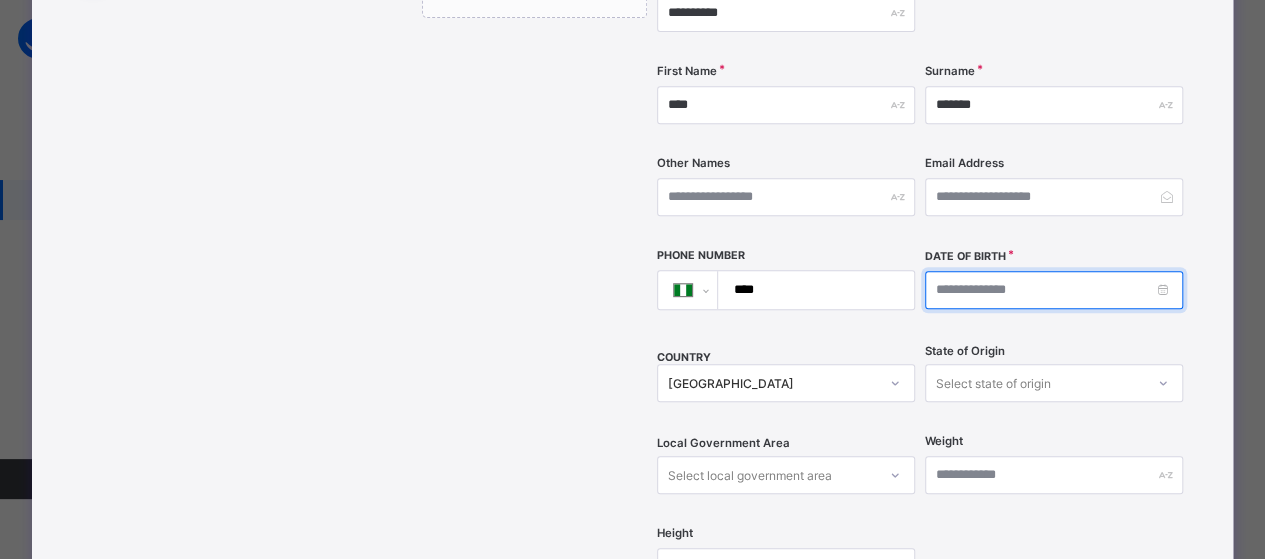 click at bounding box center [1054, 290] 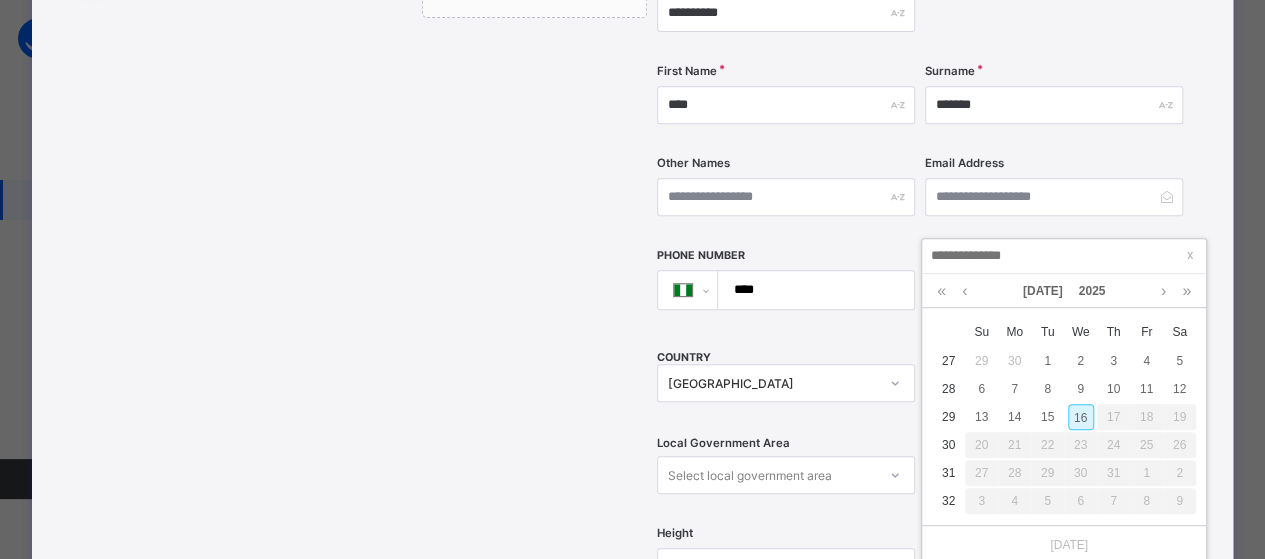 type on "**********" 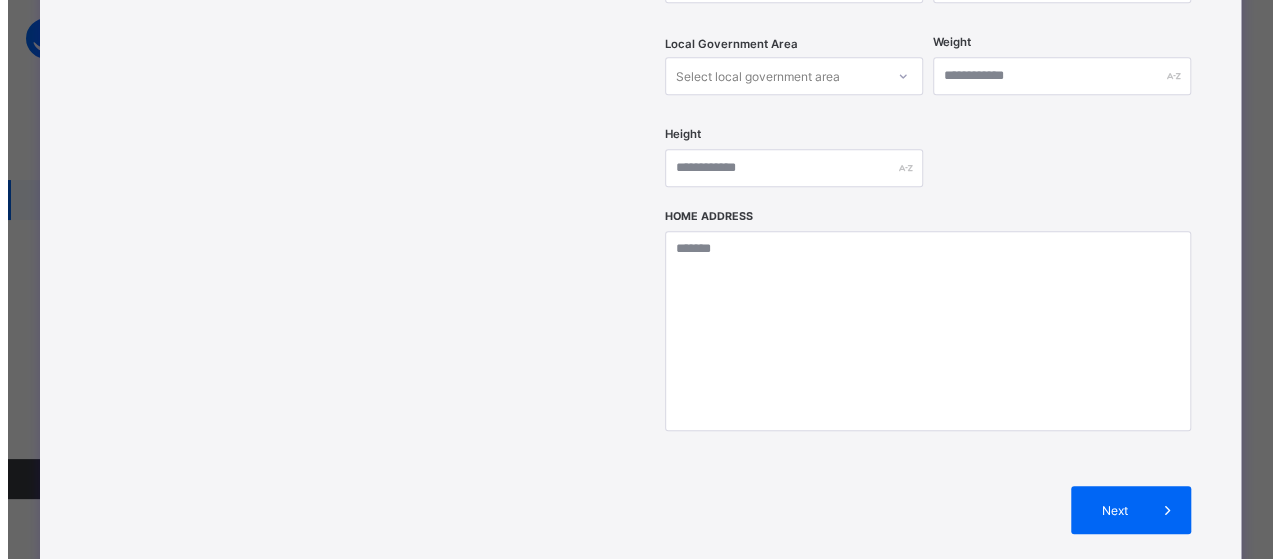 scroll, scrollTop: 800, scrollLeft: 0, axis: vertical 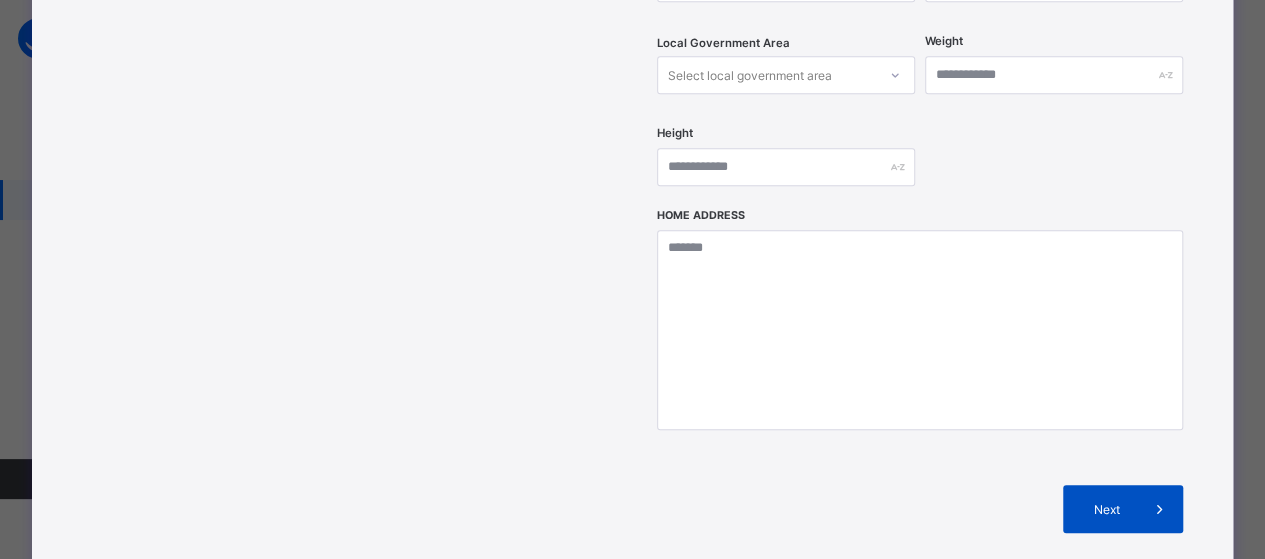 click on "Next" at bounding box center (1123, 509) 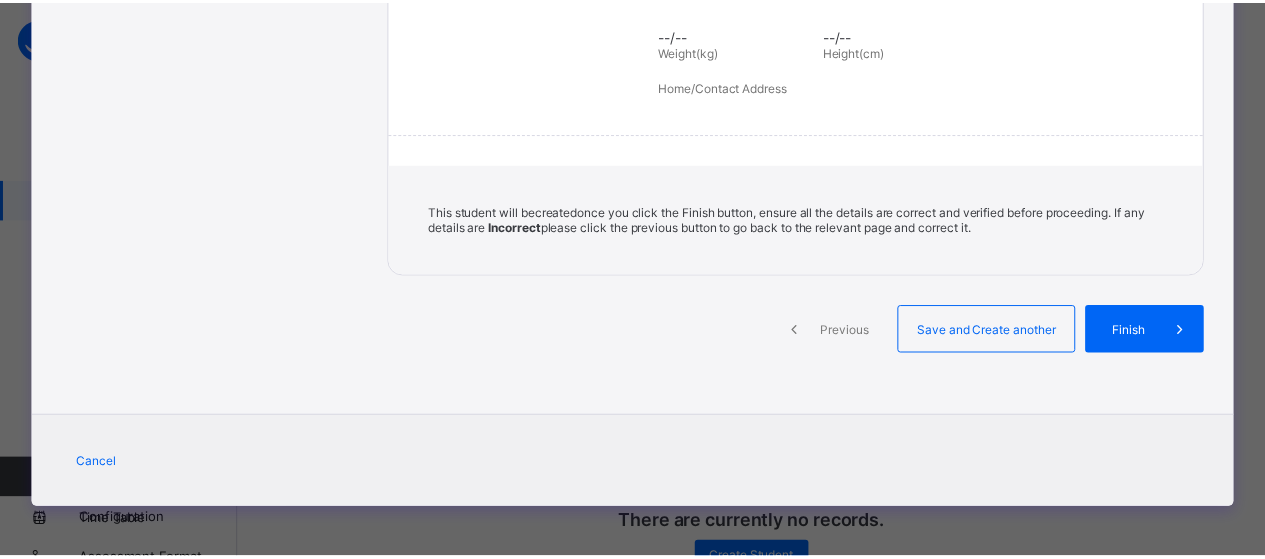 scroll, scrollTop: 448, scrollLeft: 0, axis: vertical 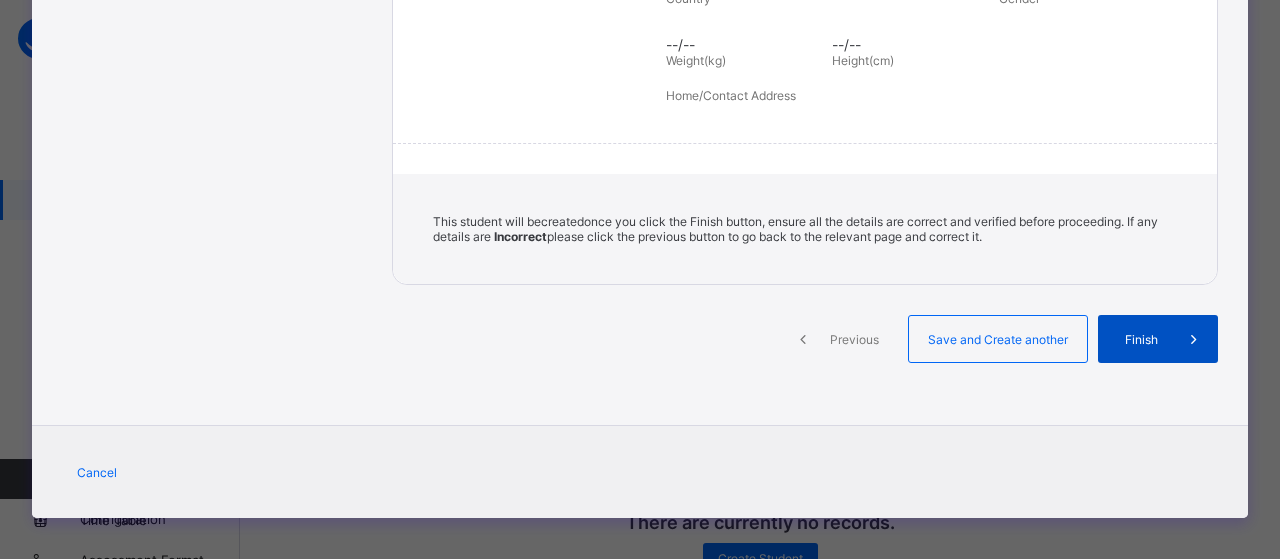 click on "Finish" at bounding box center (1141, 339) 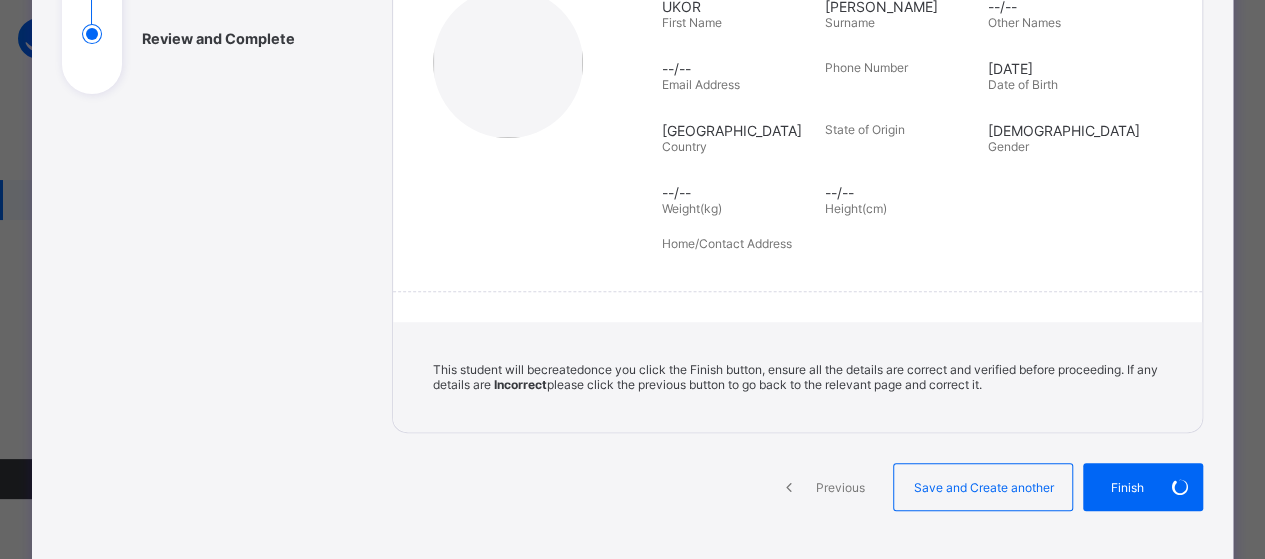 scroll, scrollTop: 448, scrollLeft: 0, axis: vertical 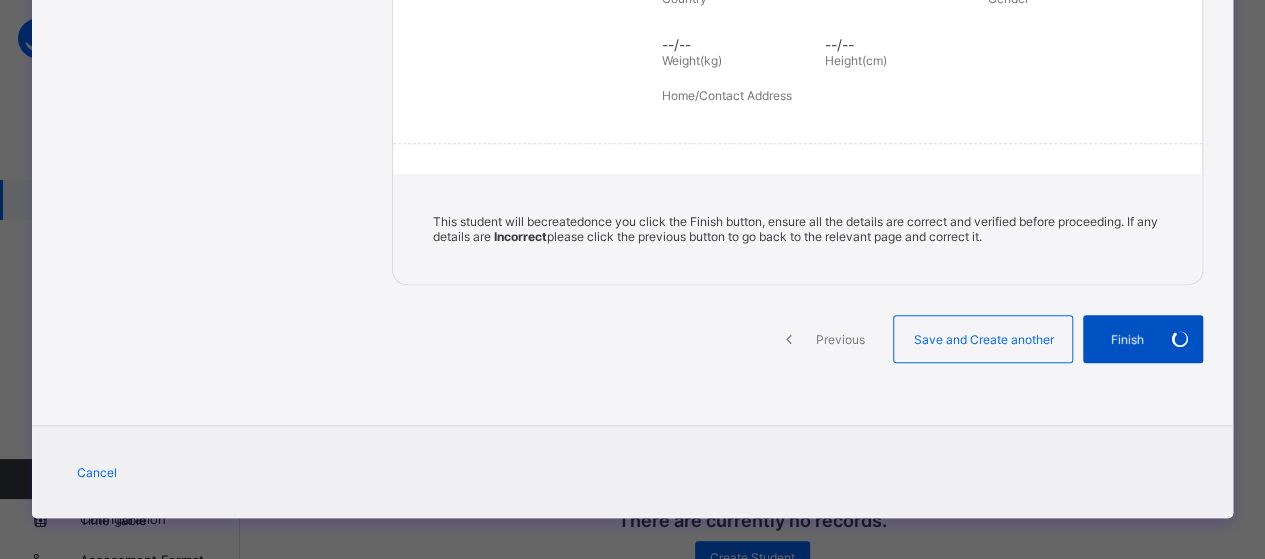 click on "Finish" at bounding box center (1143, 339) 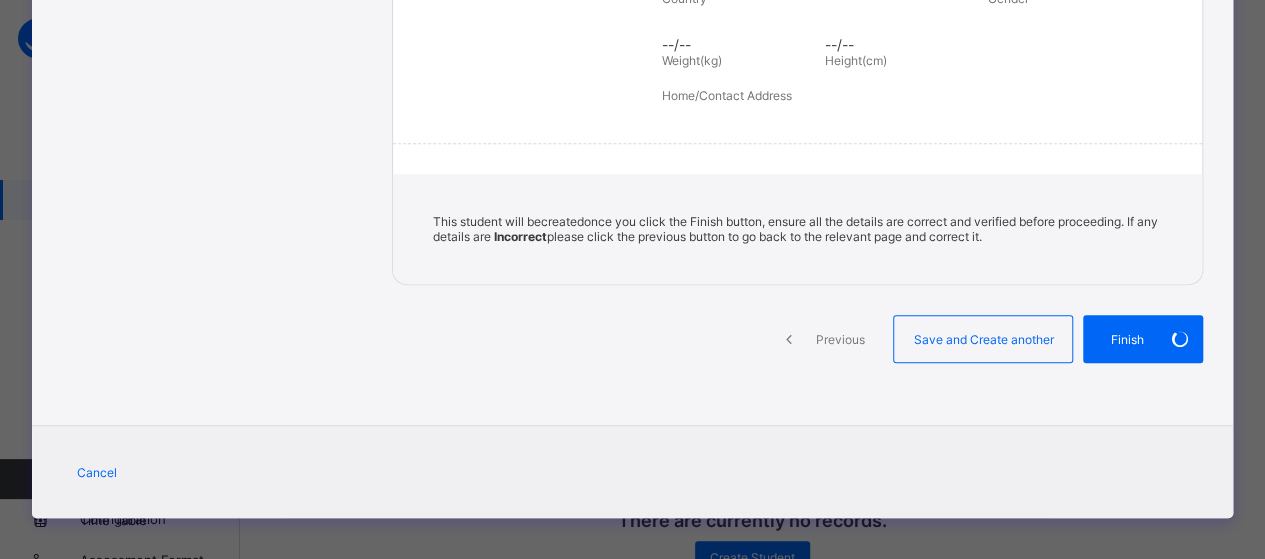 click on "Bio Data Review and Complete" at bounding box center [212, 42] 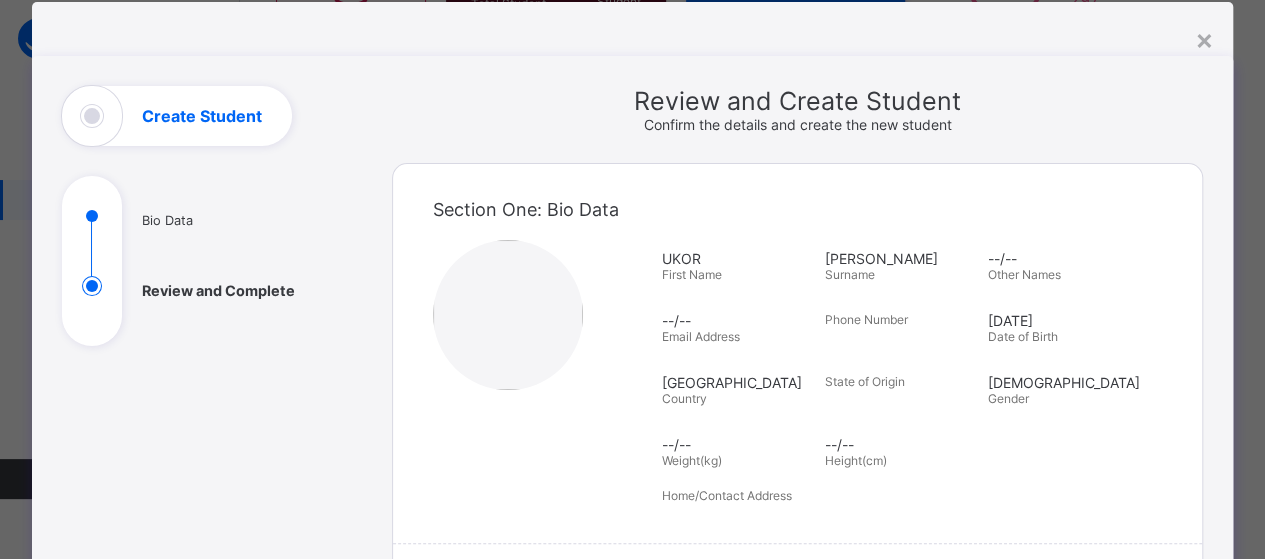 scroll, scrollTop: 0, scrollLeft: 0, axis: both 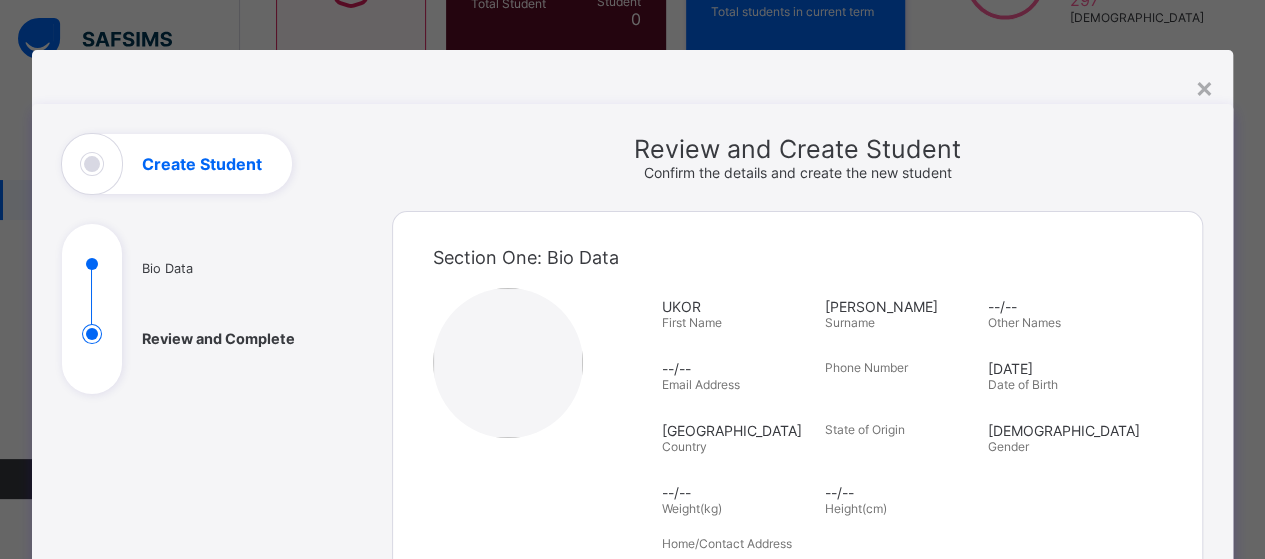click on "Section One: Bio Data" at bounding box center (798, 257) 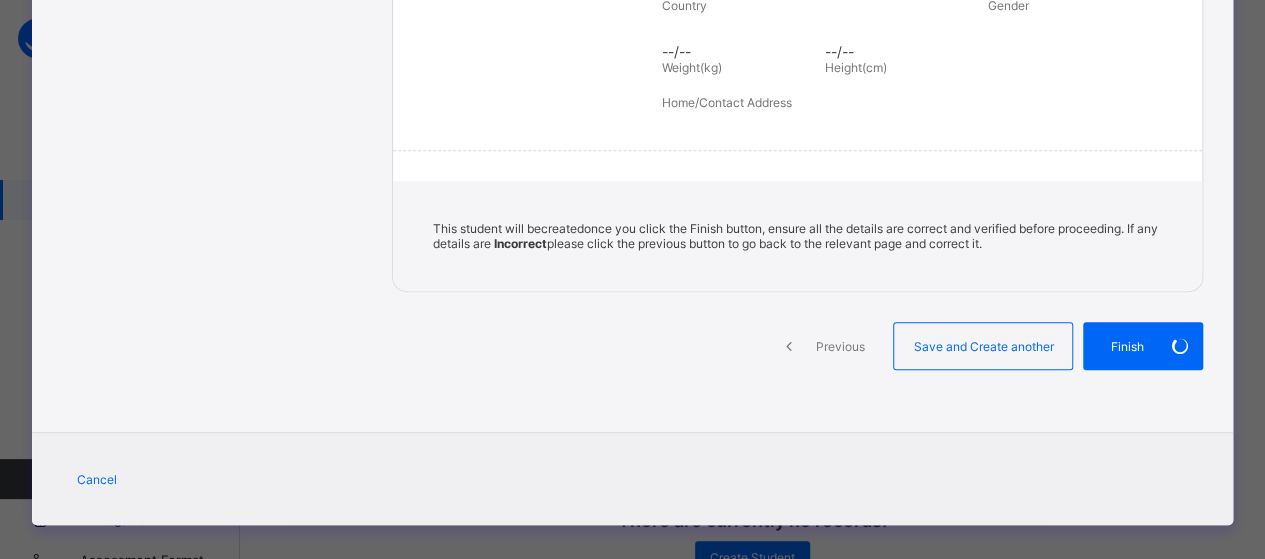scroll, scrollTop: 448, scrollLeft: 0, axis: vertical 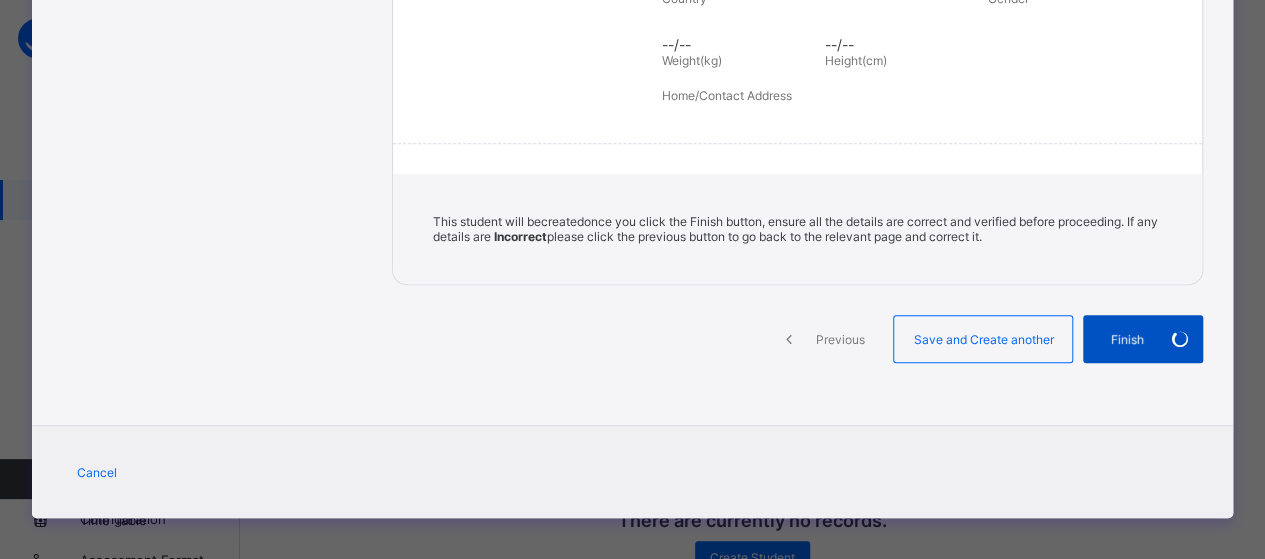 click on "Finish" at bounding box center (1143, 339) 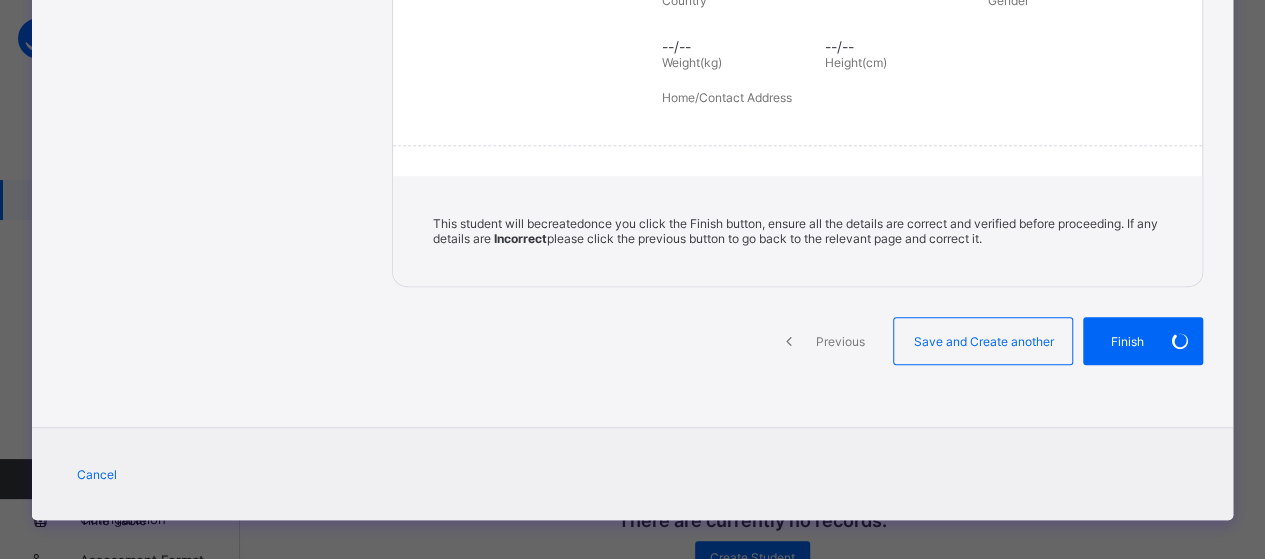 scroll, scrollTop: 448, scrollLeft: 0, axis: vertical 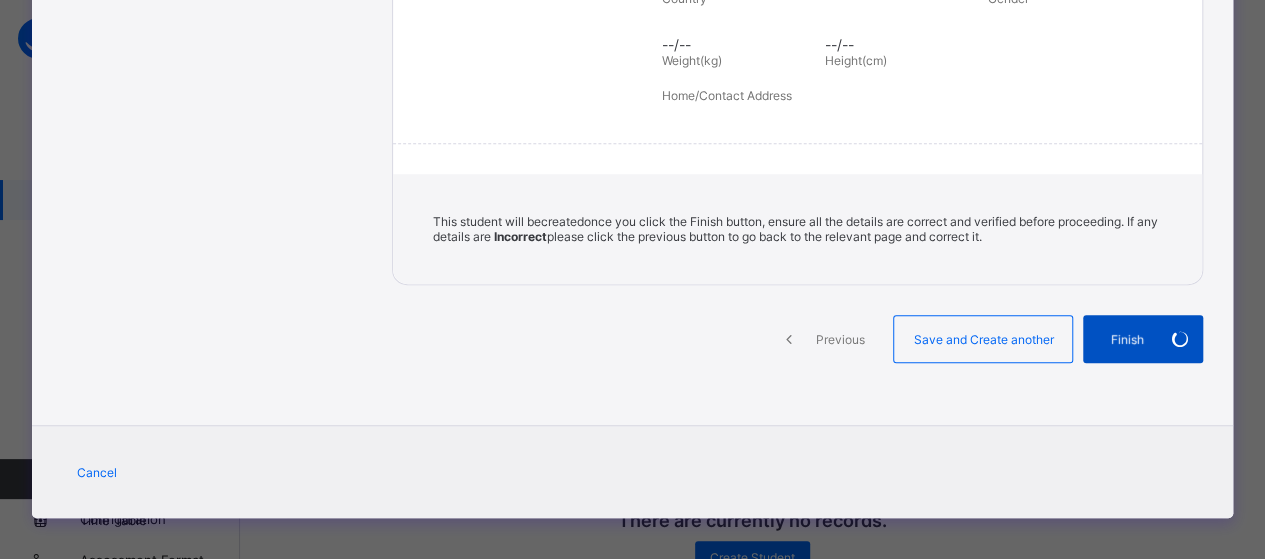 click on "Finish" at bounding box center [1143, 339] 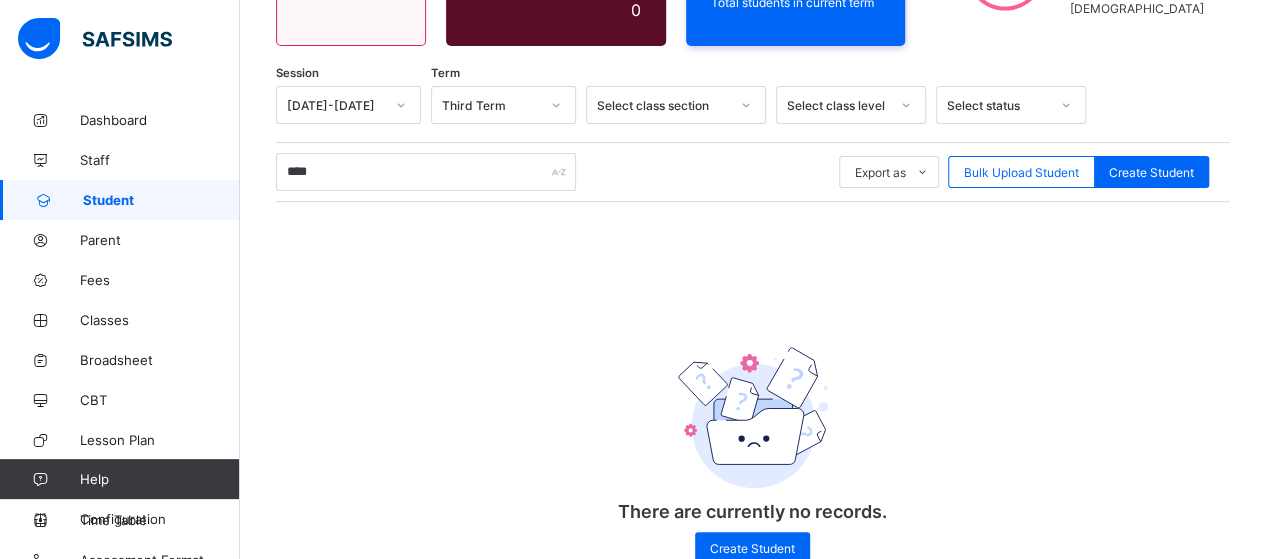 scroll, scrollTop: 230, scrollLeft: 0, axis: vertical 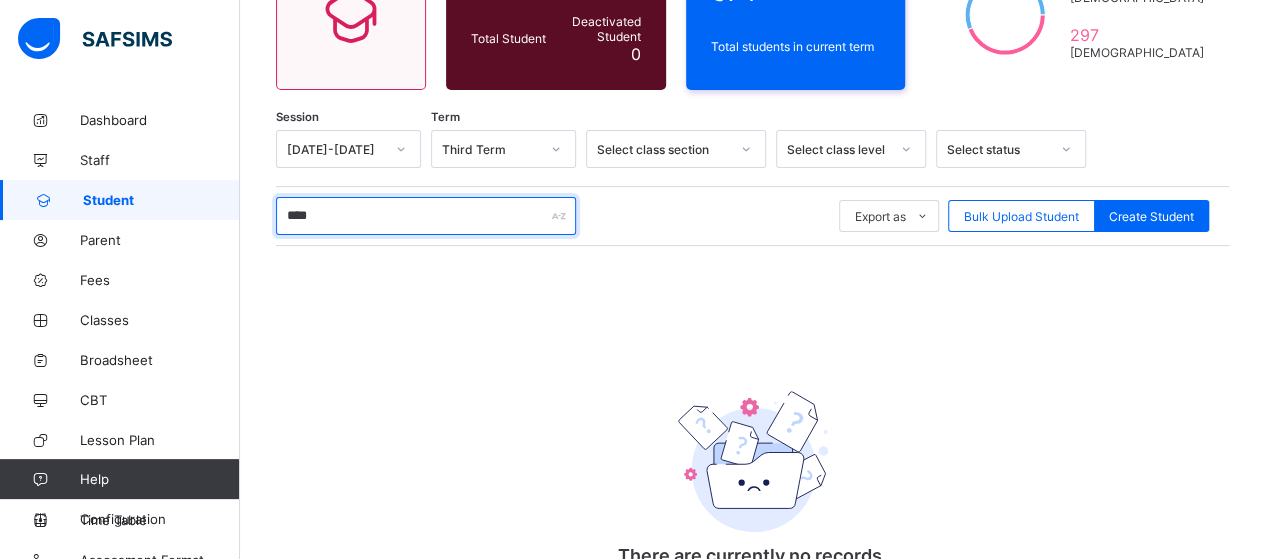 click on "****" at bounding box center [426, 216] 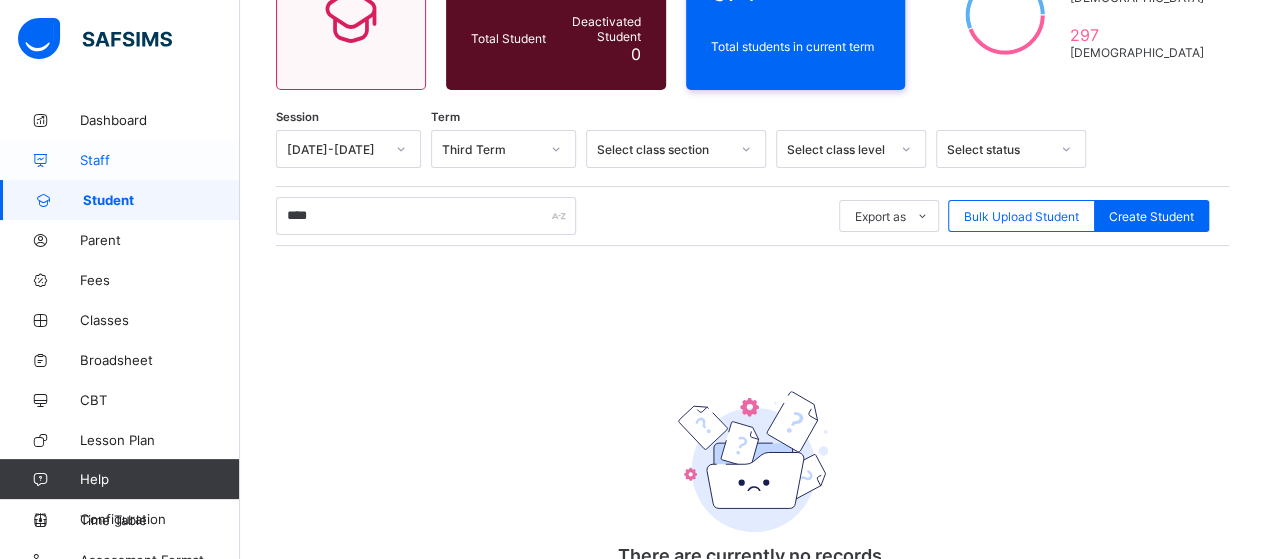 click on "Staff" at bounding box center [160, 160] 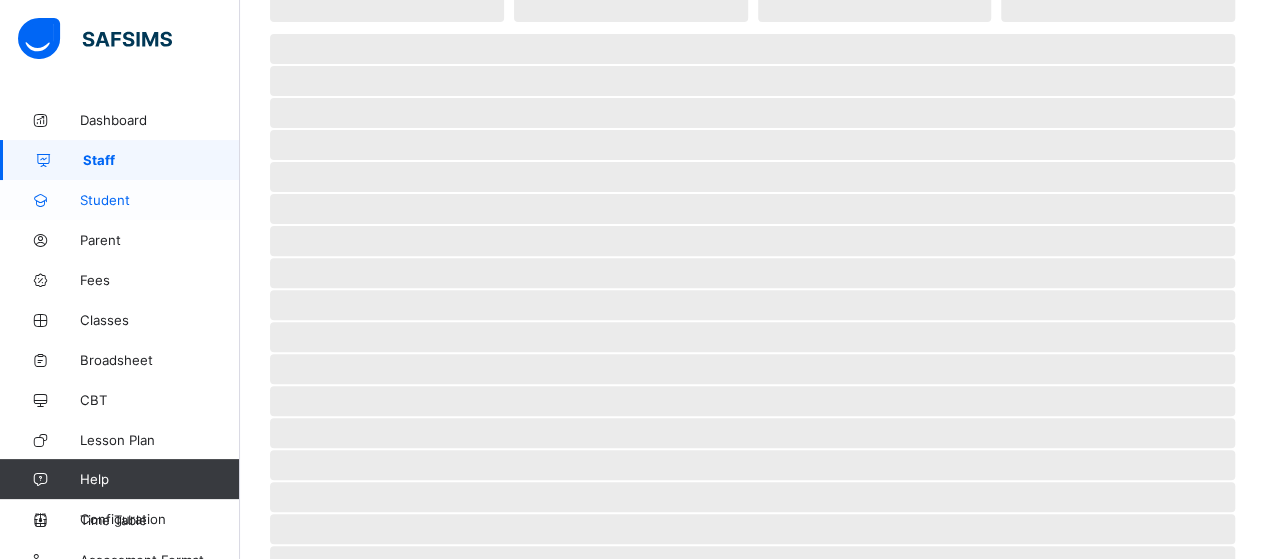 click on "Student" at bounding box center [160, 200] 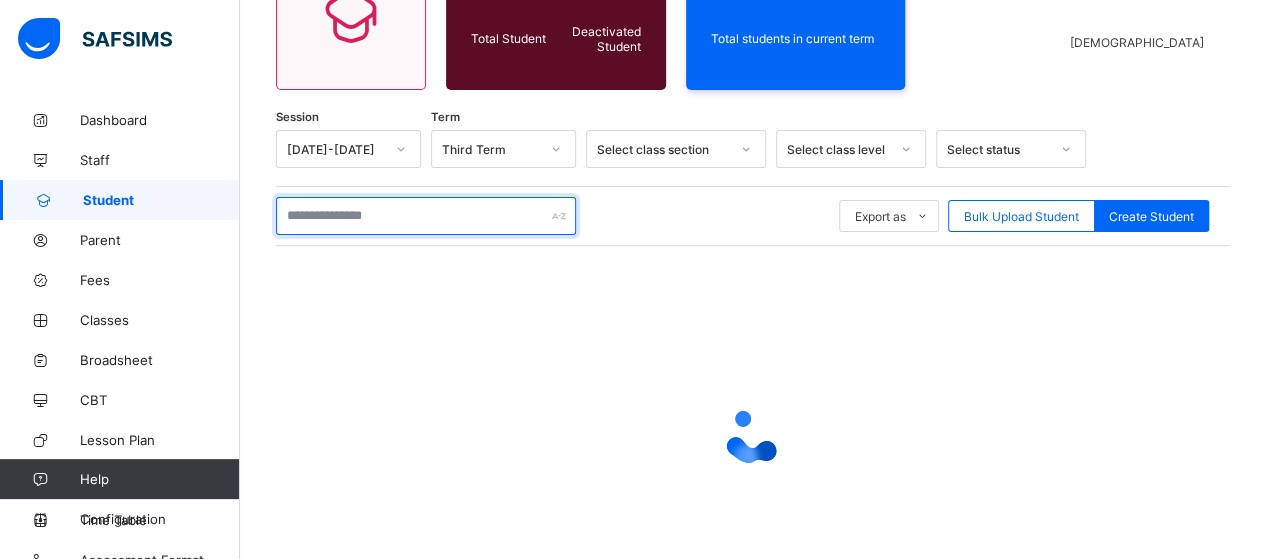 click at bounding box center (426, 216) 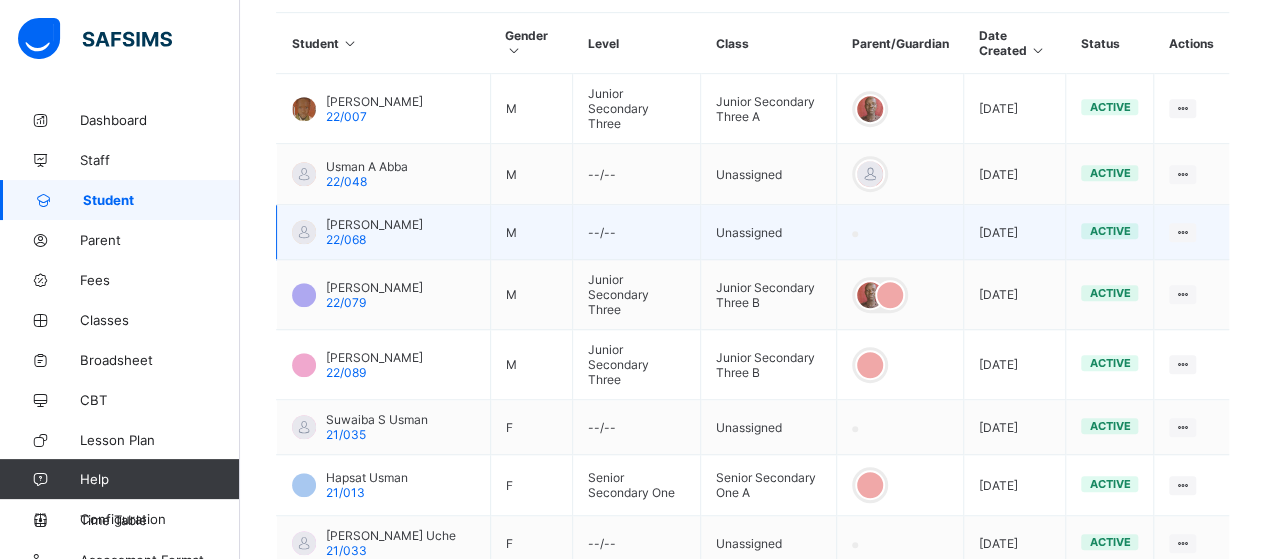 scroll, scrollTop: 717, scrollLeft: 0, axis: vertical 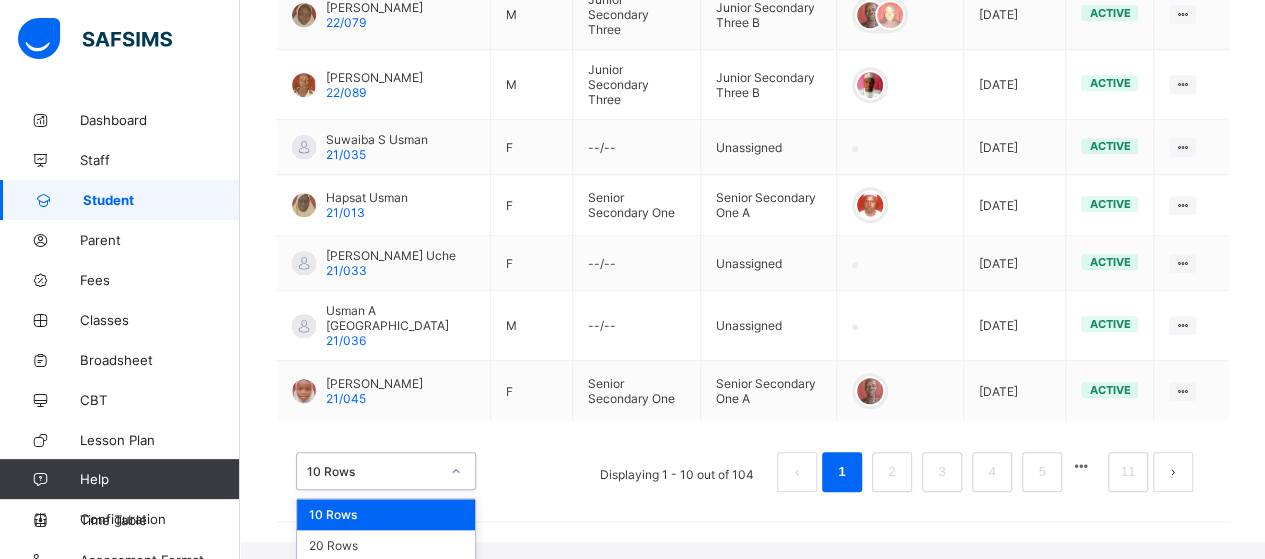 click on "option 10 Rows focused, 1 of 3. 3 results available. Use Up and Down to choose options, press Enter to select the currently focused option, press Escape to exit the menu, press Tab to select the option and exit the menu. 10 Rows 10 Rows 20 Rows 50 Rows" at bounding box center [386, 471] 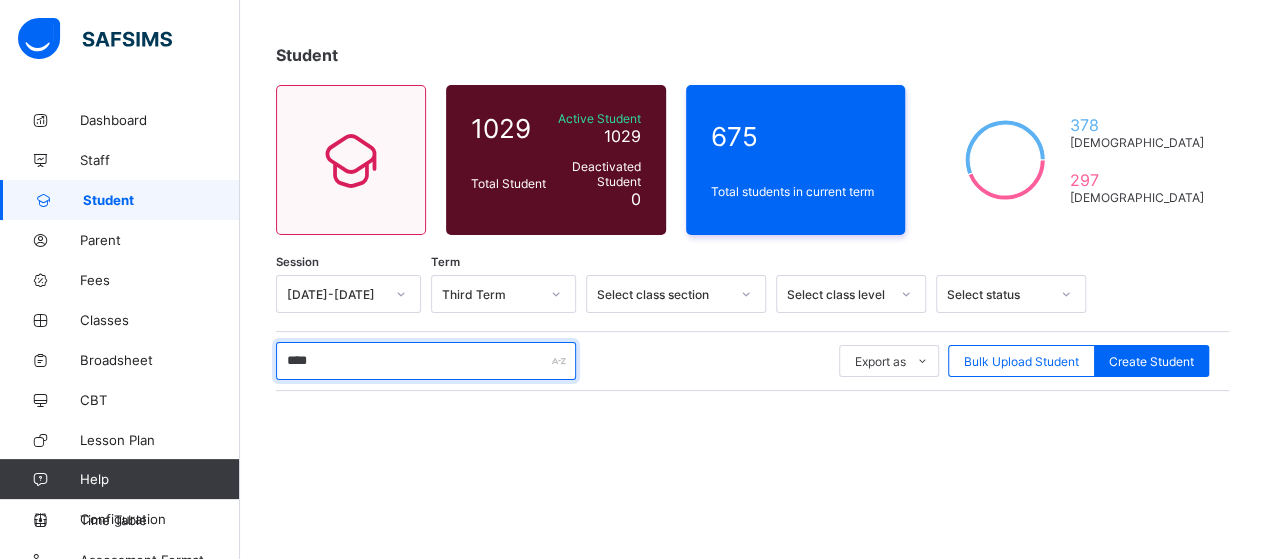click on "****" at bounding box center (426, 361) 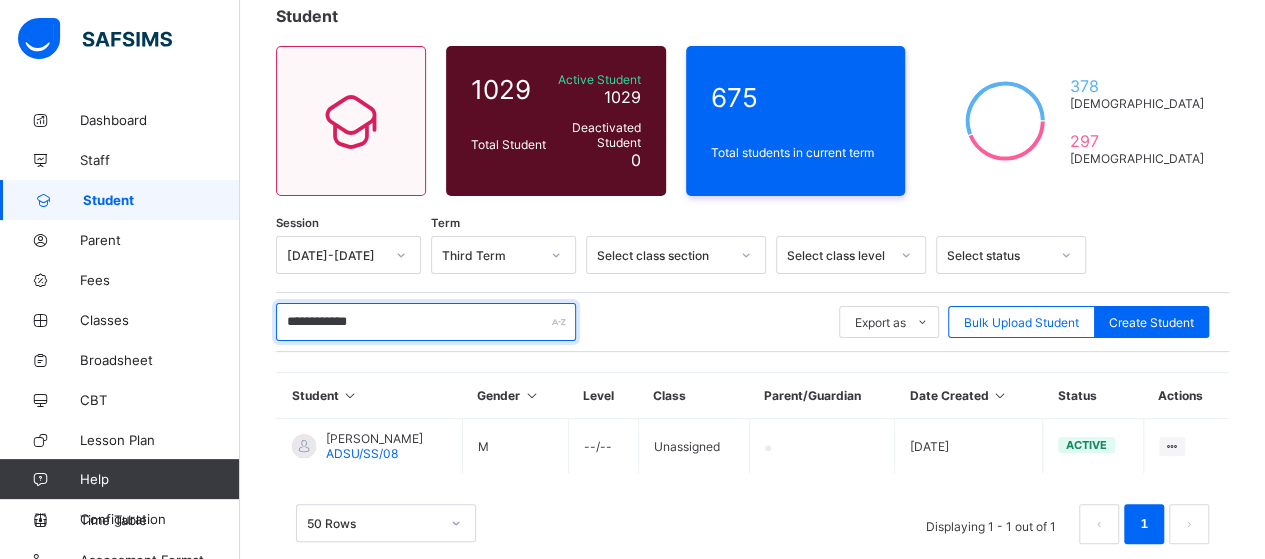 scroll, scrollTop: 154, scrollLeft: 0, axis: vertical 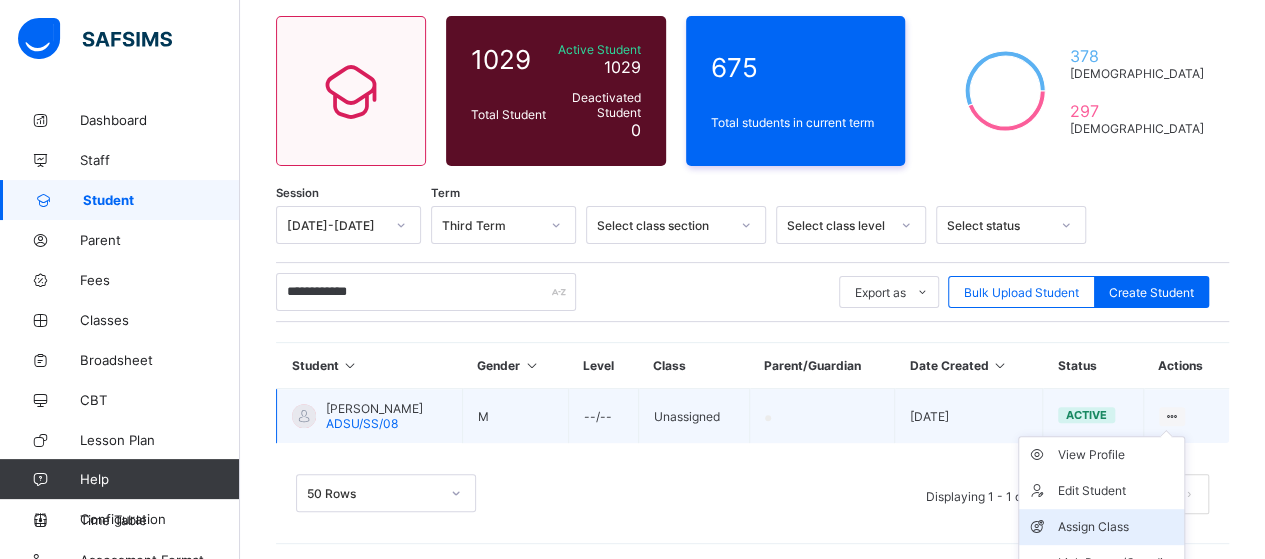 click on "Assign Class" at bounding box center [1116, 527] 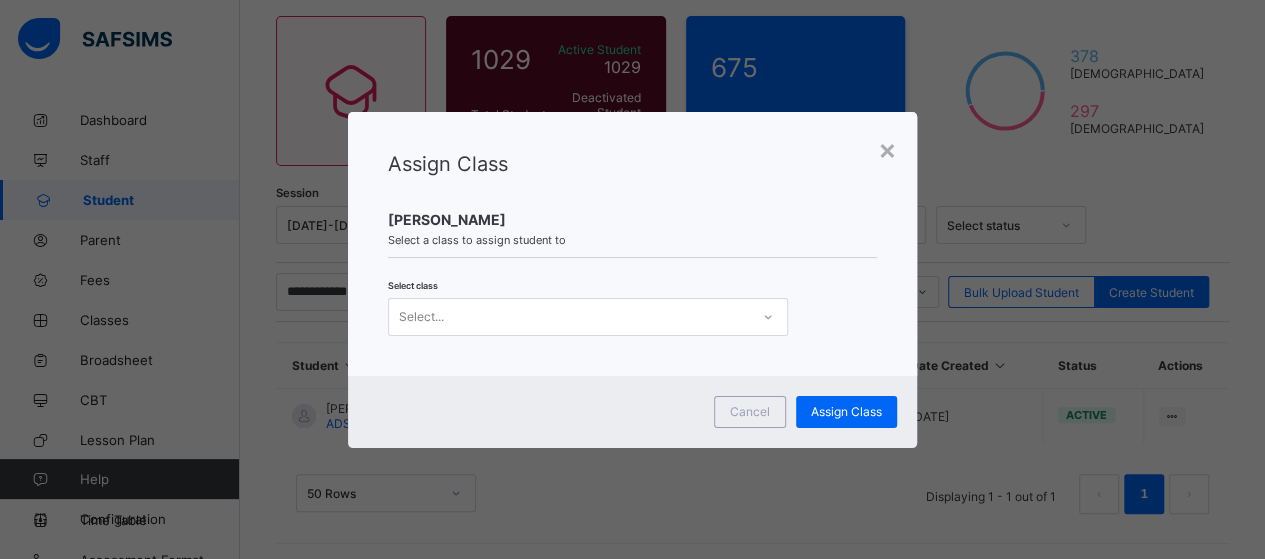scroll, scrollTop: 0, scrollLeft: 0, axis: both 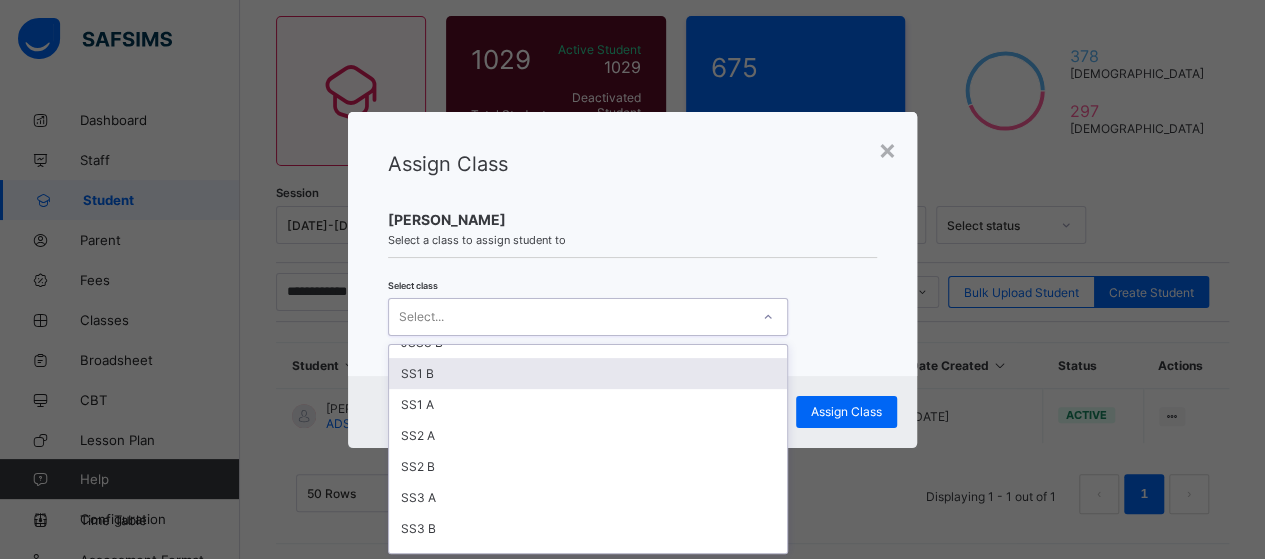 click on "SS1 B" at bounding box center [588, 373] 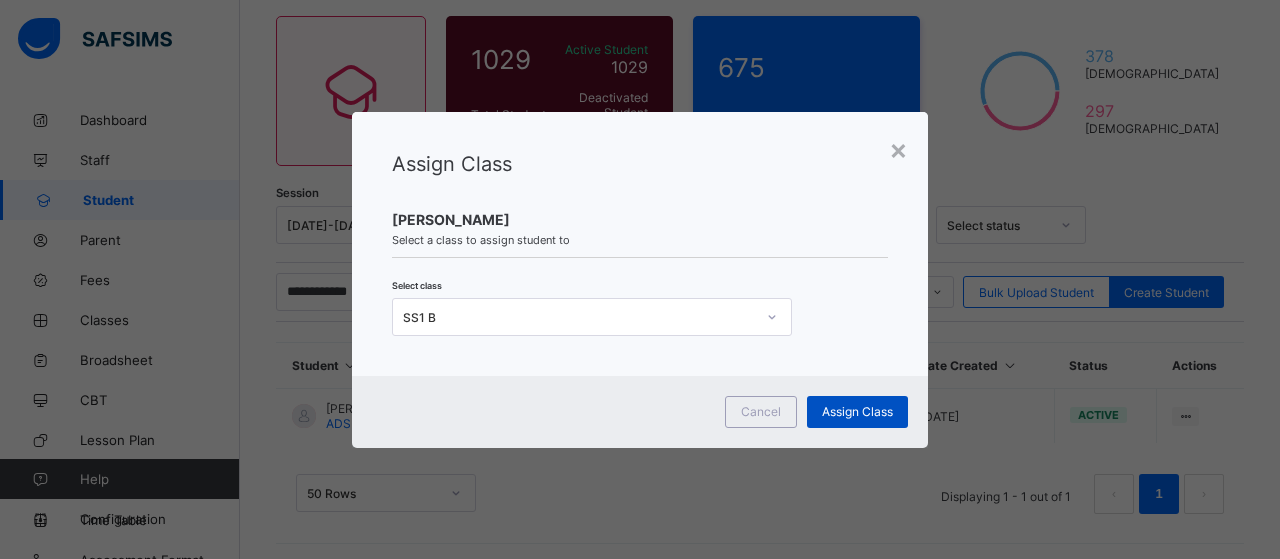 click on "Assign Class" at bounding box center [857, 411] 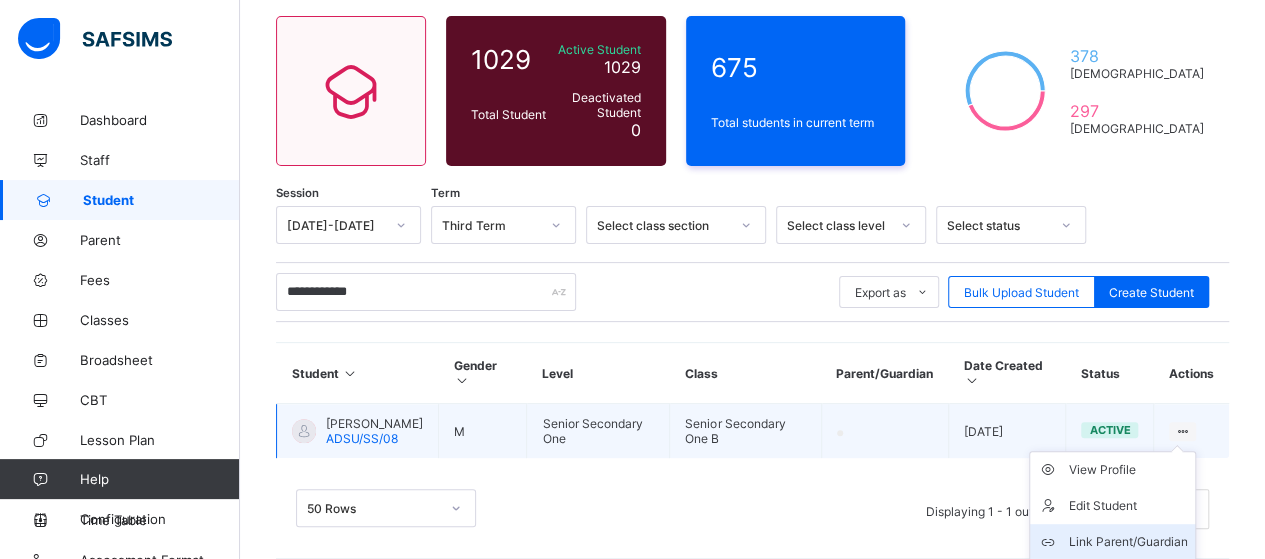 click on "Link Parent/Guardian" at bounding box center (1127, 542) 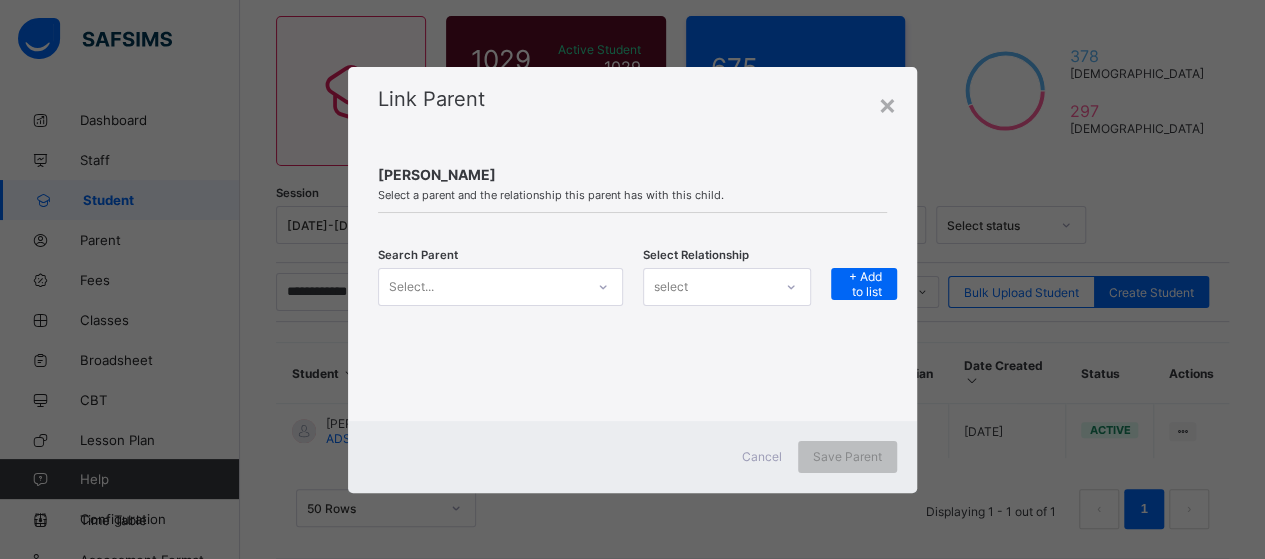 click at bounding box center [603, 287] 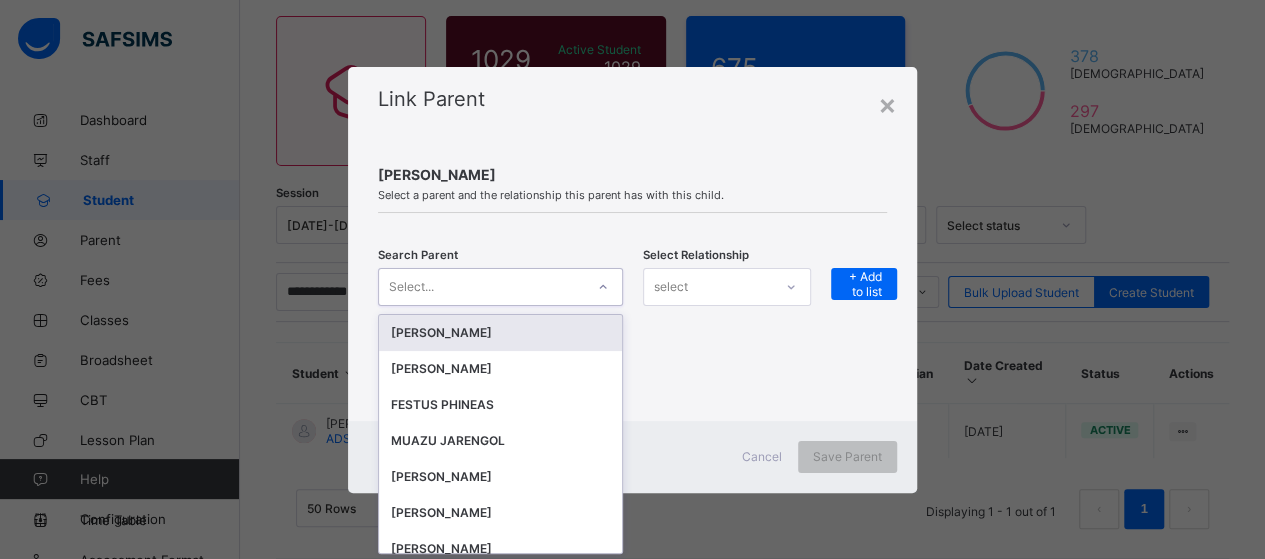 scroll, scrollTop: 0, scrollLeft: 0, axis: both 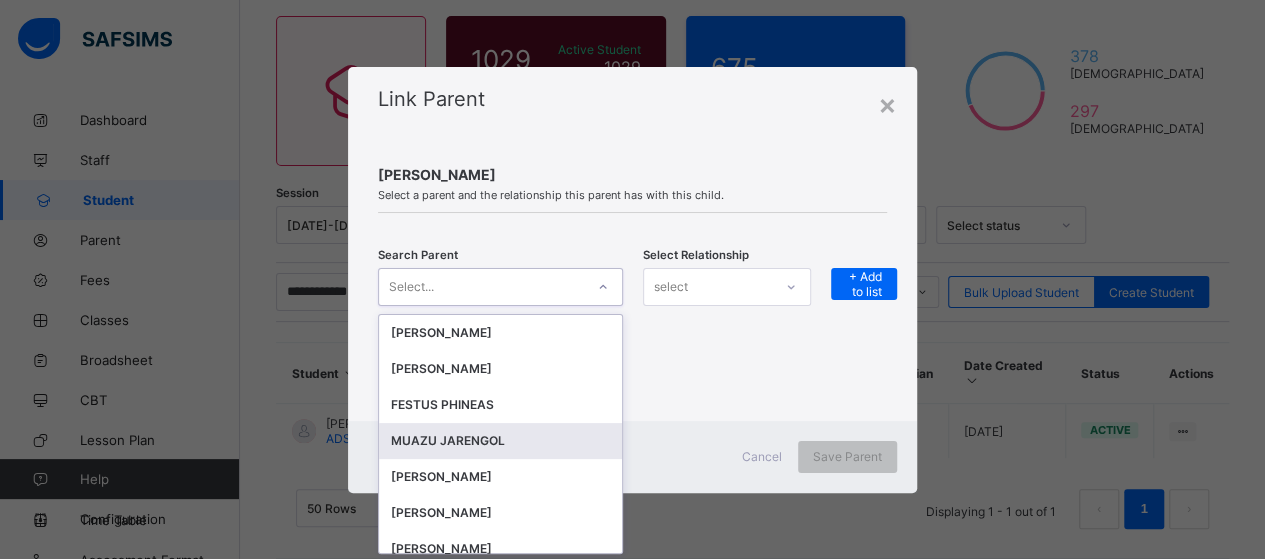 drag, startPoint x: 468, startPoint y: 439, endPoint x: 616, endPoint y: 391, distance: 155.5892 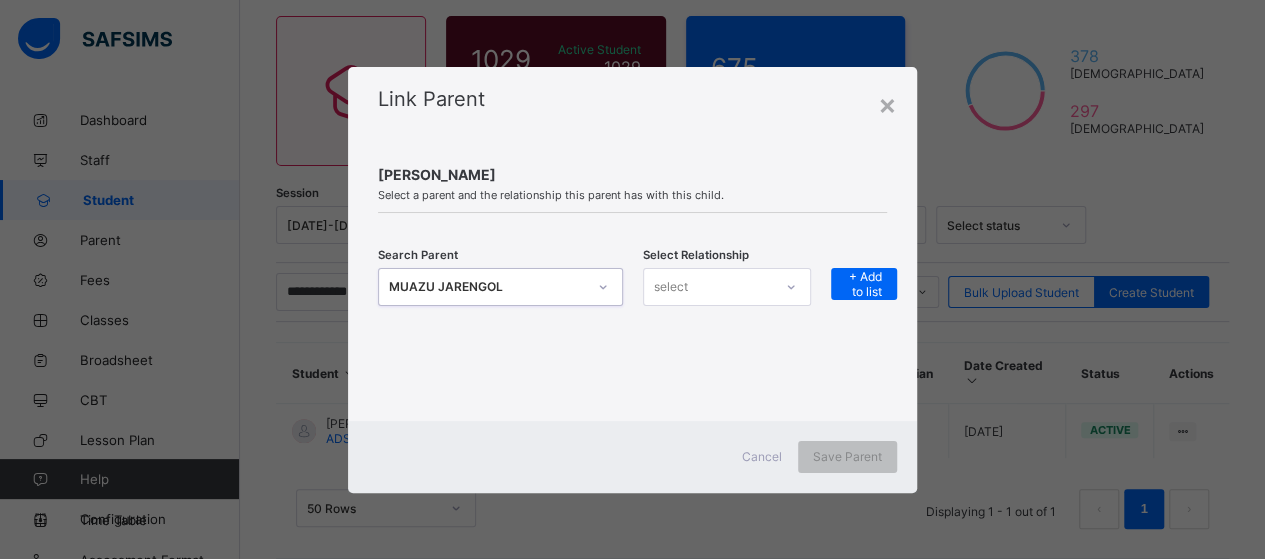 click 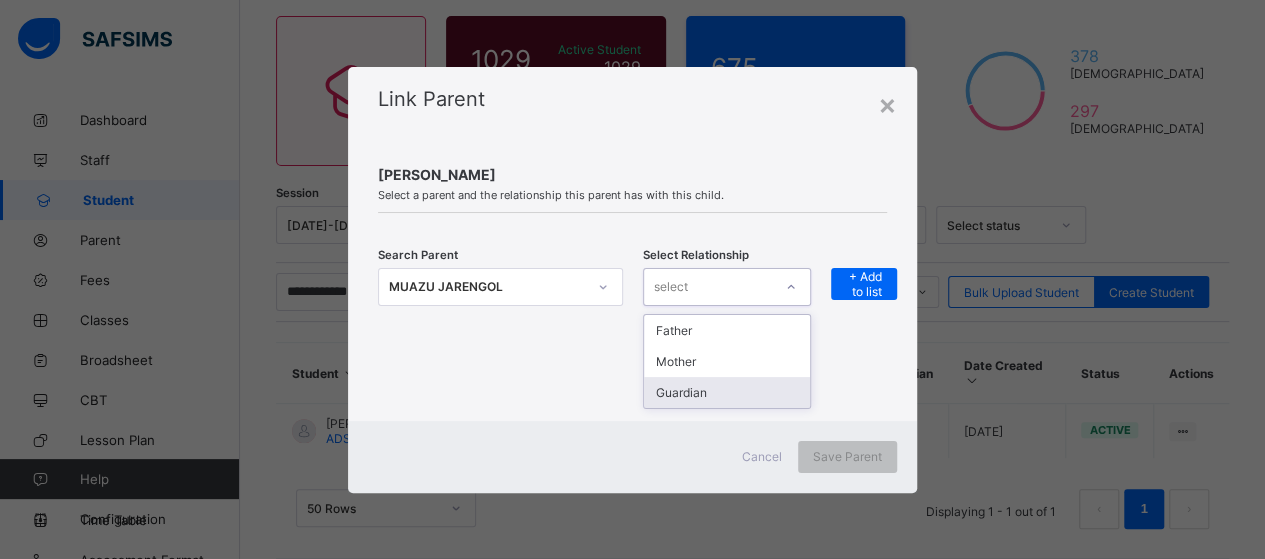 drag, startPoint x: 730, startPoint y: 391, endPoint x: 856, endPoint y: 327, distance: 141.32233 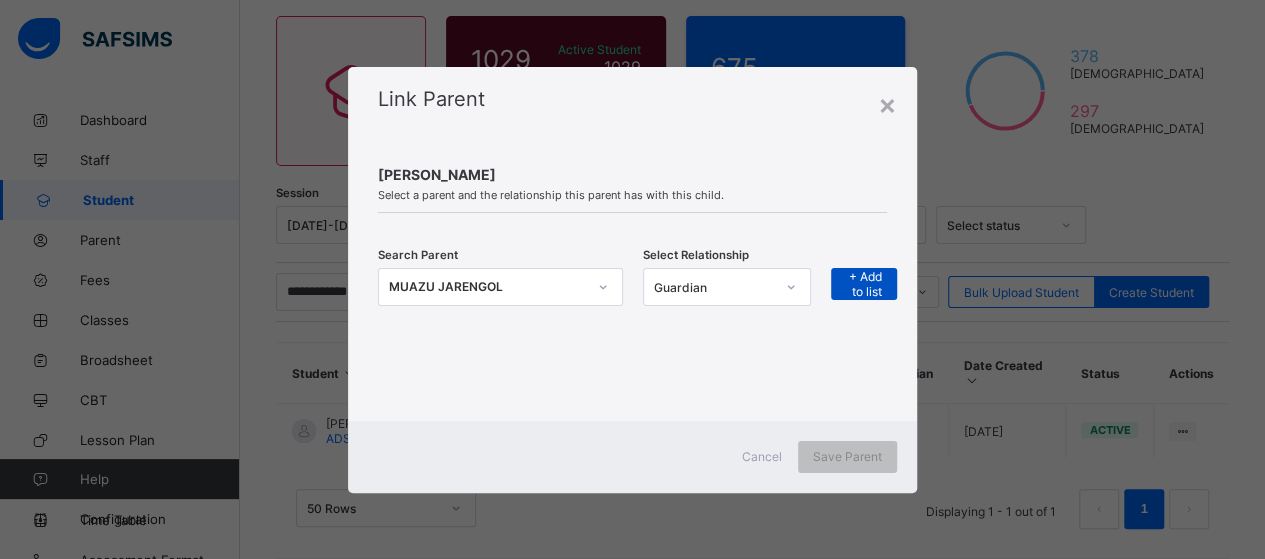 click on "+ Add to list" at bounding box center (864, 284) 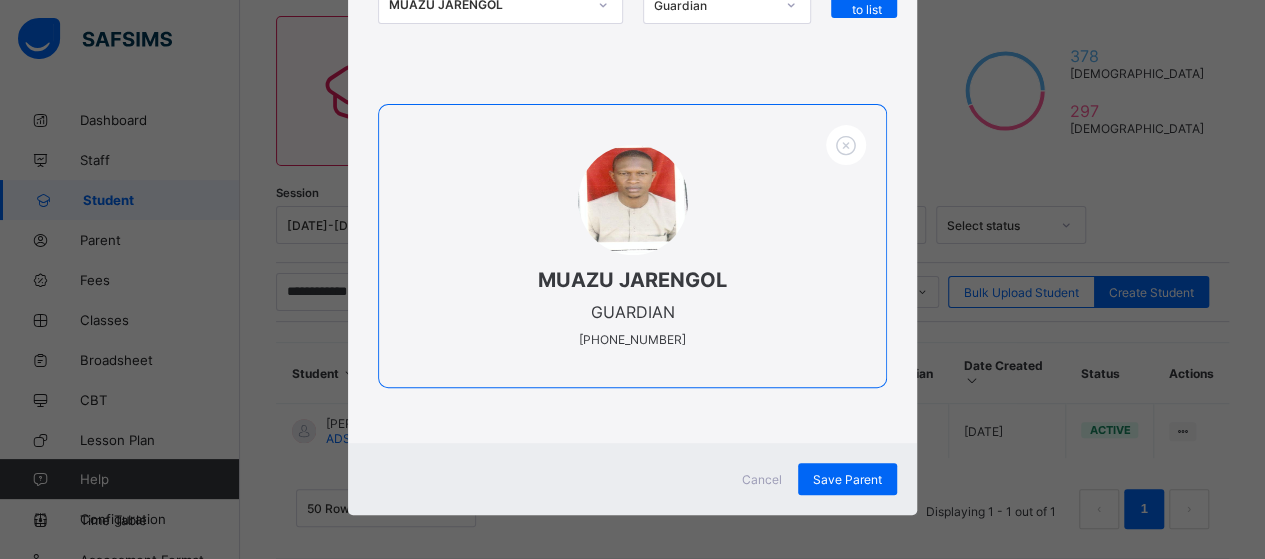 scroll, scrollTop: 266, scrollLeft: 0, axis: vertical 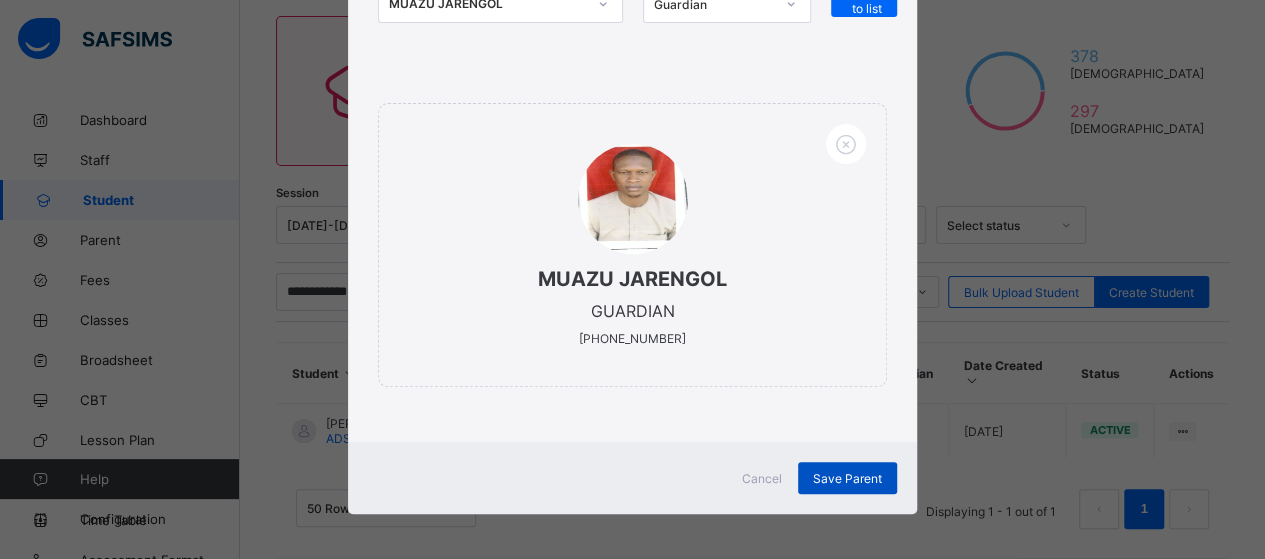 click on "Save Parent" at bounding box center (847, 478) 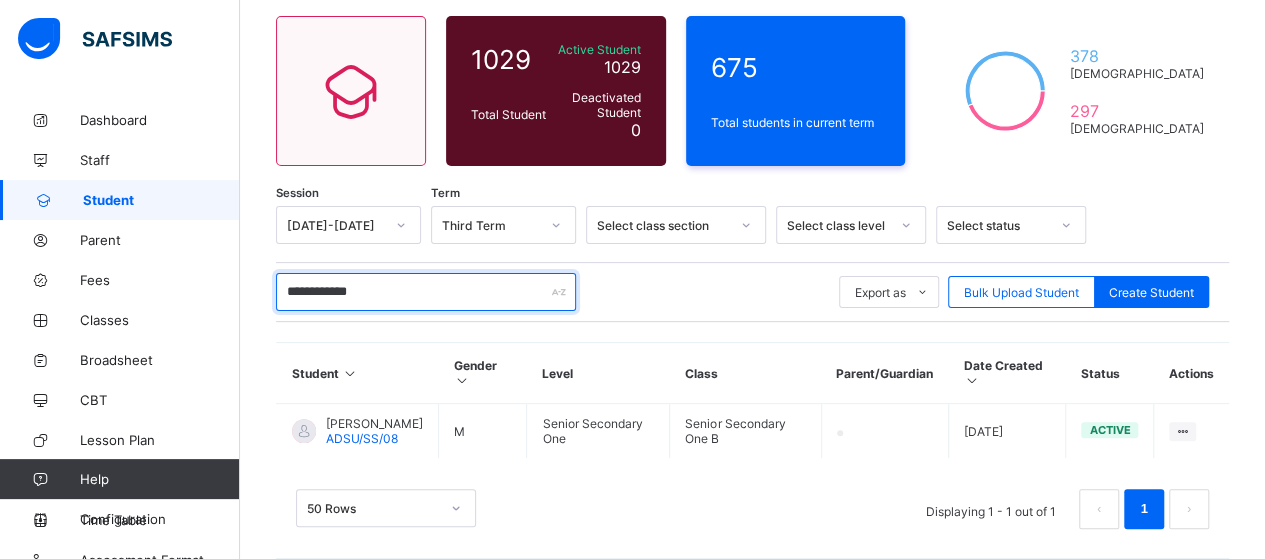 drag, startPoint x: 396, startPoint y: 291, endPoint x: 241, endPoint y: 282, distance: 155.26108 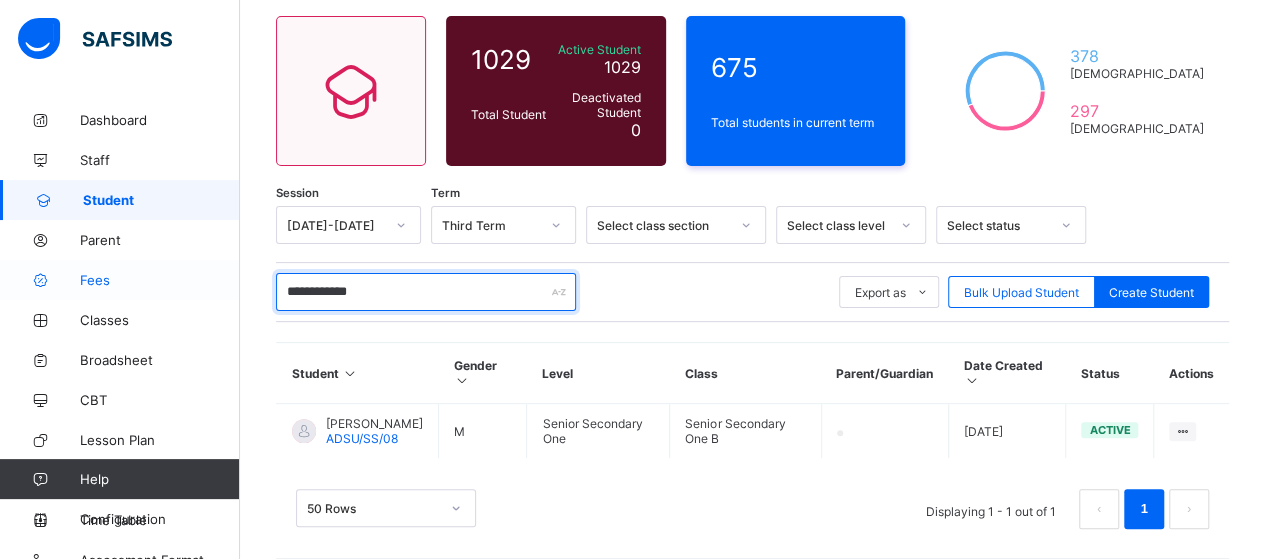 type on "*" 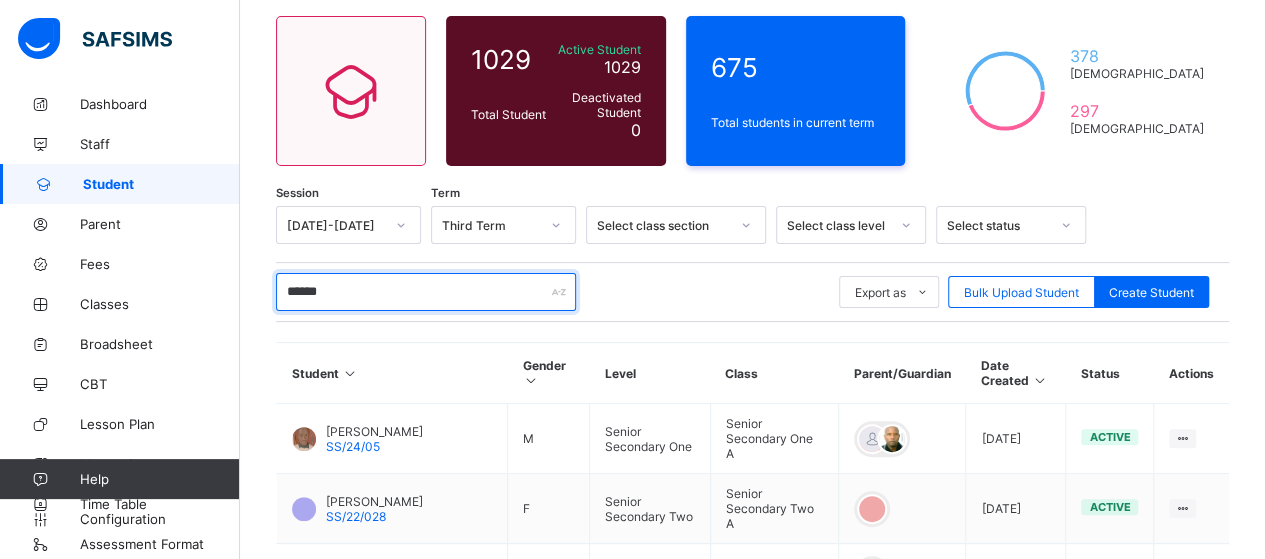 scroll, scrollTop: 20, scrollLeft: 0, axis: vertical 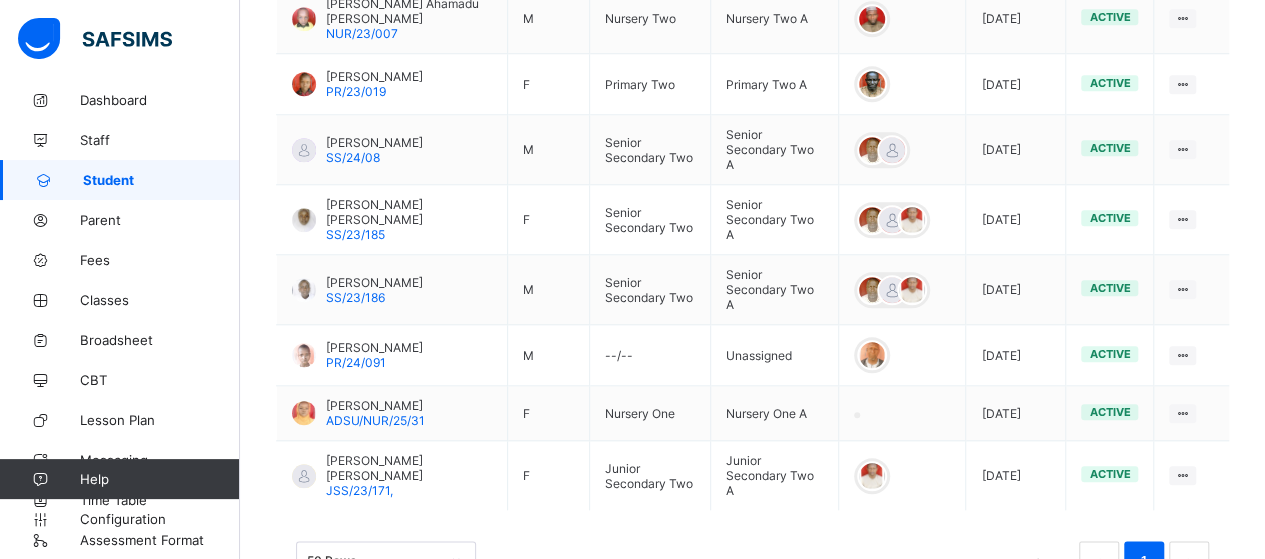 type on "******" 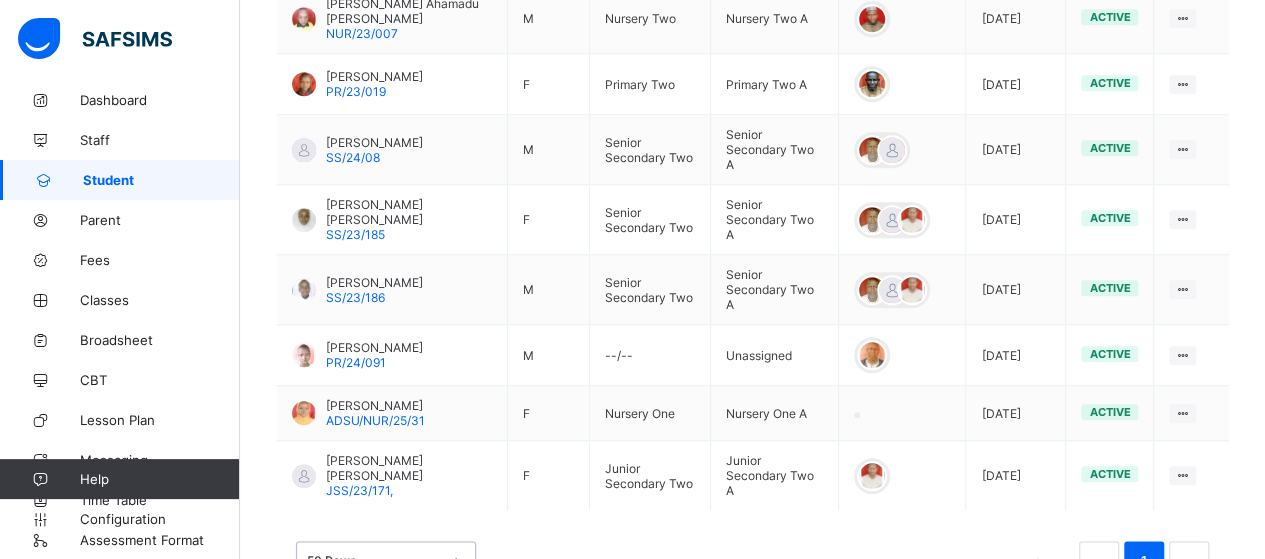 scroll, scrollTop: 948, scrollLeft: 0, axis: vertical 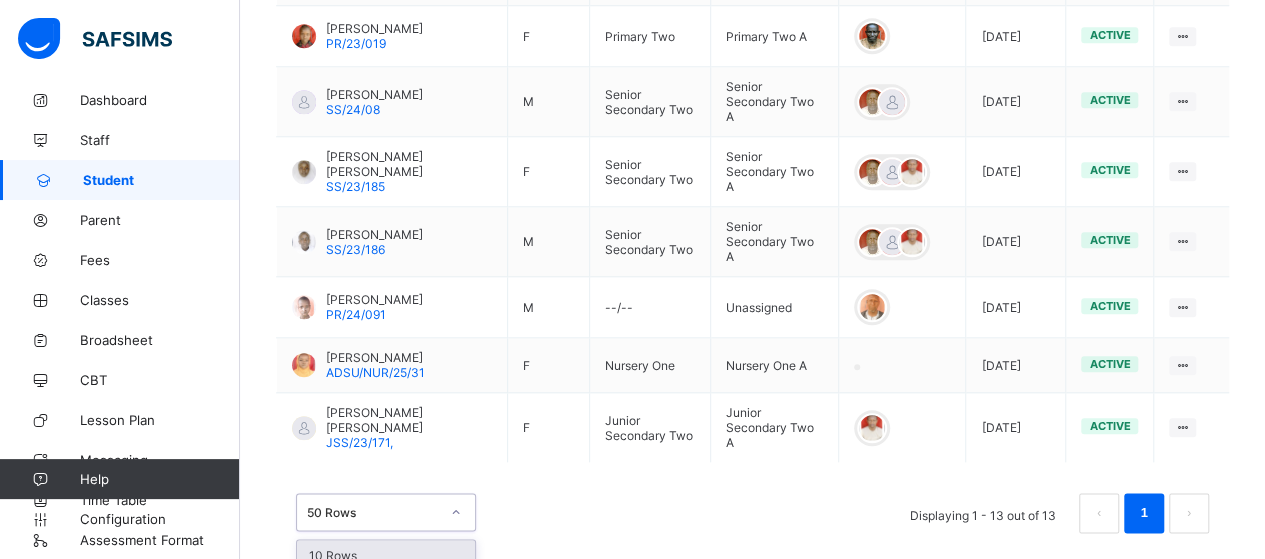 click on "option 10 Rows focused, 1 of 3. 3 results available. Use Up and Down to choose options, press Enter to select the currently focused option, press Escape to exit the menu, press Tab to select the option and exit the menu. 50 Rows 10 Rows 20 Rows 50 Rows" at bounding box center [386, 512] 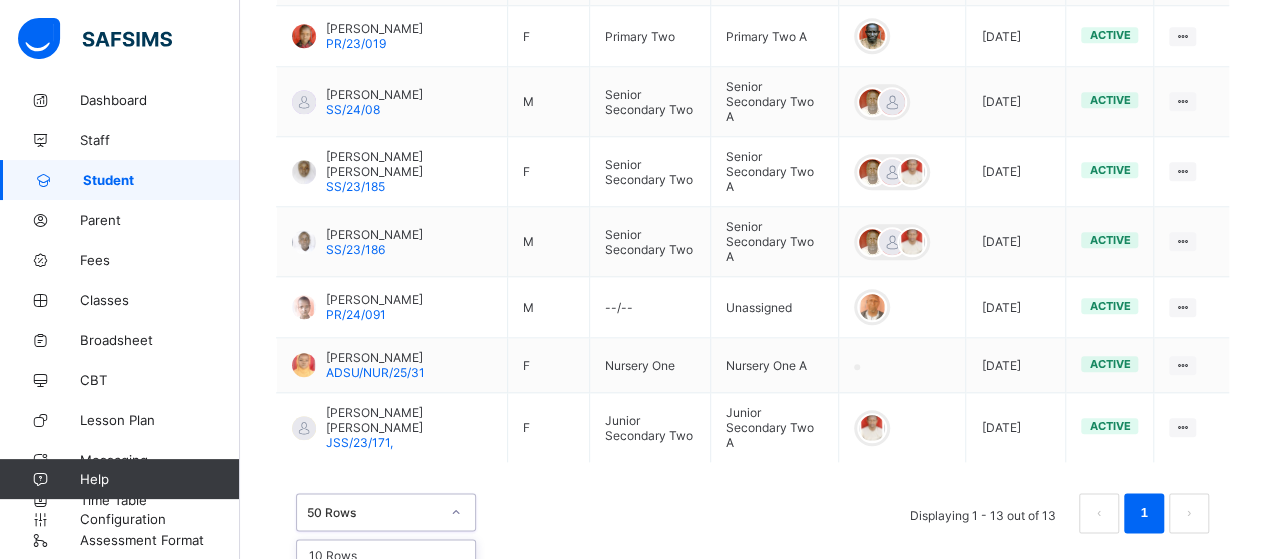 click on "50 Rows" at bounding box center [386, 617] 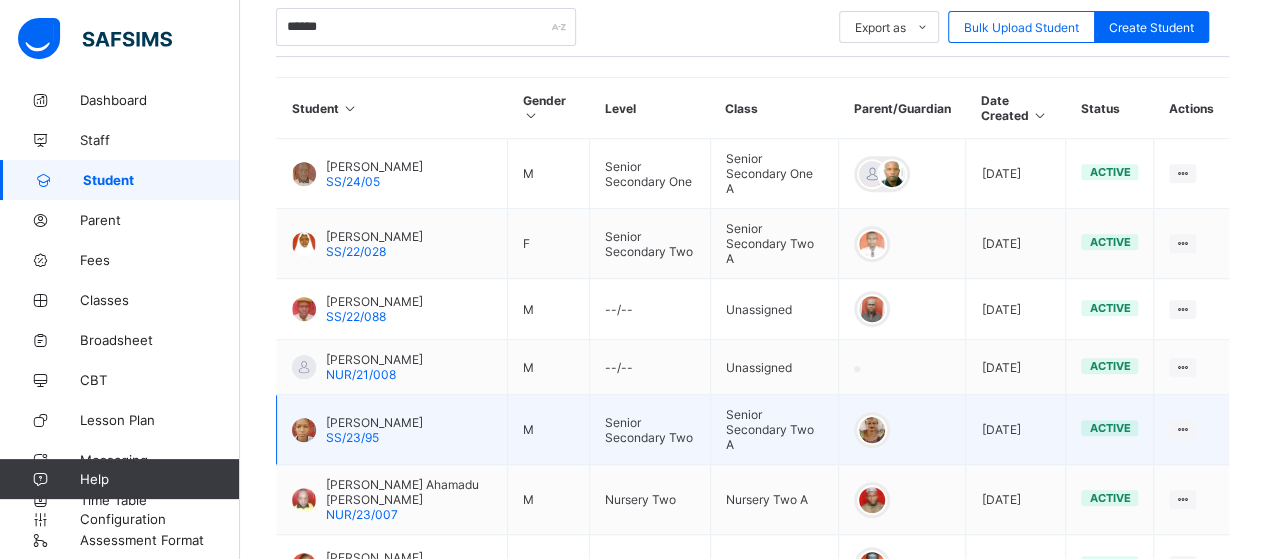 scroll, scrollTop: 400, scrollLeft: 0, axis: vertical 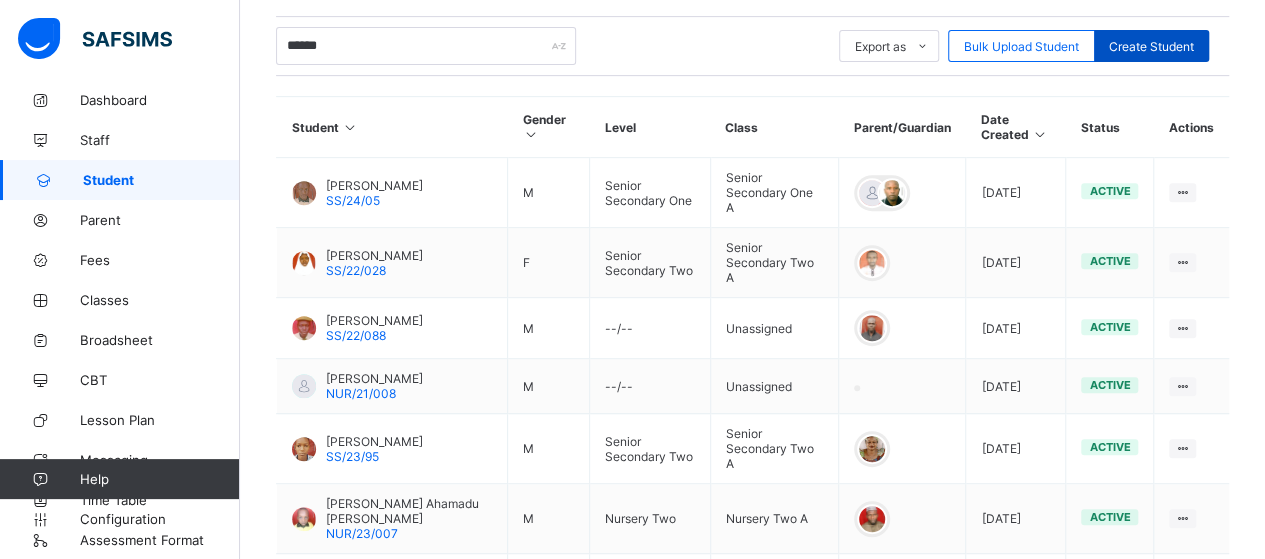 click on "Create Student" at bounding box center [1151, 46] 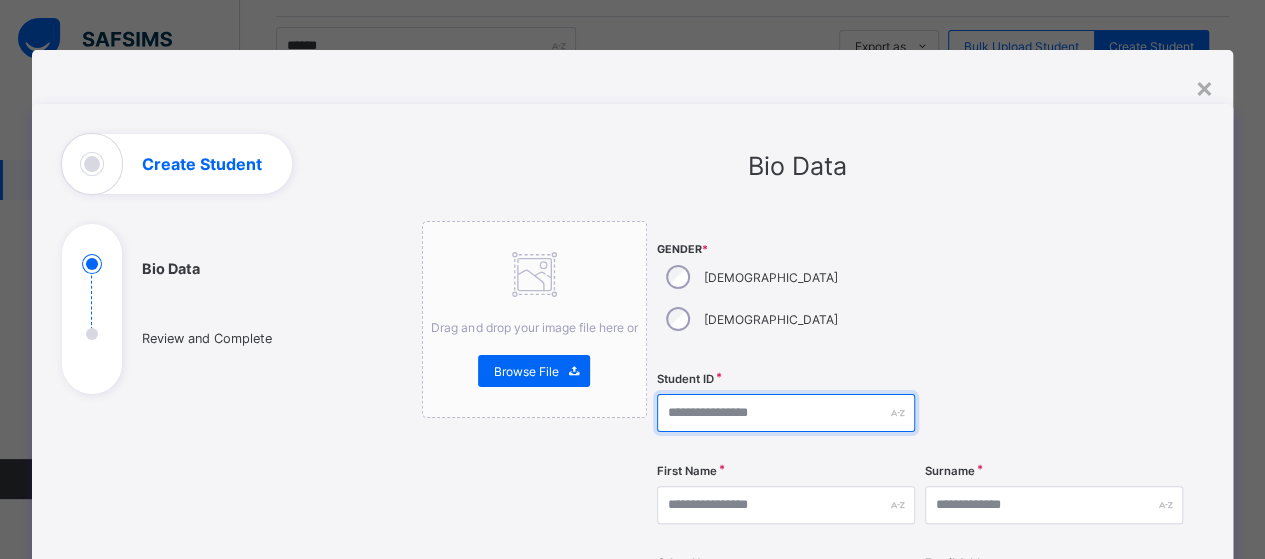 click at bounding box center [786, 413] 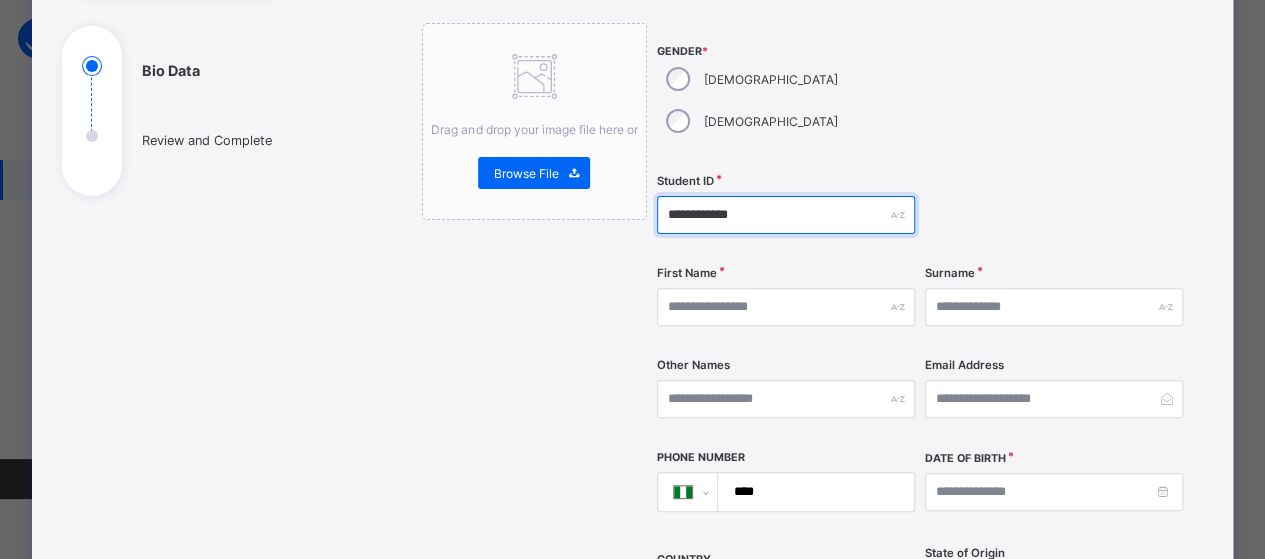 scroll, scrollTop: 200, scrollLeft: 0, axis: vertical 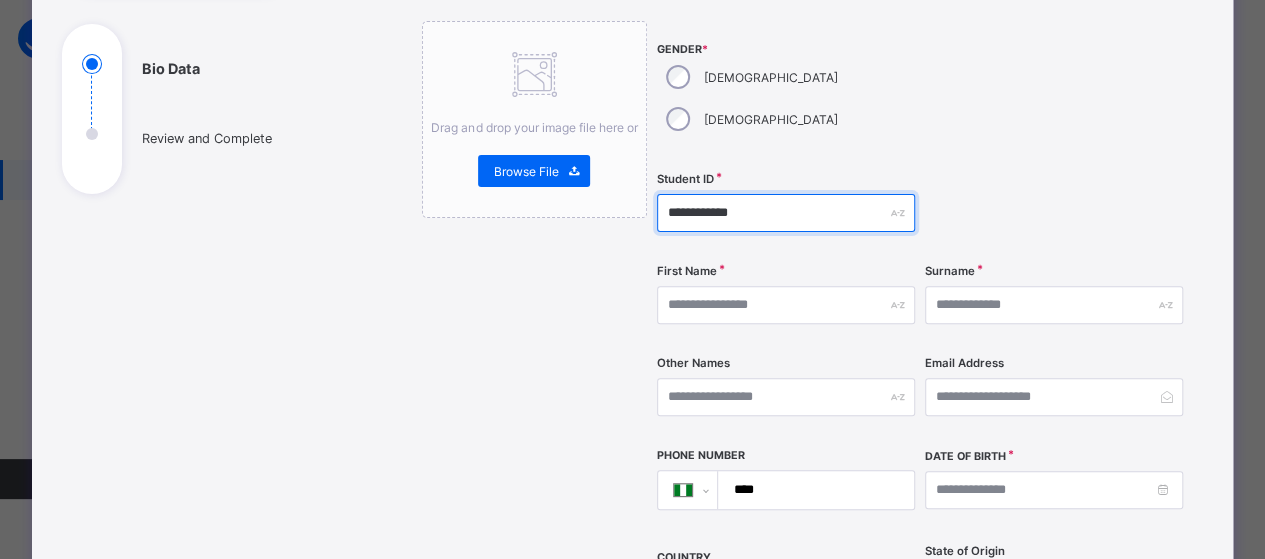 type on "**********" 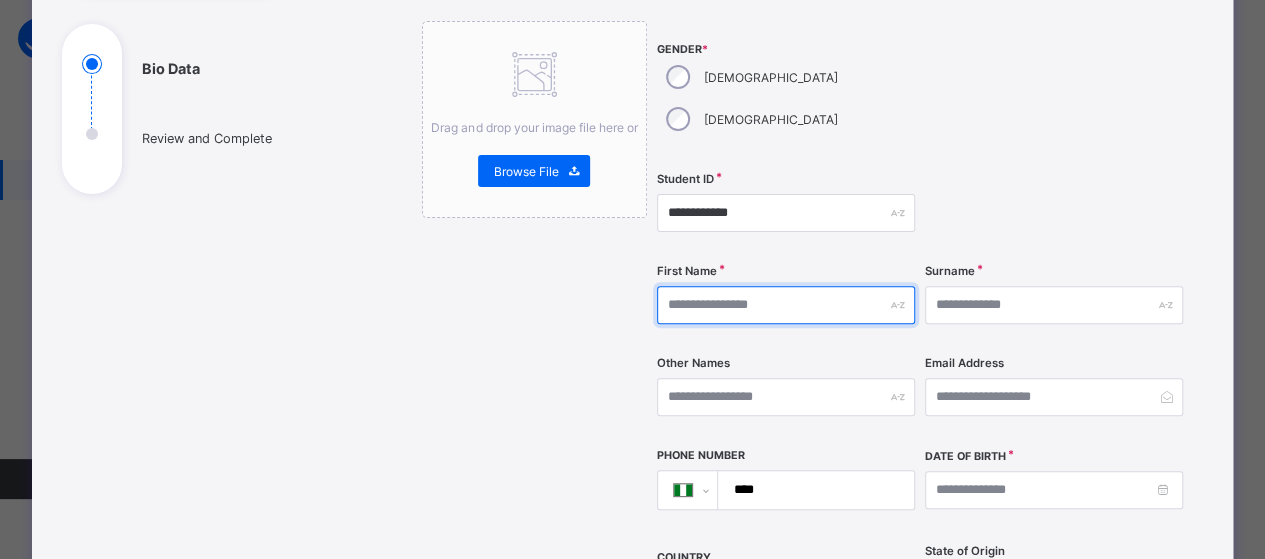 click at bounding box center [786, 305] 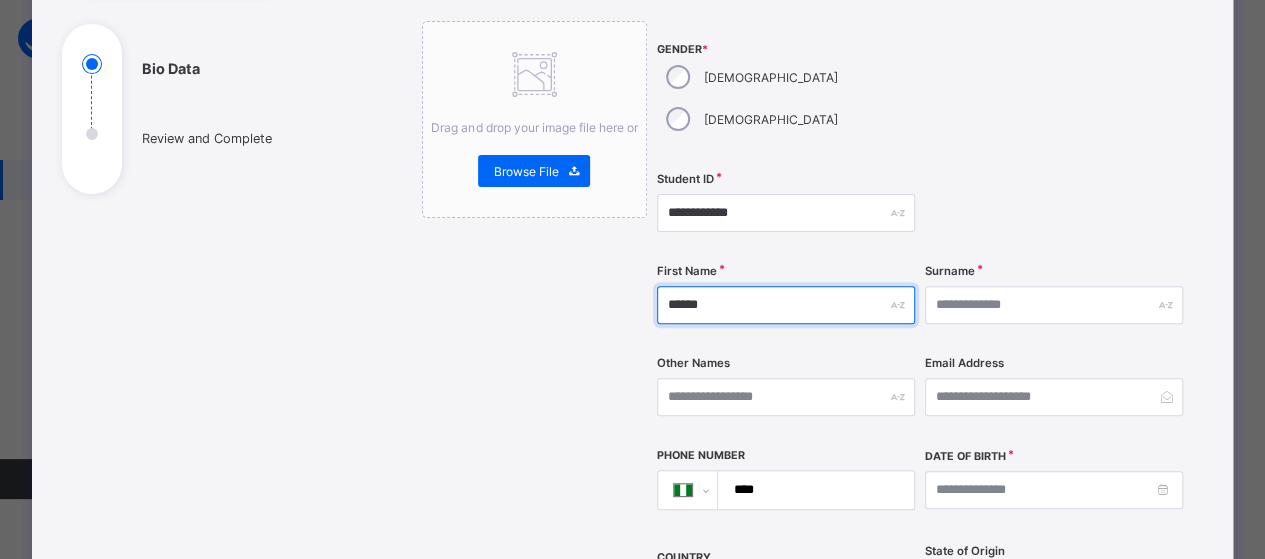 type on "******" 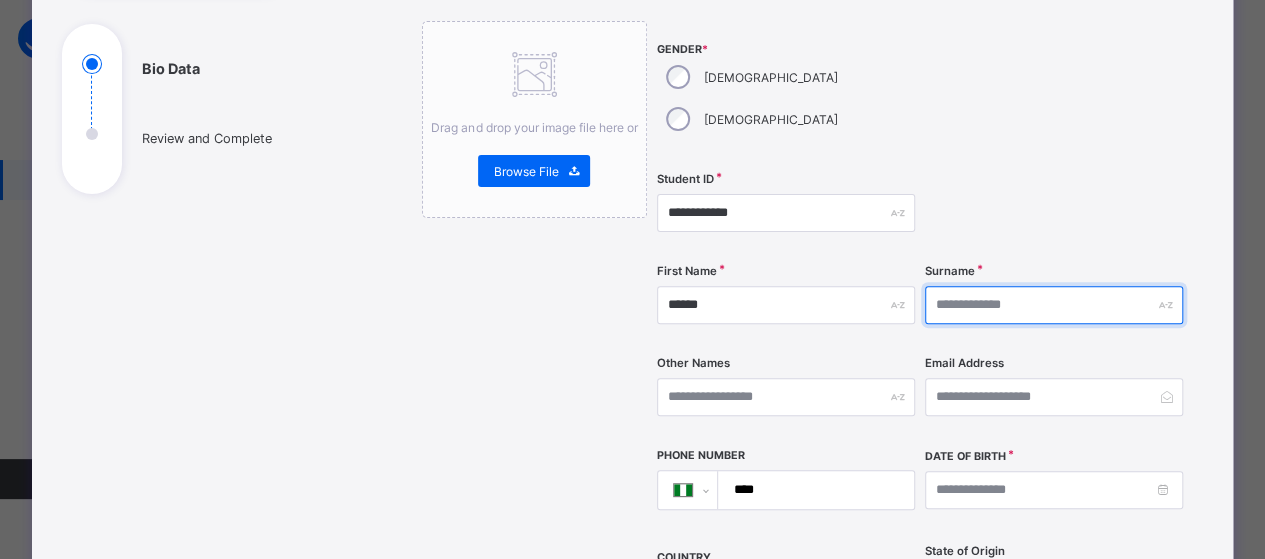 click at bounding box center [1054, 305] 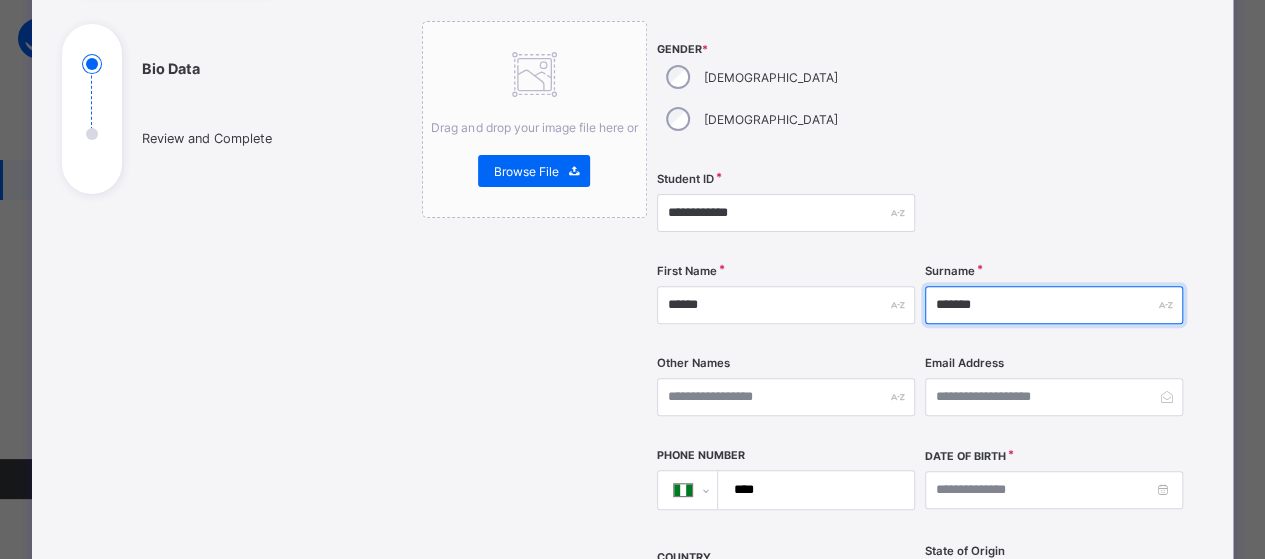type on "*******" 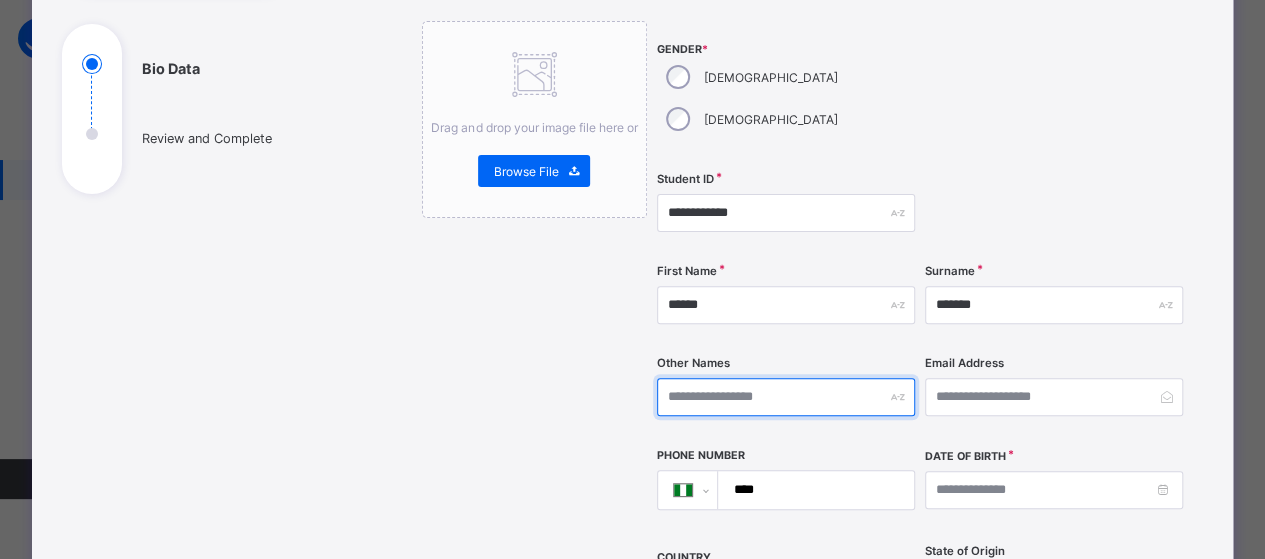click at bounding box center [786, 397] 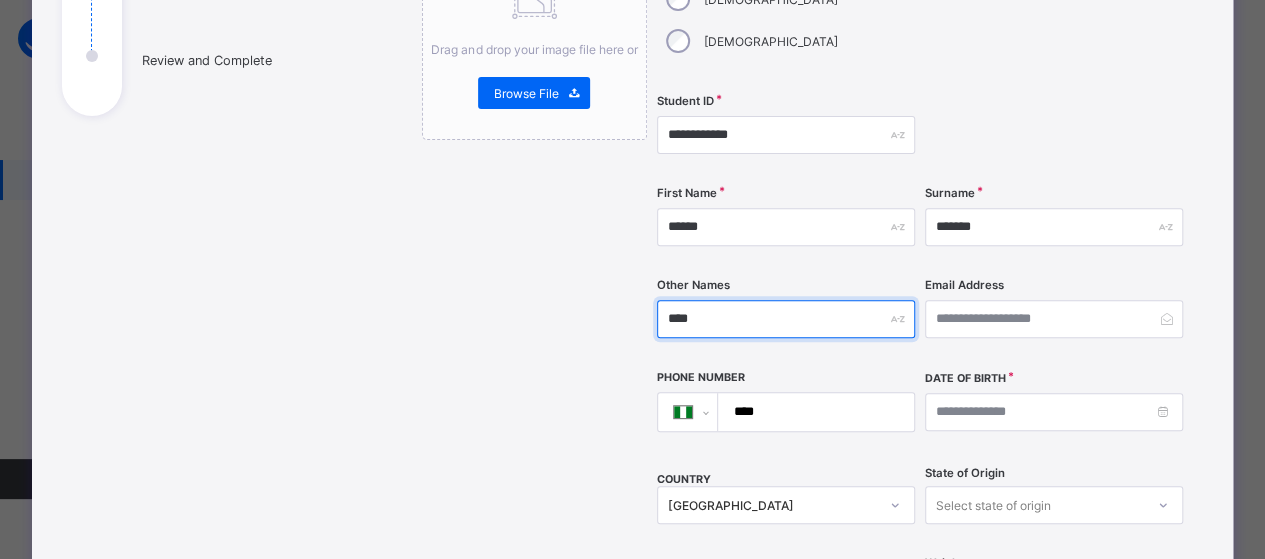 scroll, scrollTop: 400, scrollLeft: 0, axis: vertical 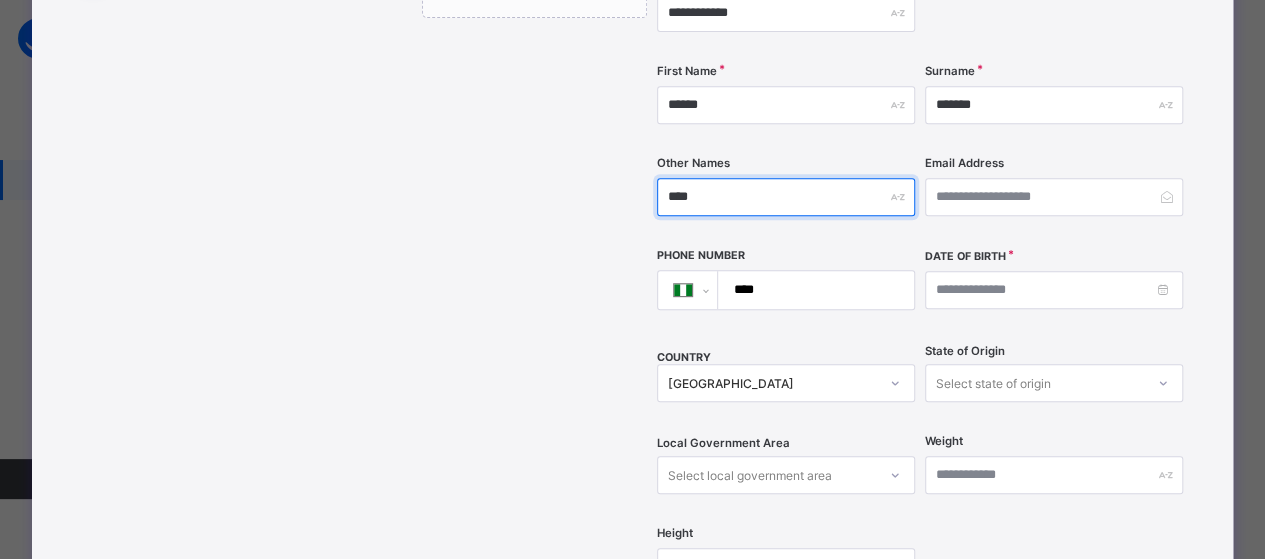 type on "****" 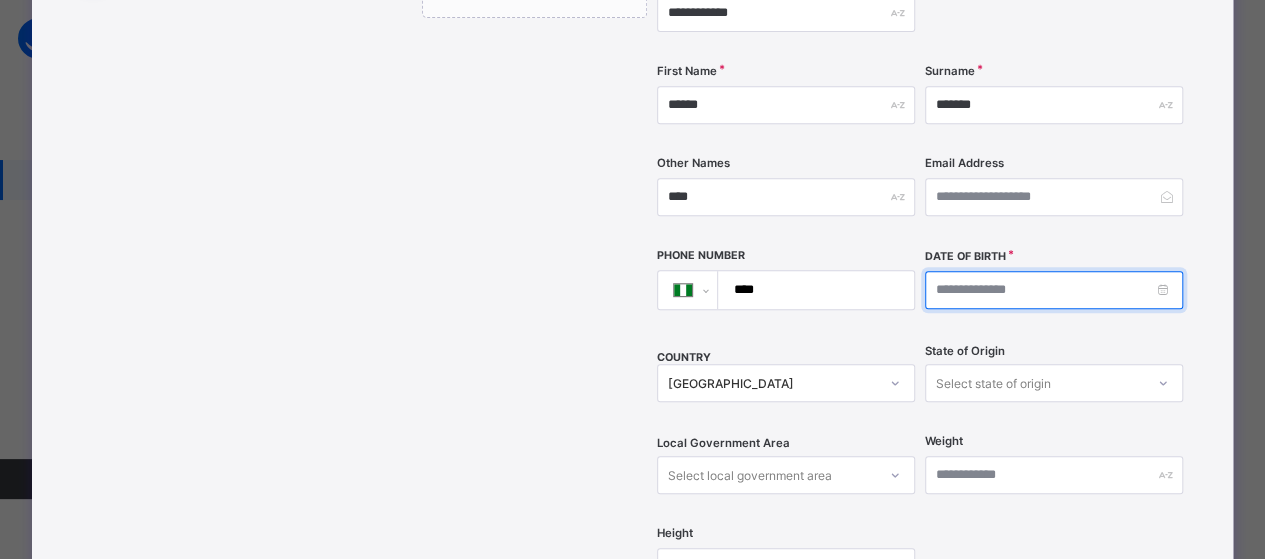 click at bounding box center (1054, 290) 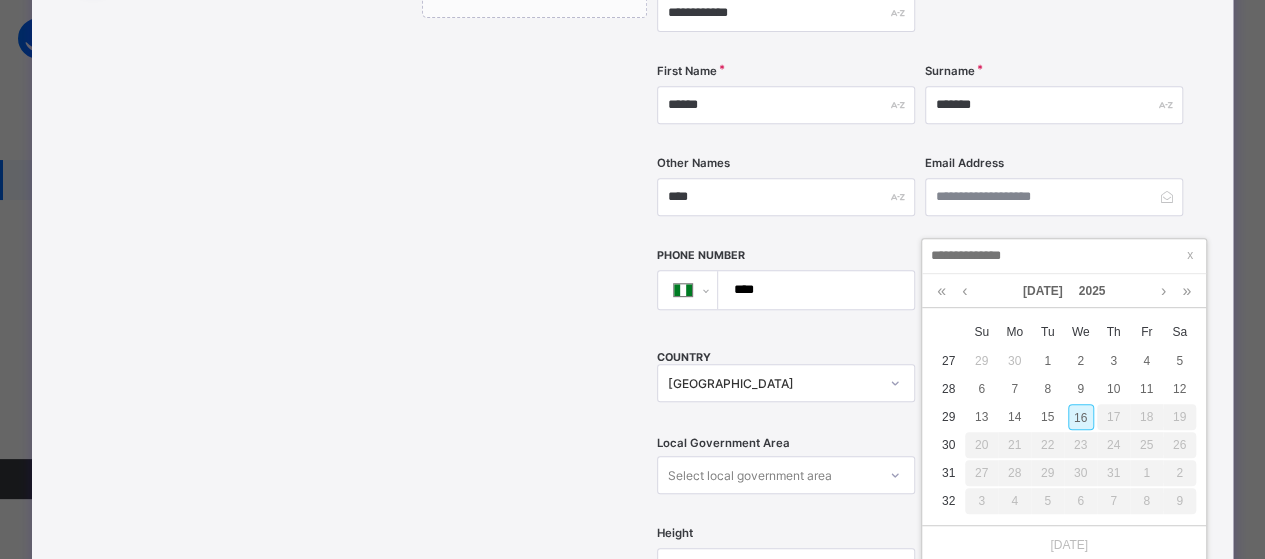 type on "*" 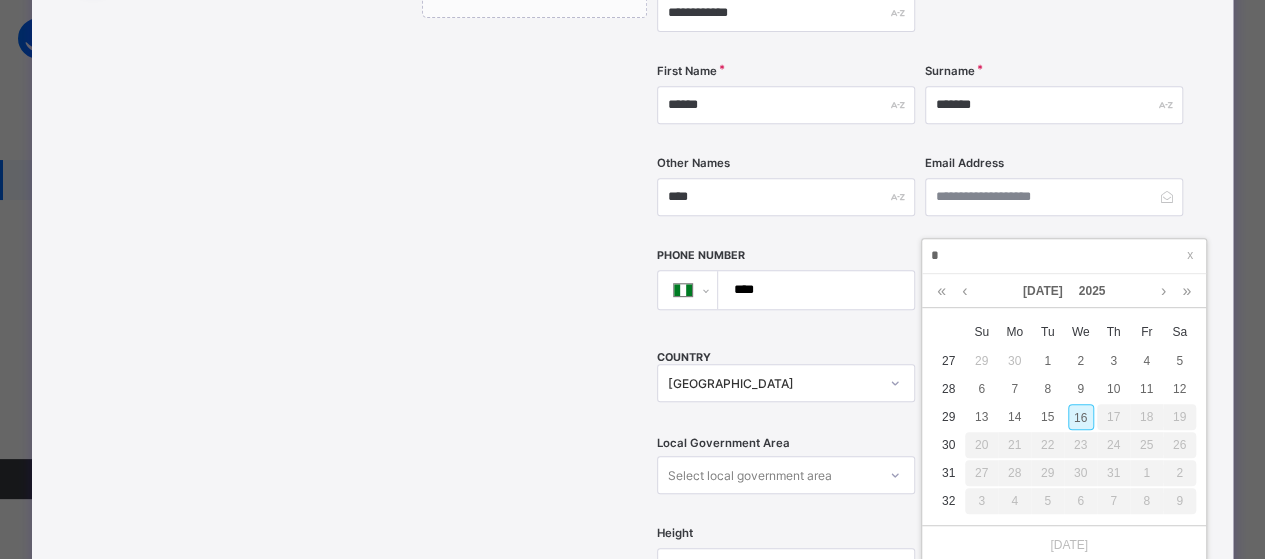 type on "**********" 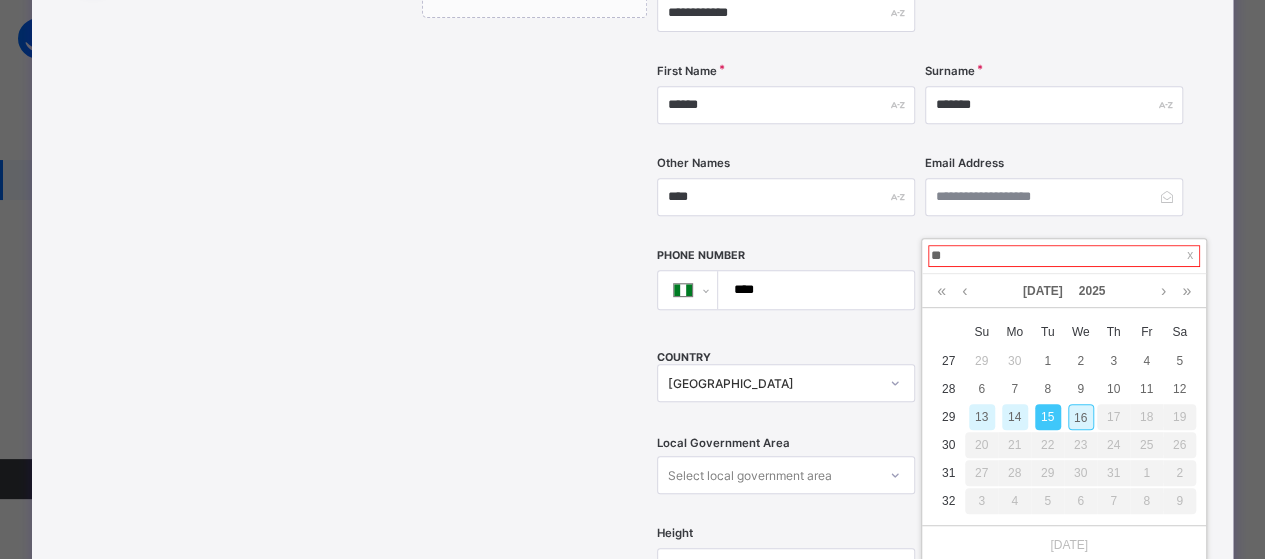type on "*" 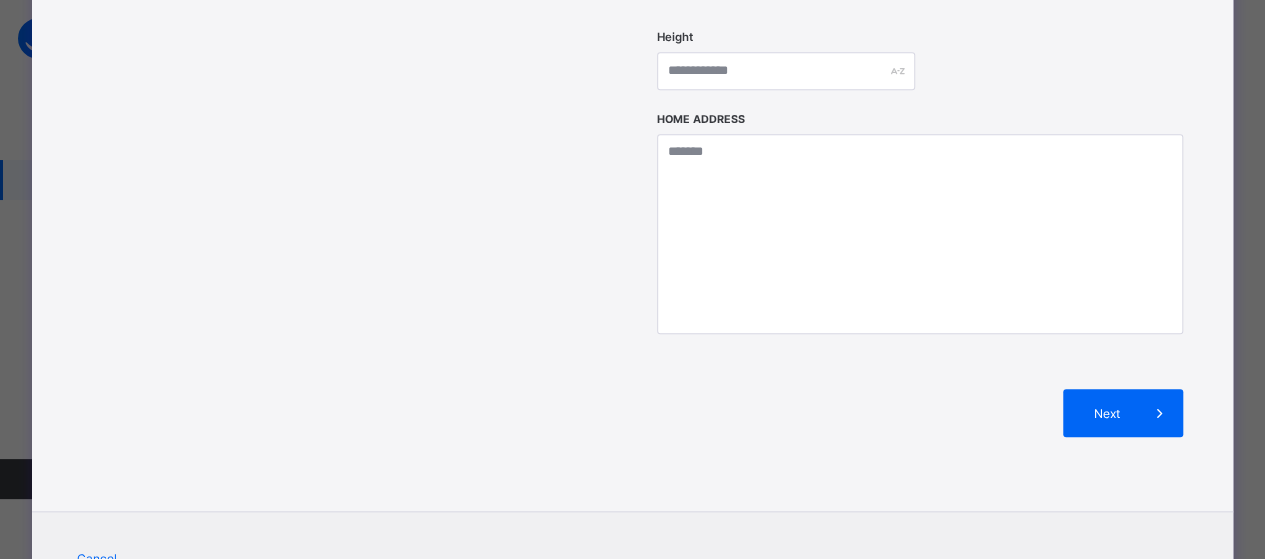 scroll, scrollTop: 900, scrollLeft: 0, axis: vertical 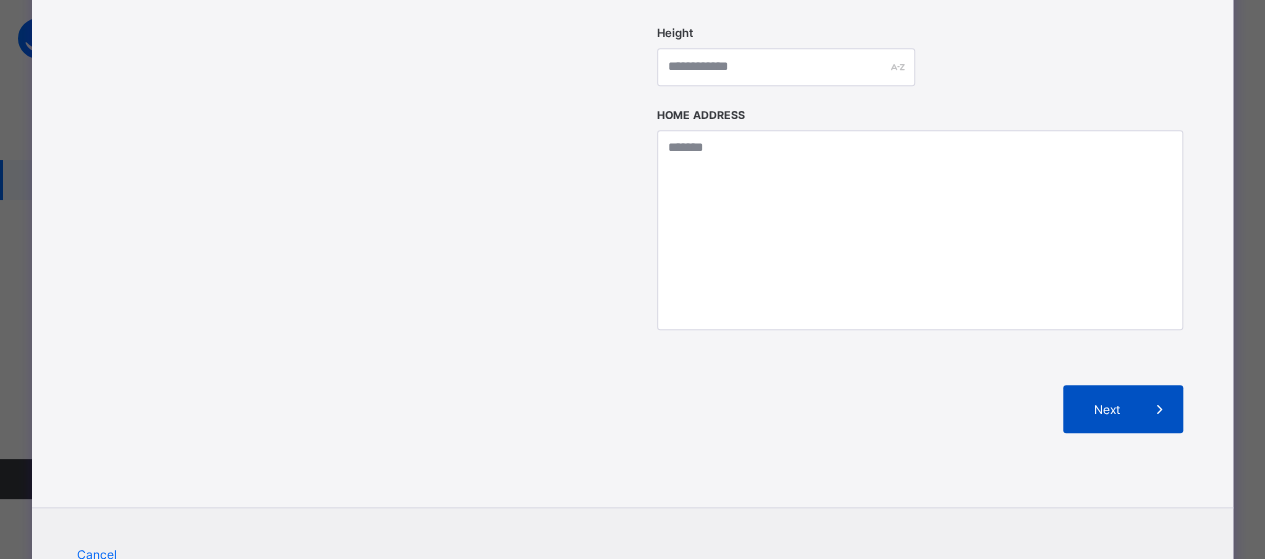 click on "Next" at bounding box center (1106, 409) 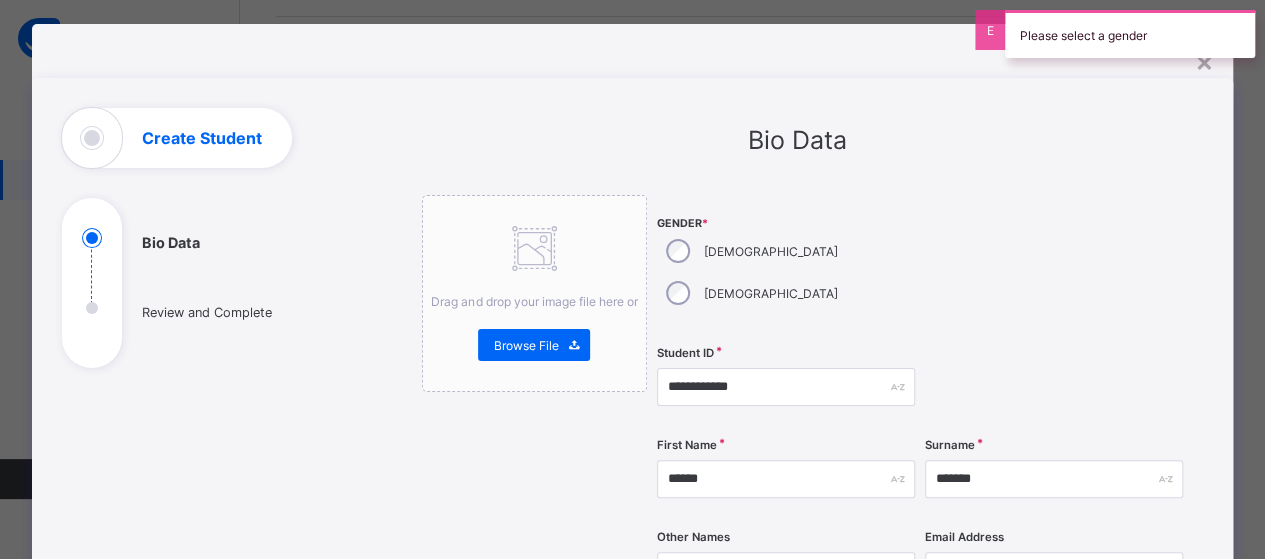 scroll, scrollTop: 0, scrollLeft: 0, axis: both 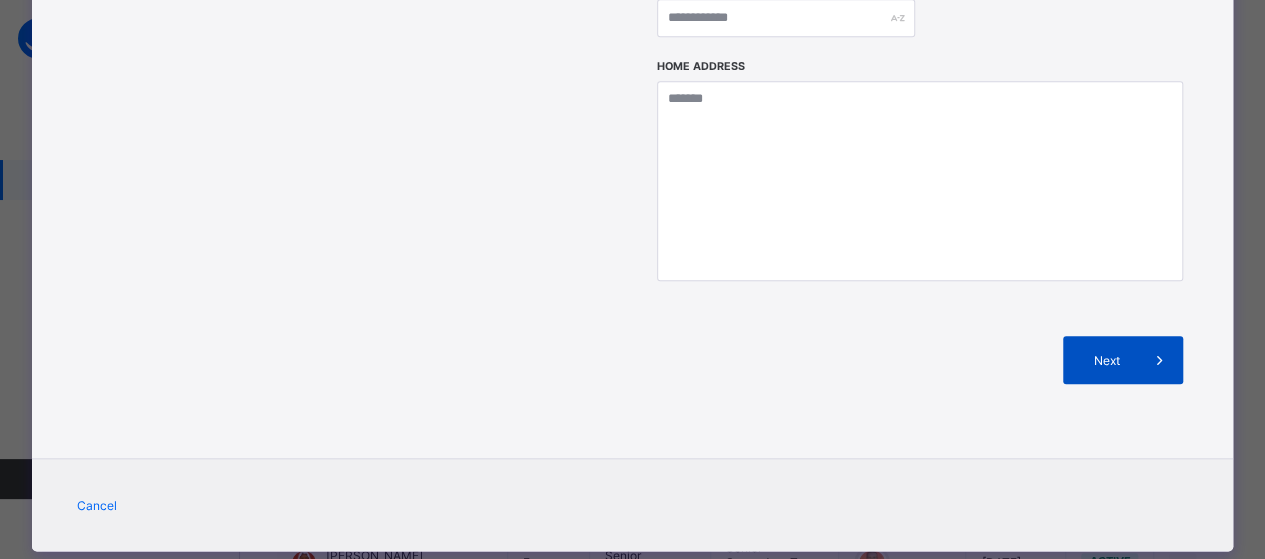 click on "Next" at bounding box center (1106, 360) 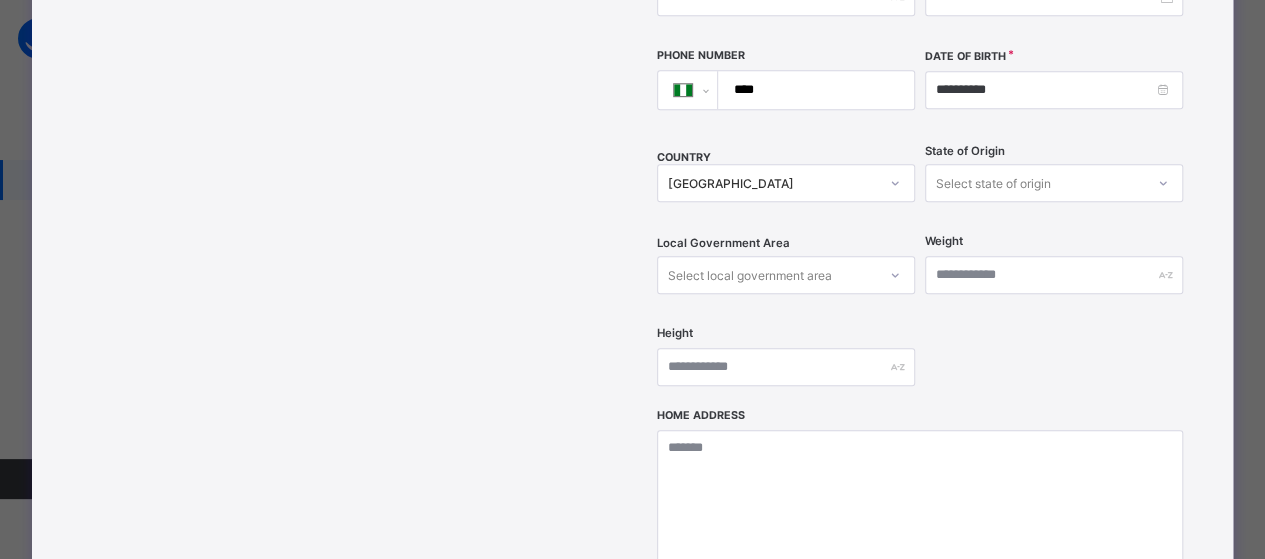 scroll, scrollTop: 900, scrollLeft: 0, axis: vertical 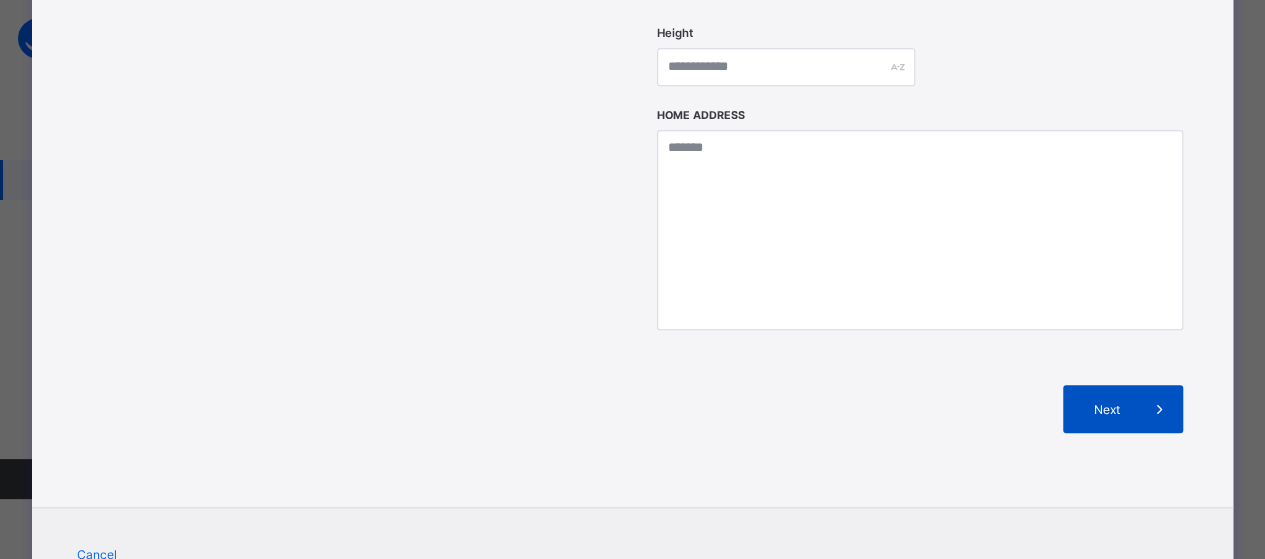 click on "Next" at bounding box center [1123, 409] 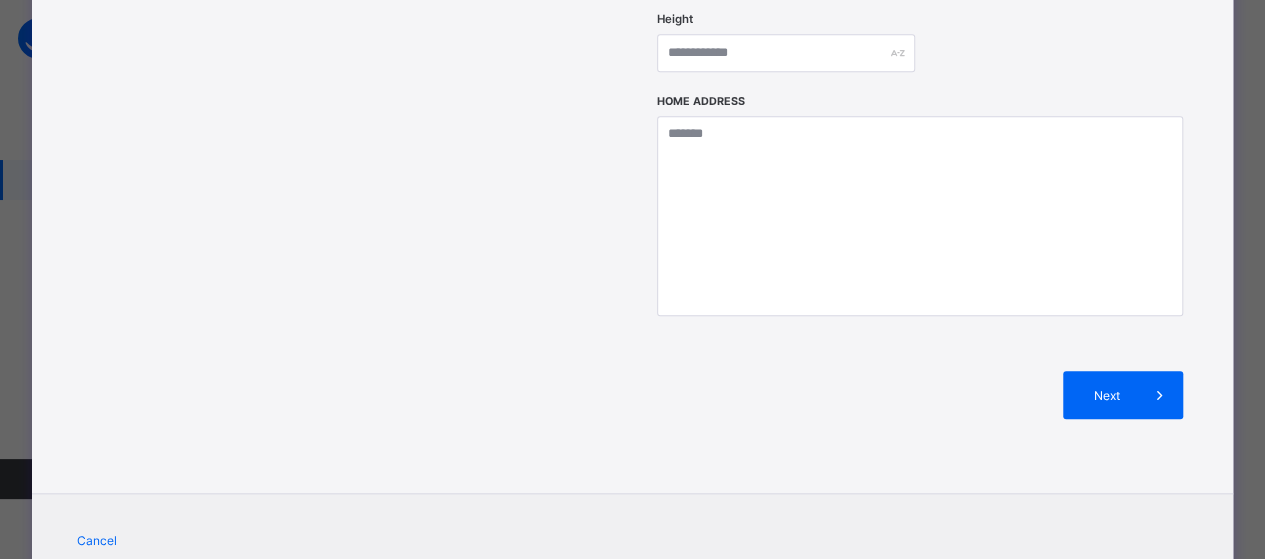scroll, scrollTop: 949, scrollLeft: 0, axis: vertical 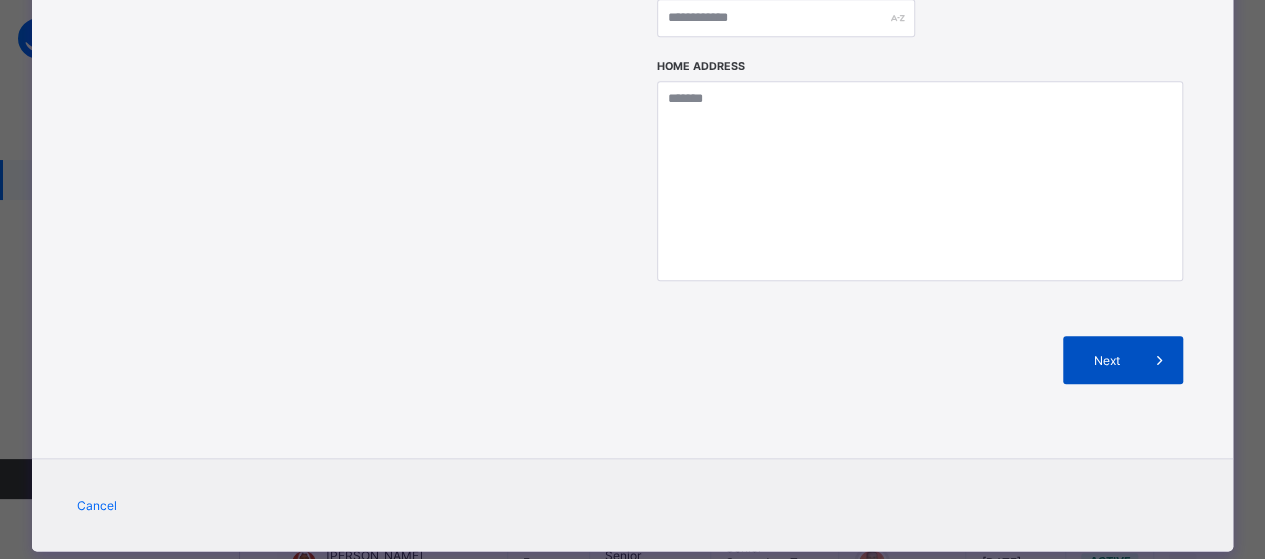 click on "Next" at bounding box center (1123, 360) 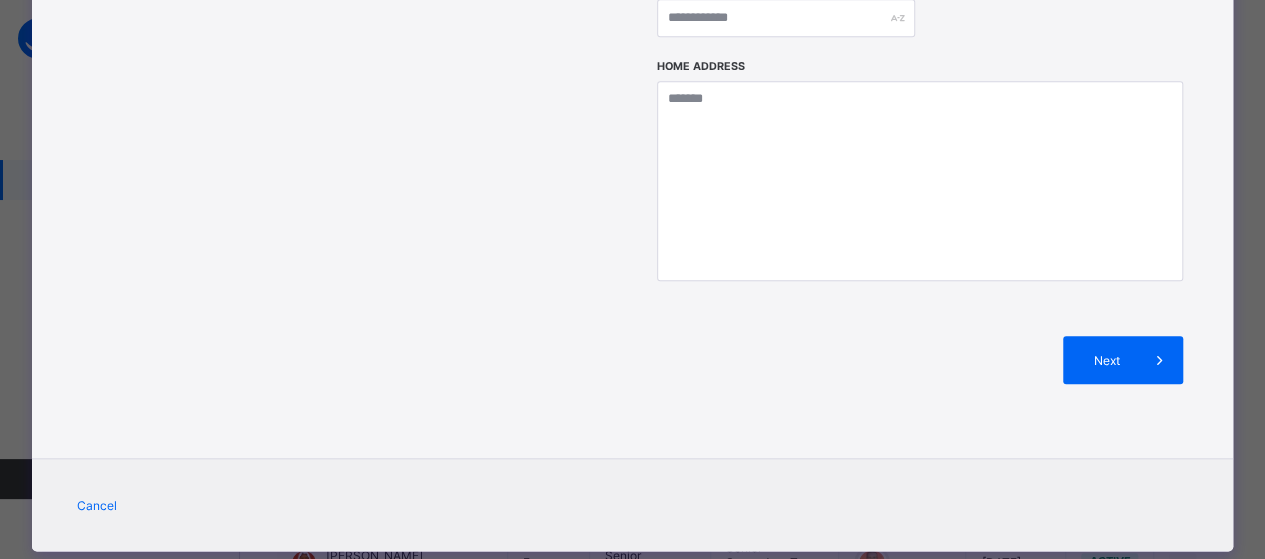 click on "Next" at bounding box center [920, 360] 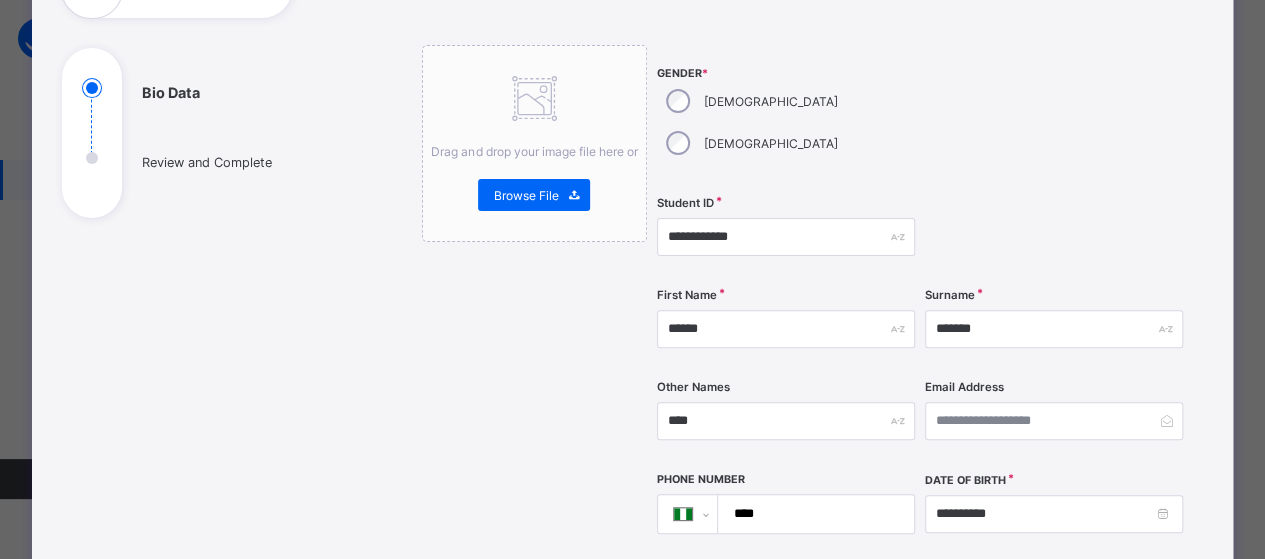 scroll, scrollTop: 300, scrollLeft: 0, axis: vertical 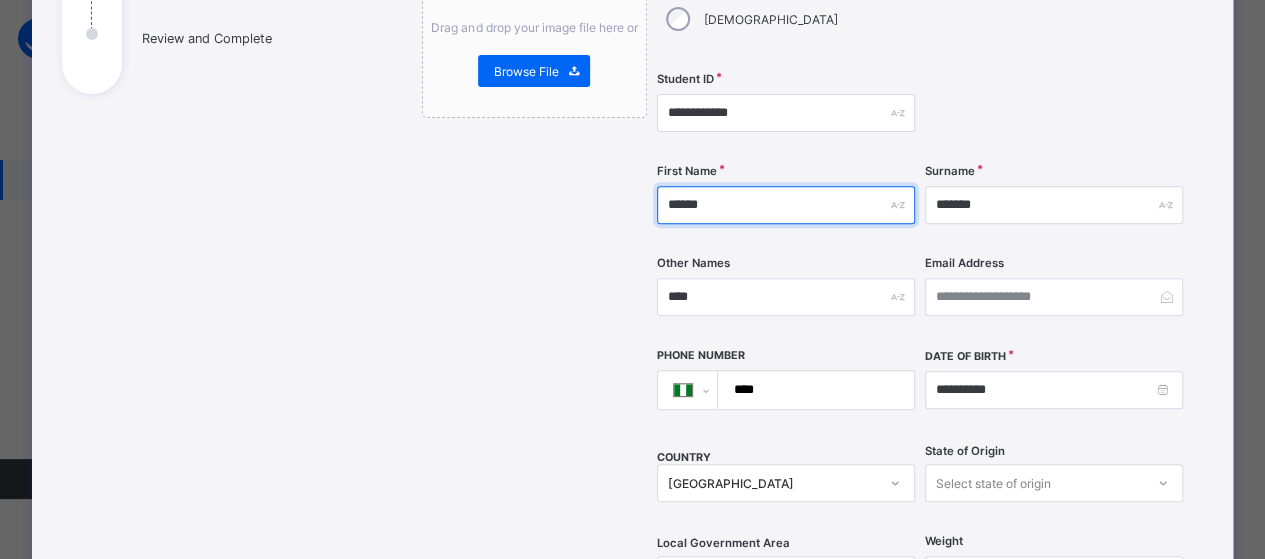 click on "******" at bounding box center (786, 205) 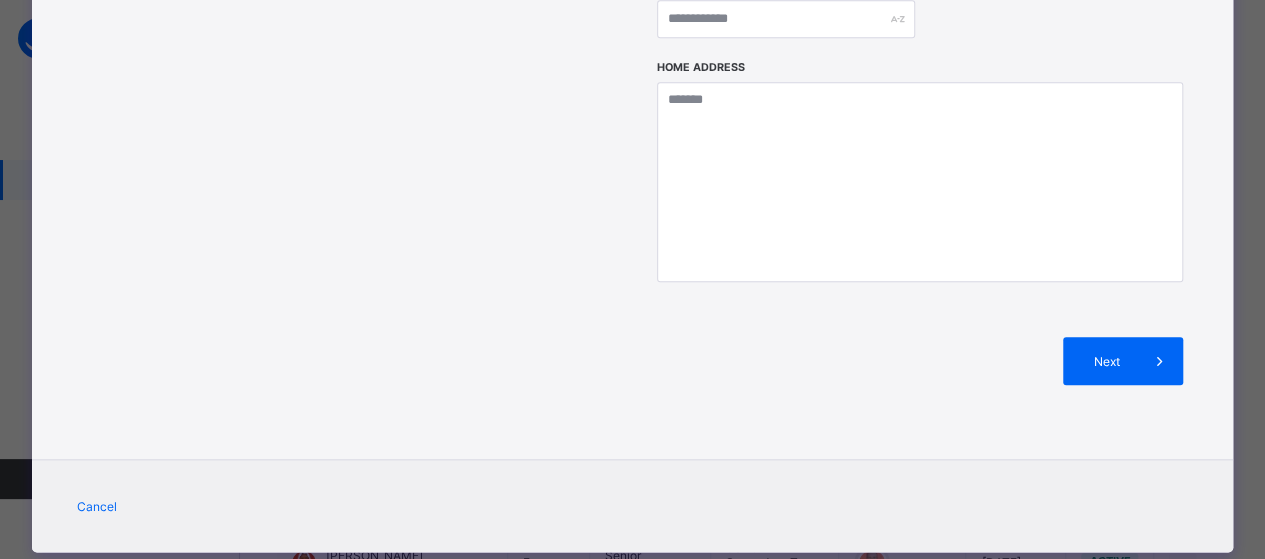 scroll, scrollTop: 949, scrollLeft: 0, axis: vertical 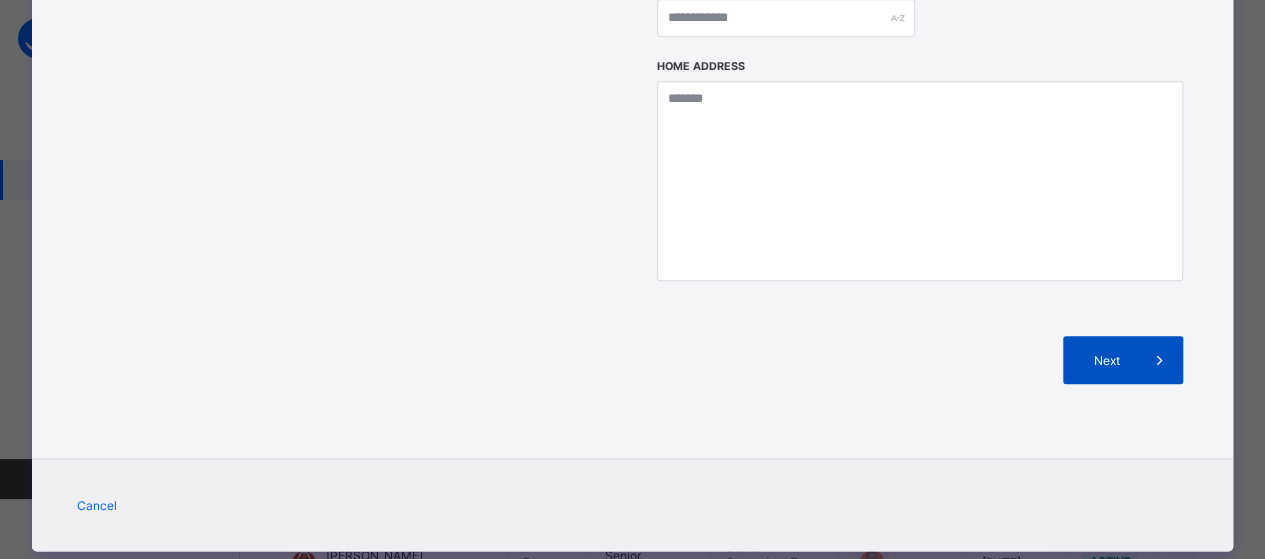 type on "******" 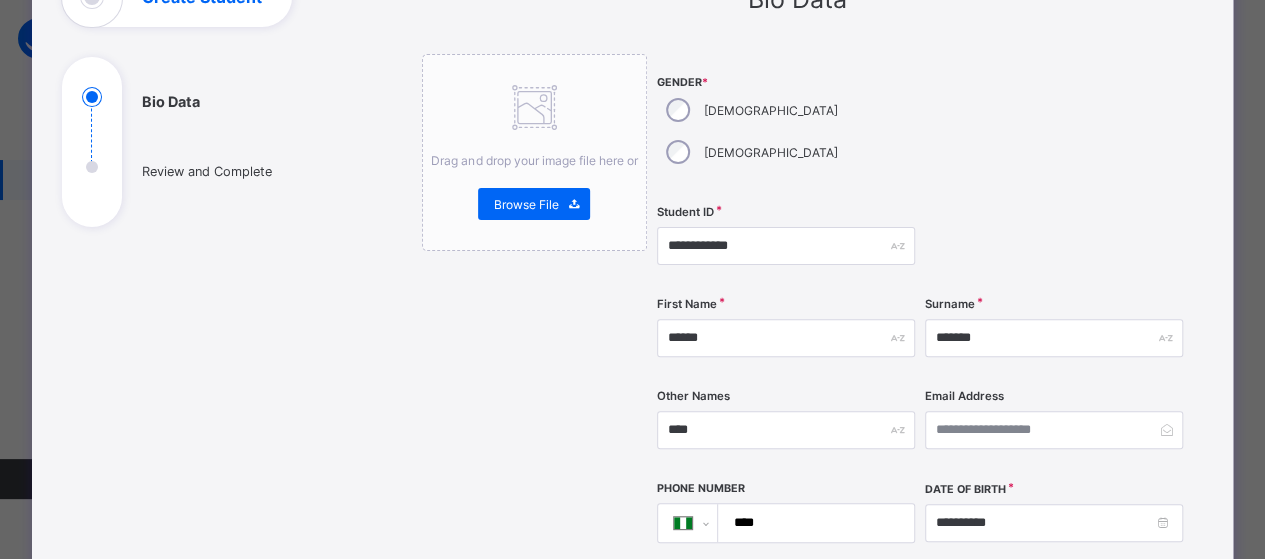 scroll, scrollTop: 149, scrollLeft: 0, axis: vertical 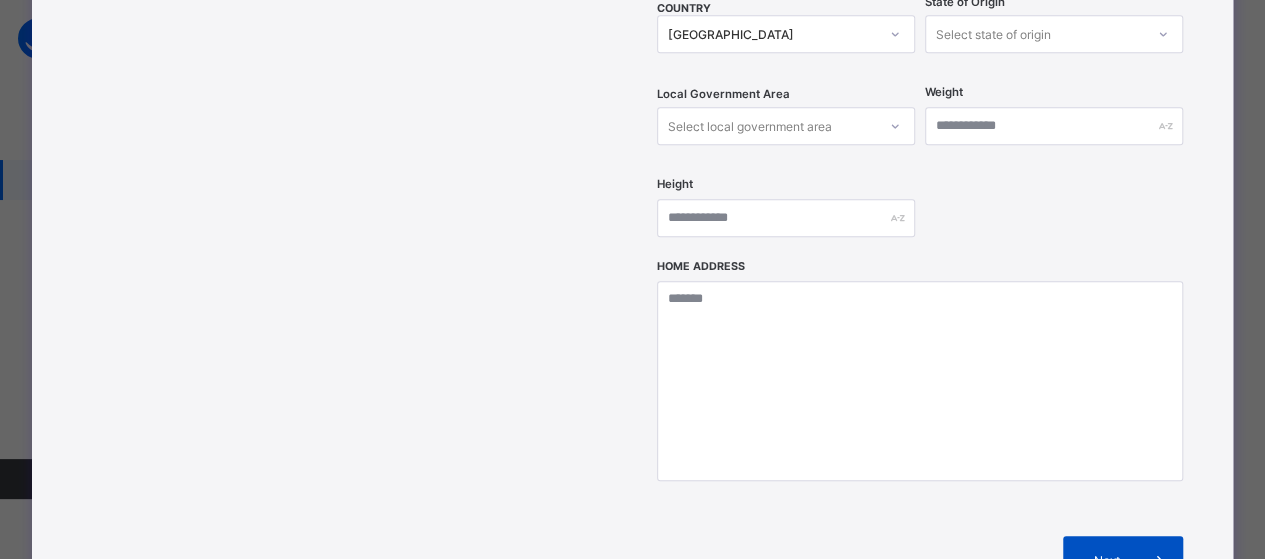 click on "Next" at bounding box center (1106, 560) 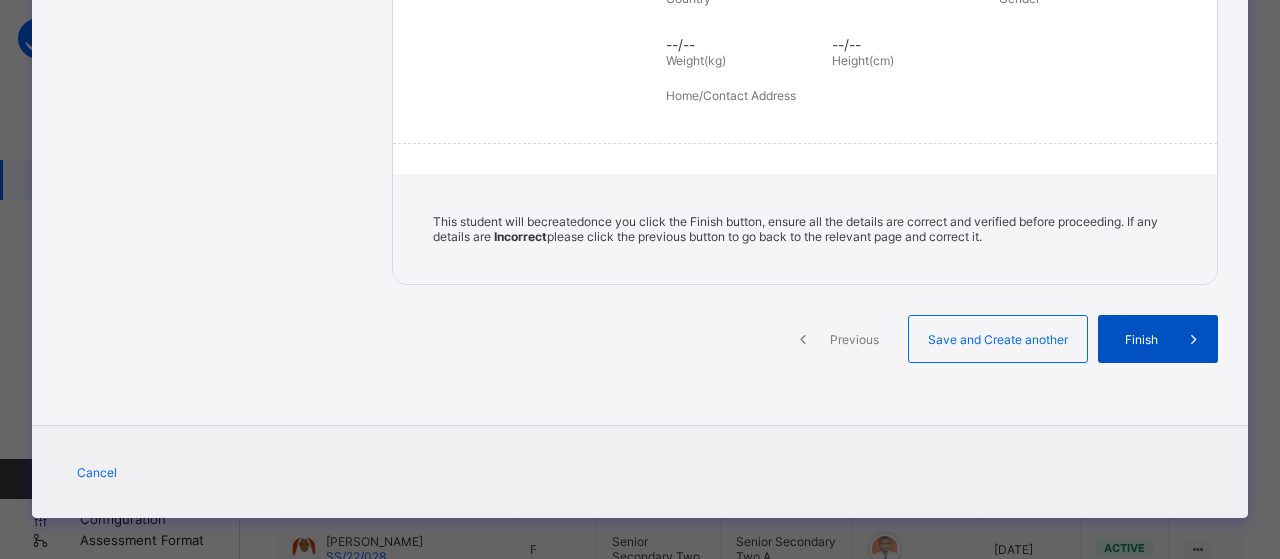 click on "Finish" at bounding box center (1158, 339) 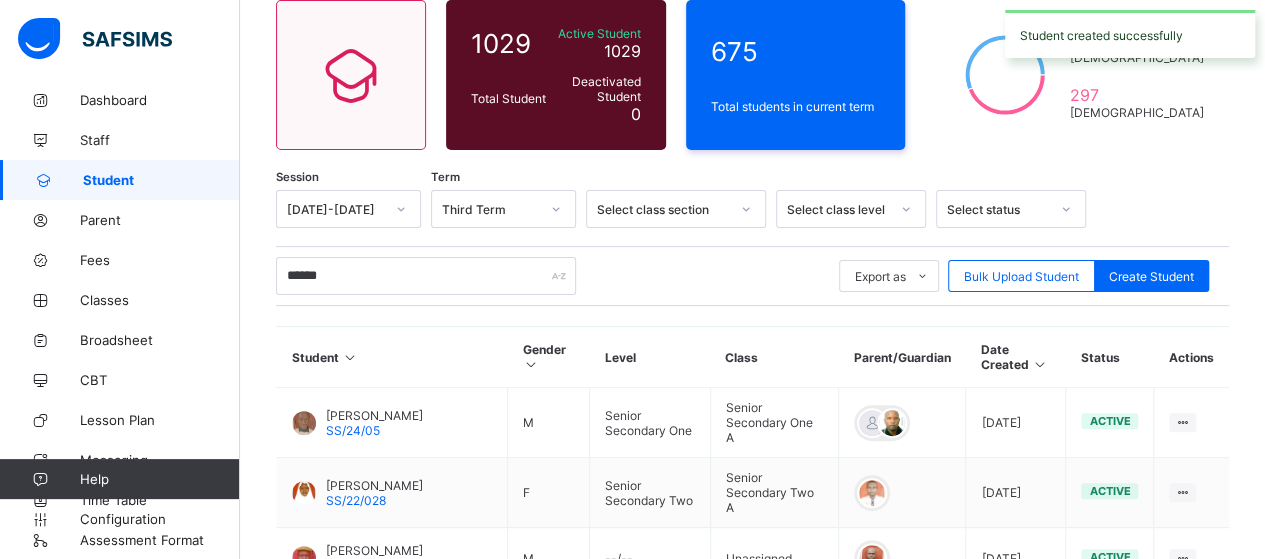 scroll, scrollTop: 300, scrollLeft: 0, axis: vertical 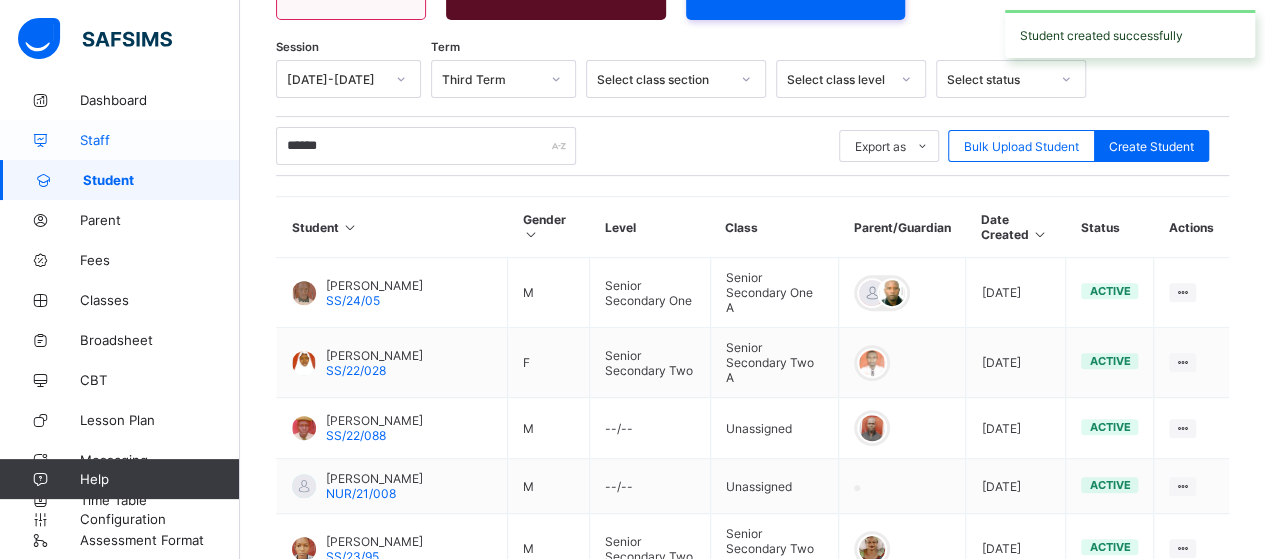 click on "Staff" at bounding box center (160, 140) 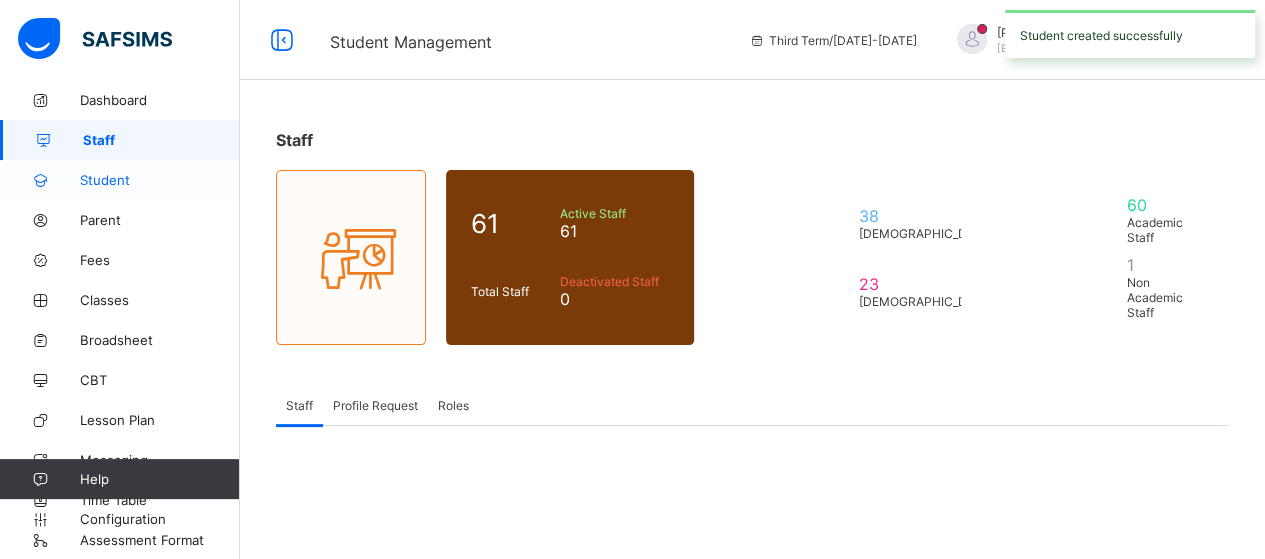 scroll, scrollTop: 0, scrollLeft: 0, axis: both 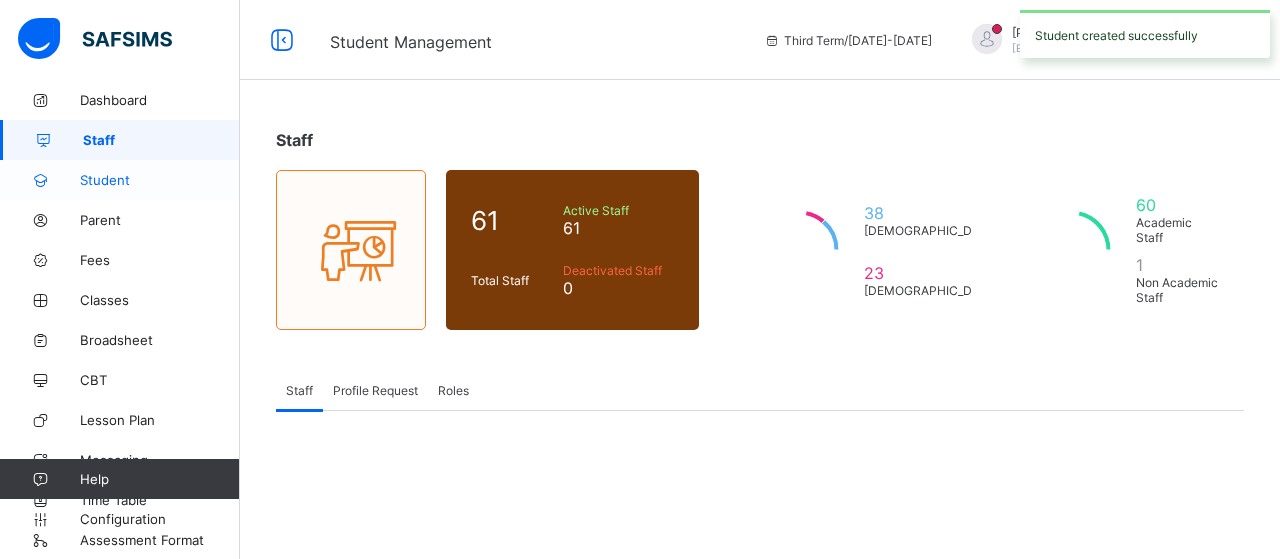 click on "Student" at bounding box center (160, 180) 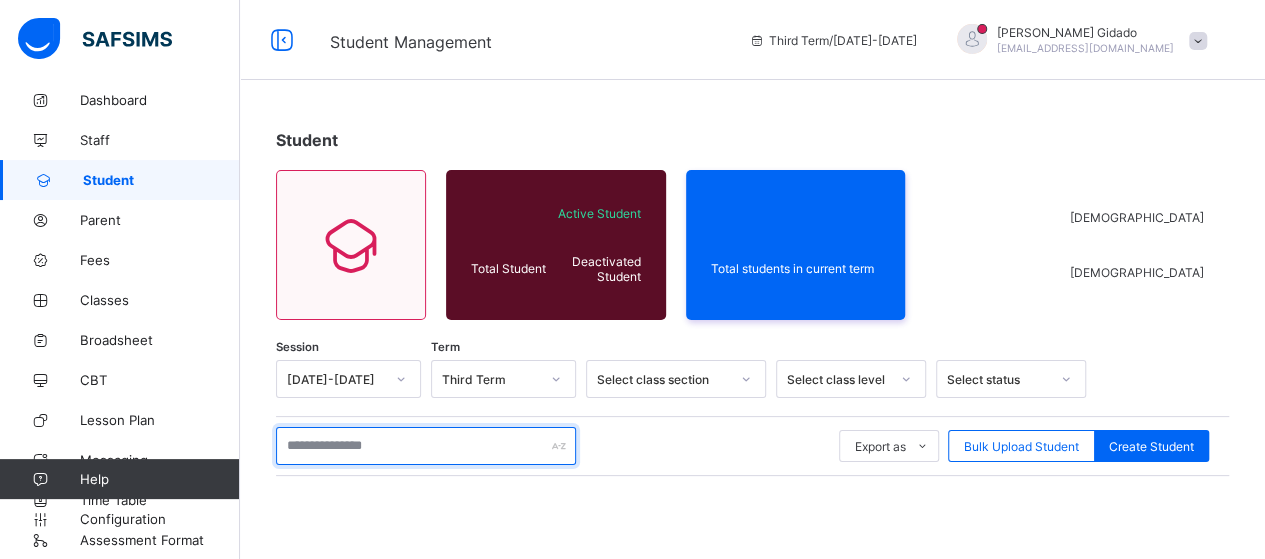 click at bounding box center [426, 446] 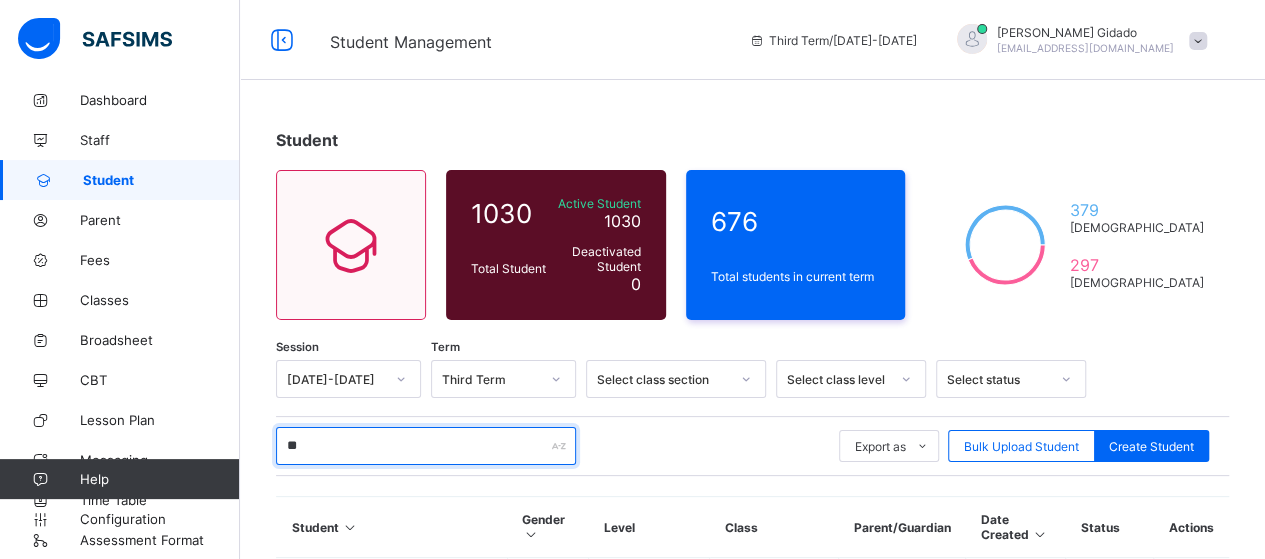 type on "*" 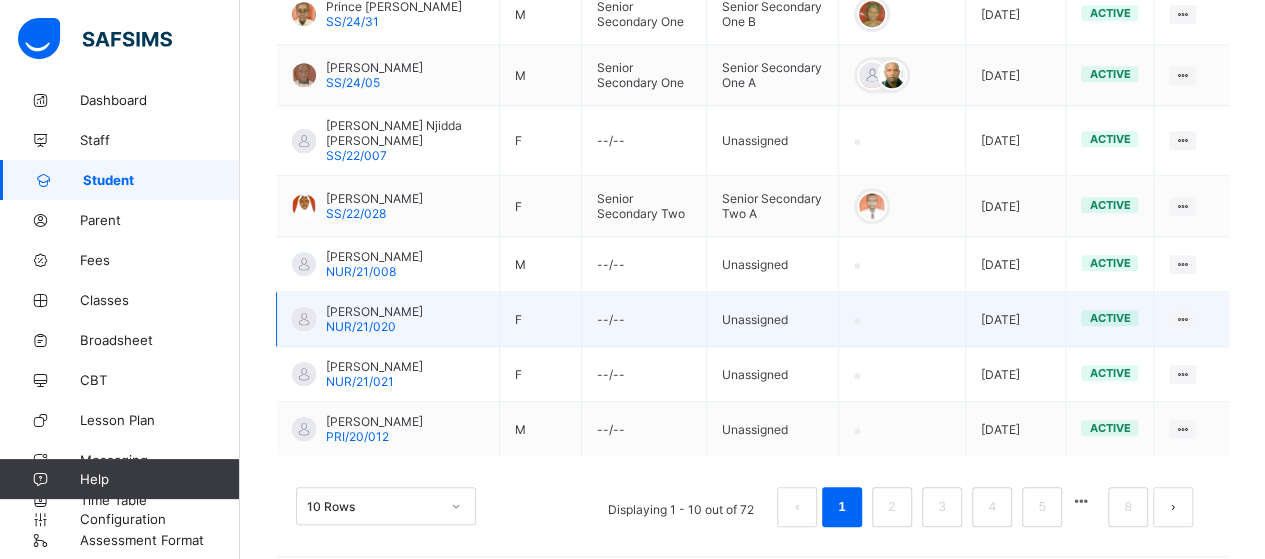 scroll, scrollTop: 716, scrollLeft: 0, axis: vertical 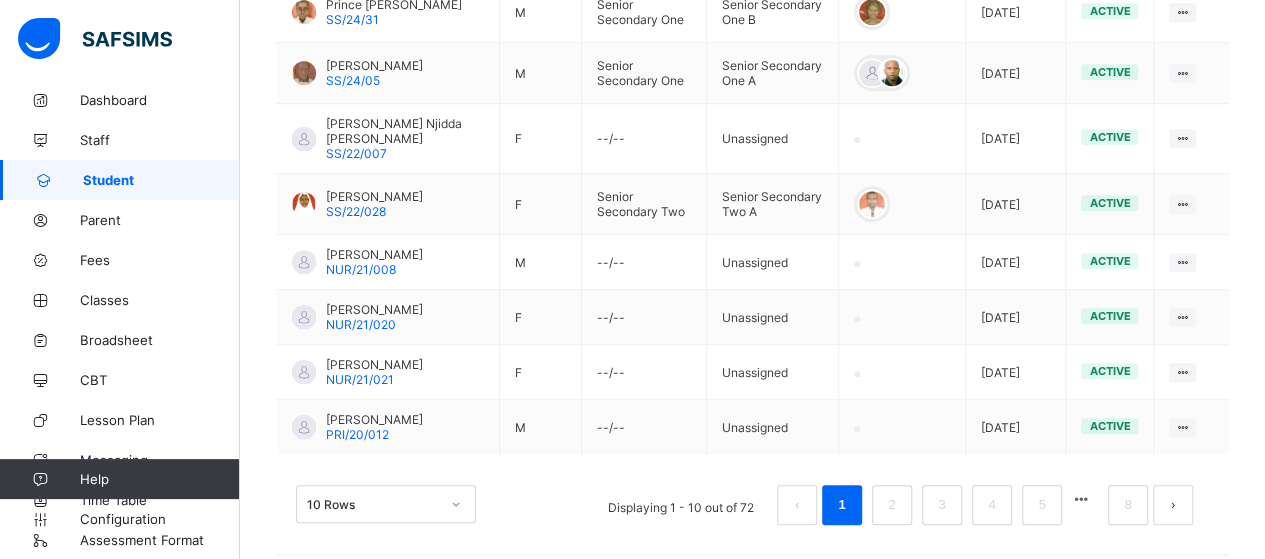 type on "**********" 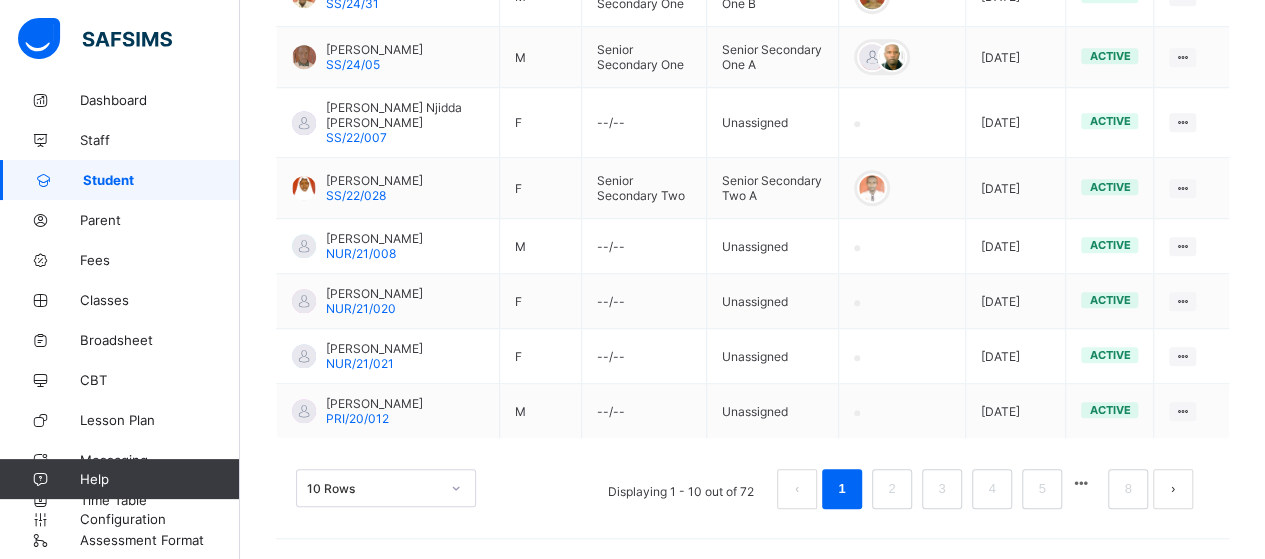 click on "10 Rows" at bounding box center [386, 488] 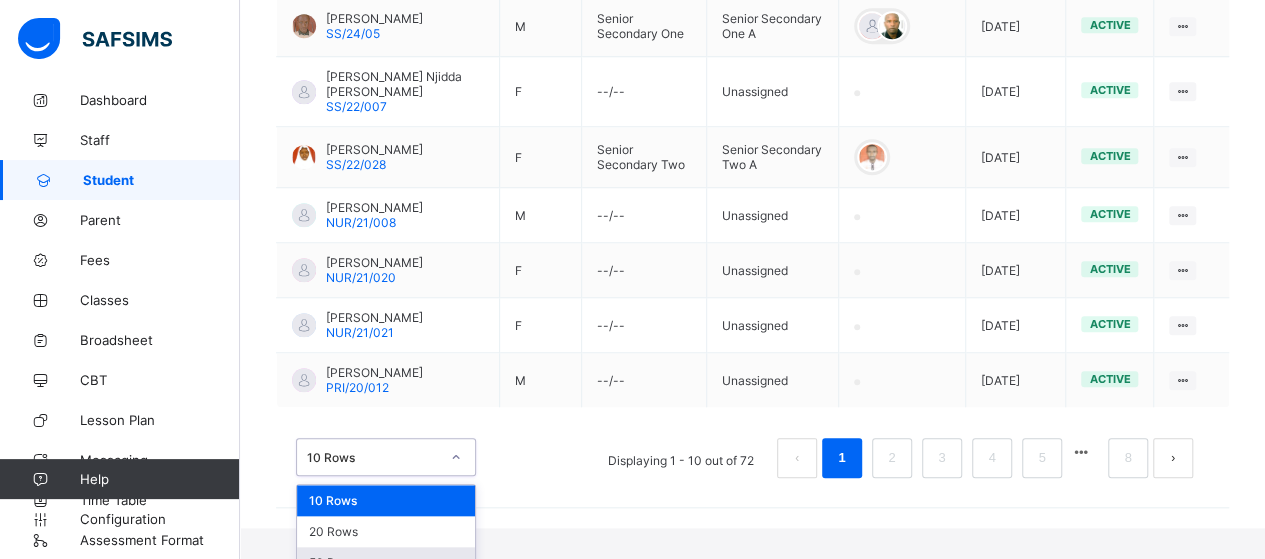 click on "50 Rows" at bounding box center [386, 562] 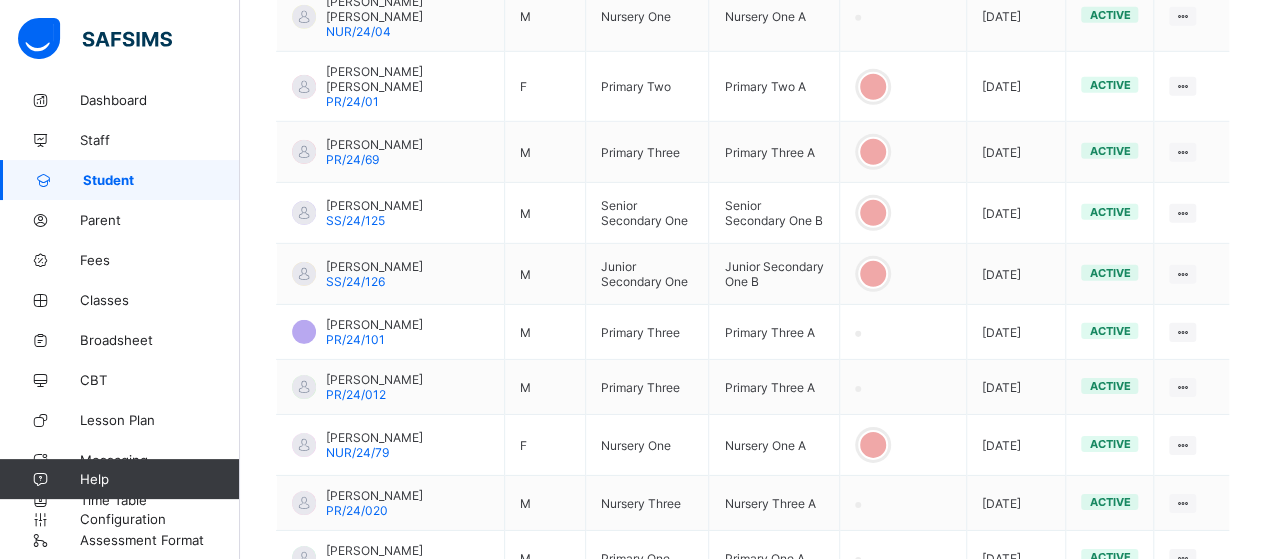 scroll, scrollTop: 3102, scrollLeft: 0, axis: vertical 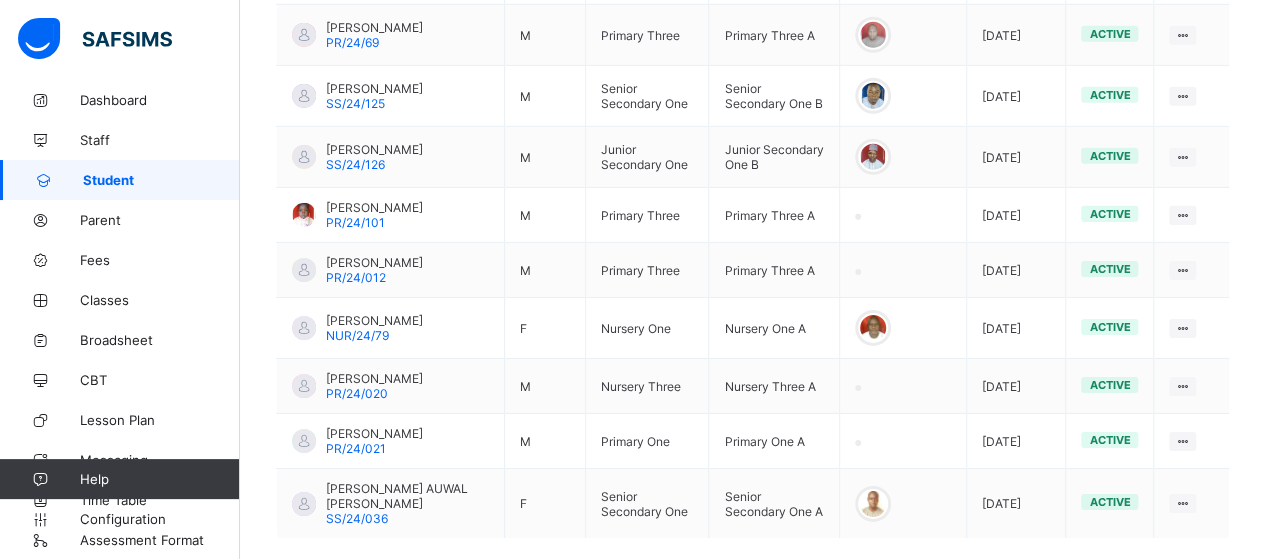 click on "2" at bounding box center (1127, 589) 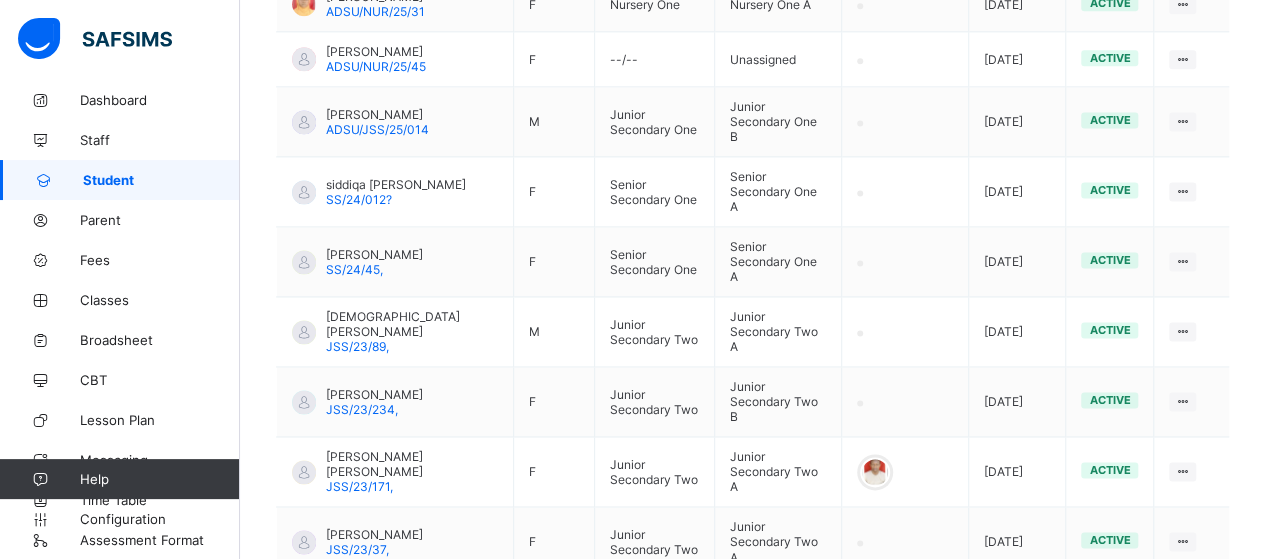 scroll, scrollTop: 1385, scrollLeft: 0, axis: vertical 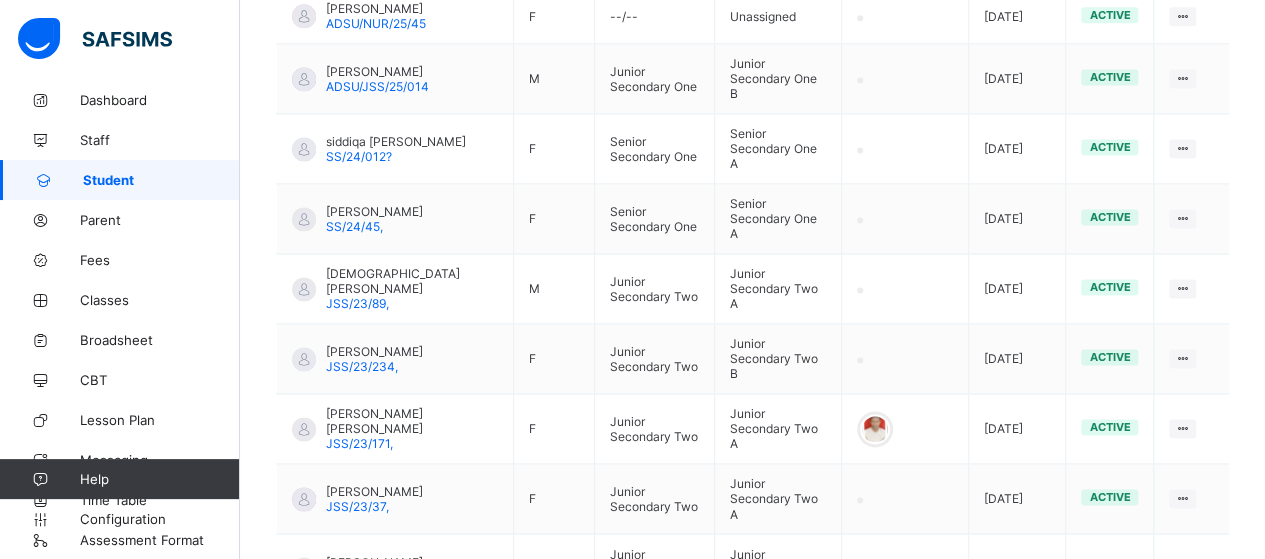 click on "View Profile Edit Student Assign Class Link Parent/Guardian Delete Student" at bounding box center (1112, 749) 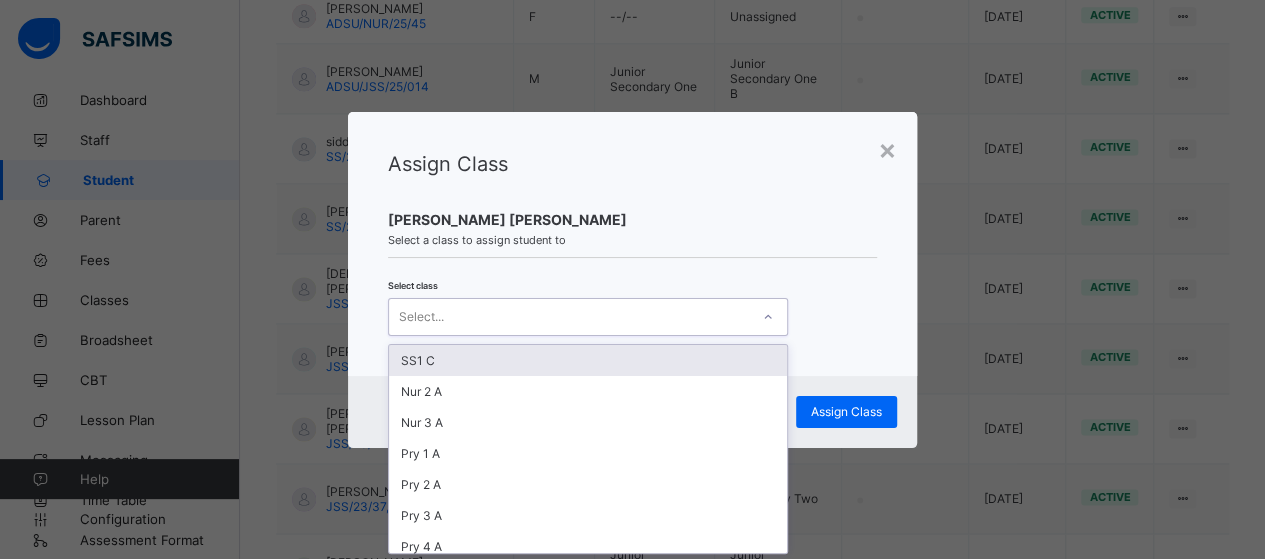 scroll, scrollTop: 0, scrollLeft: 0, axis: both 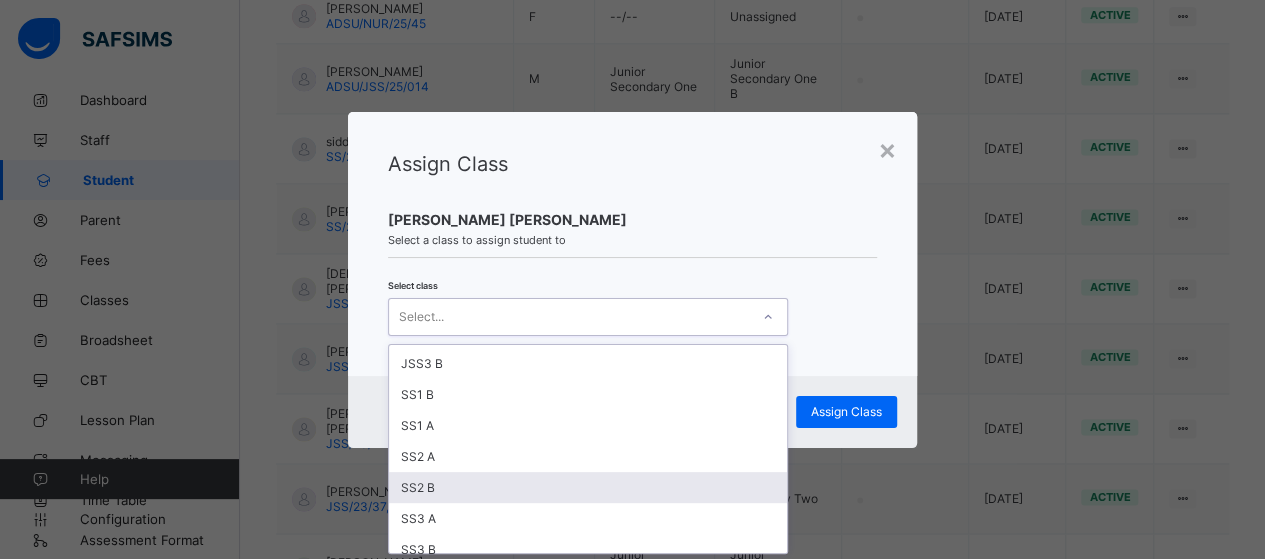 click on "SS2 B" at bounding box center [588, 487] 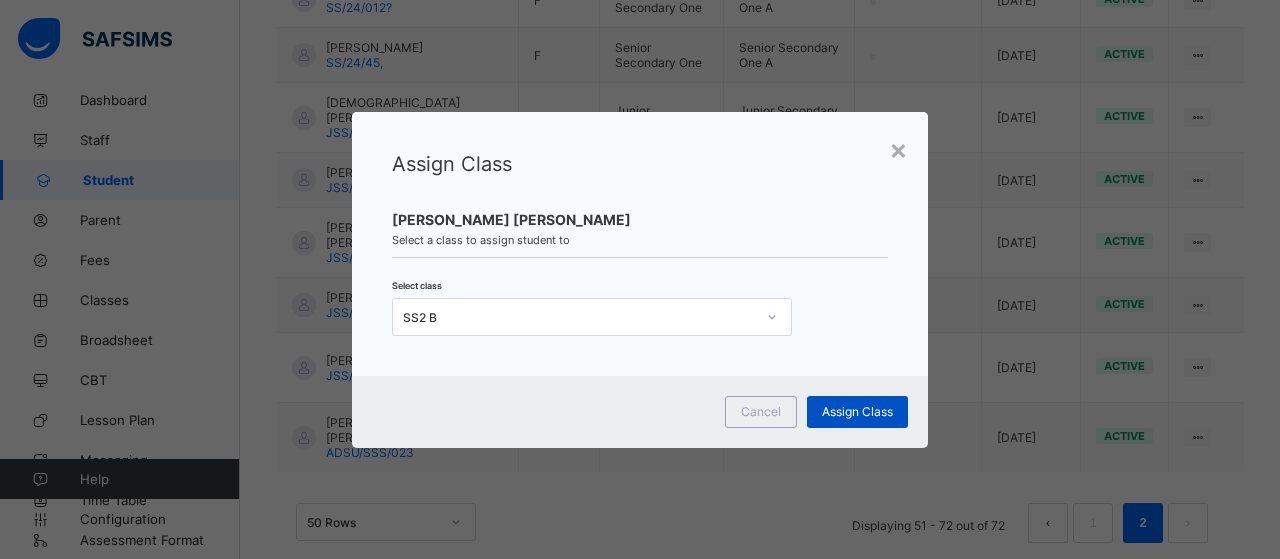 click on "Assign Class" at bounding box center [857, 411] 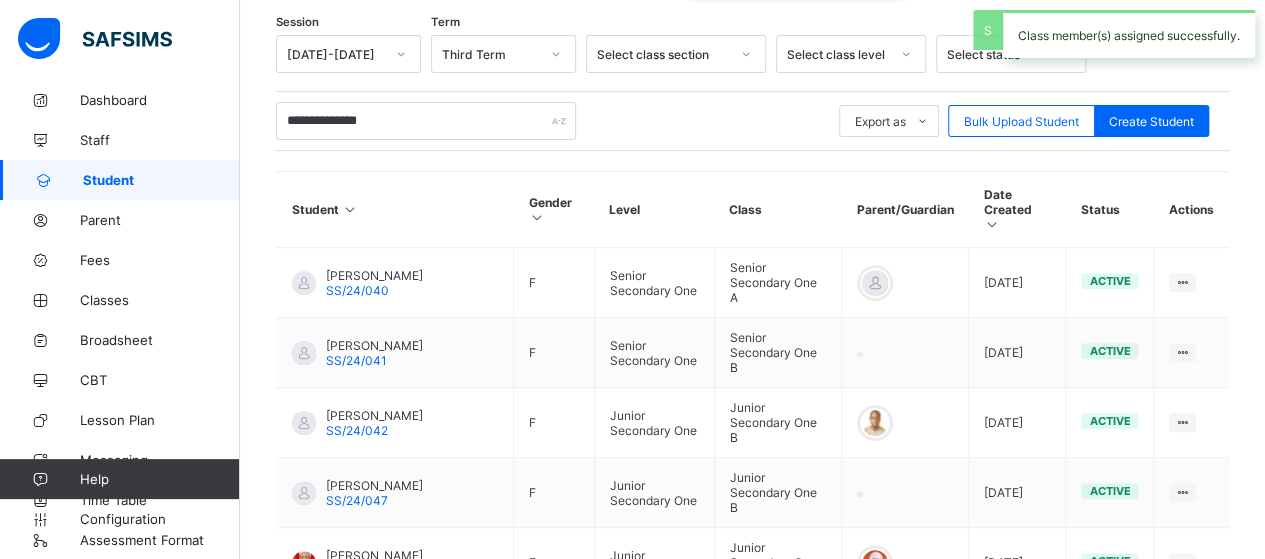 scroll, scrollTop: 1385, scrollLeft: 0, axis: vertical 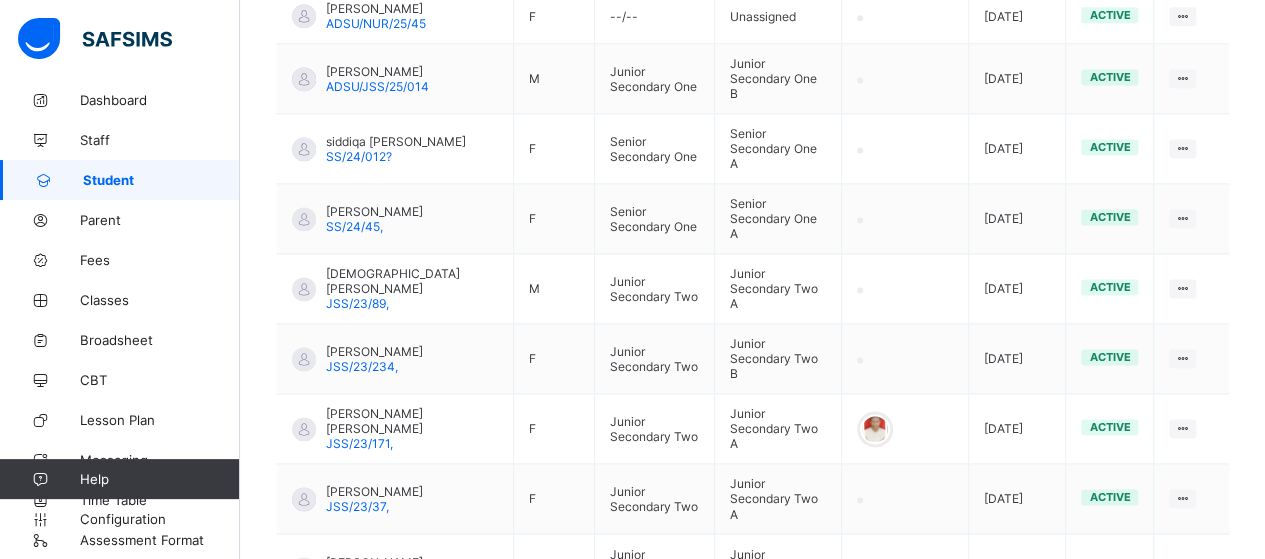 click on "View Profile Edit Student Link Parent/Guardian Delete Student" at bounding box center (1112, 731) 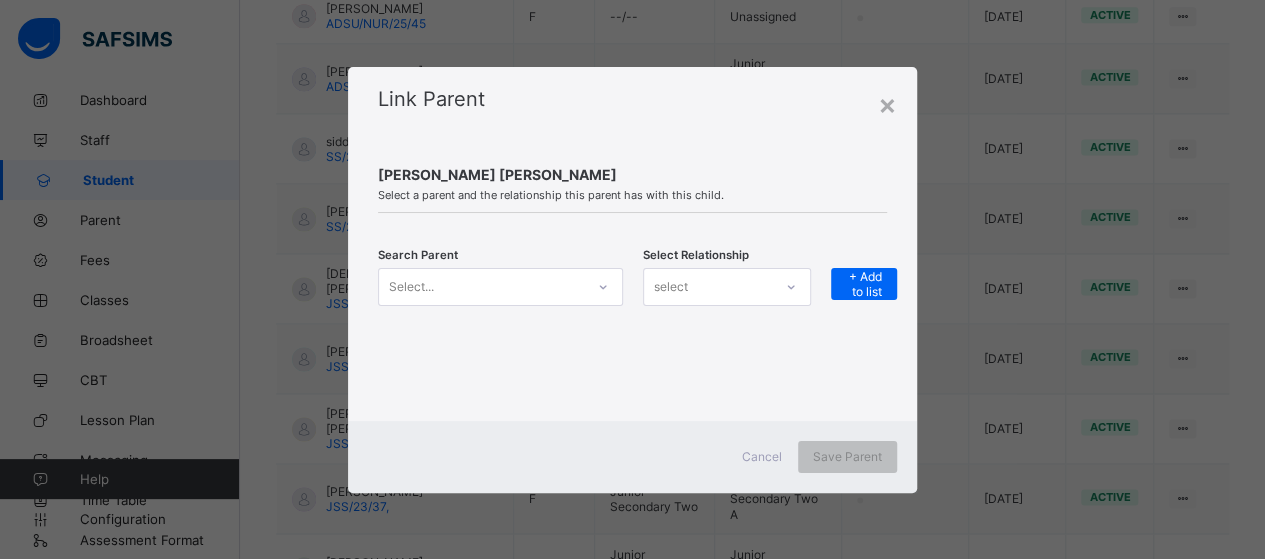 click at bounding box center [603, 287] 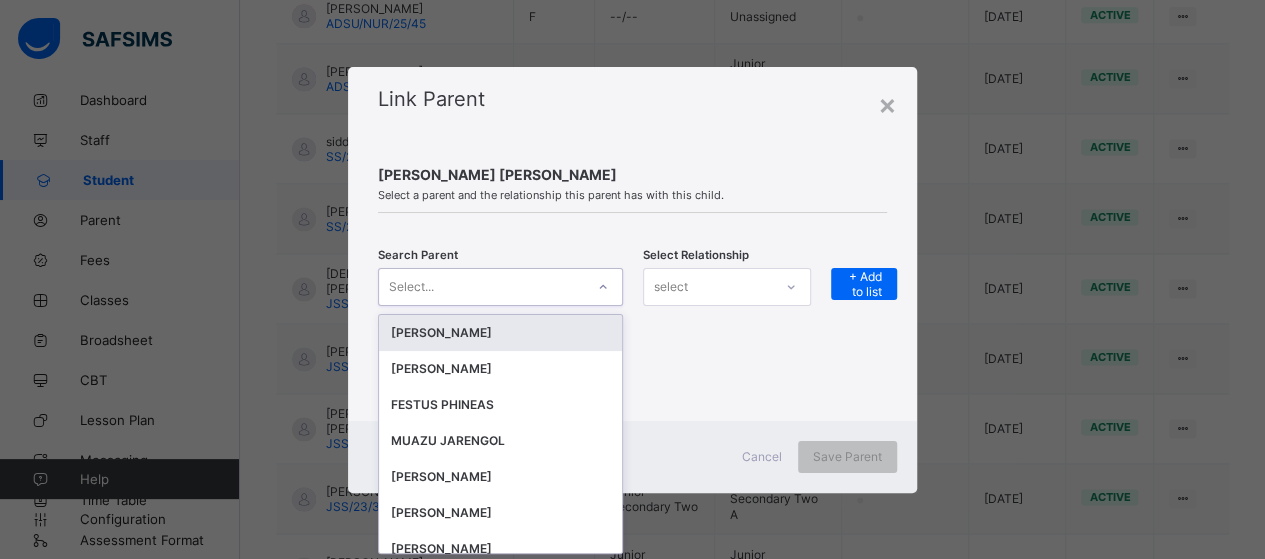 scroll, scrollTop: 0, scrollLeft: 0, axis: both 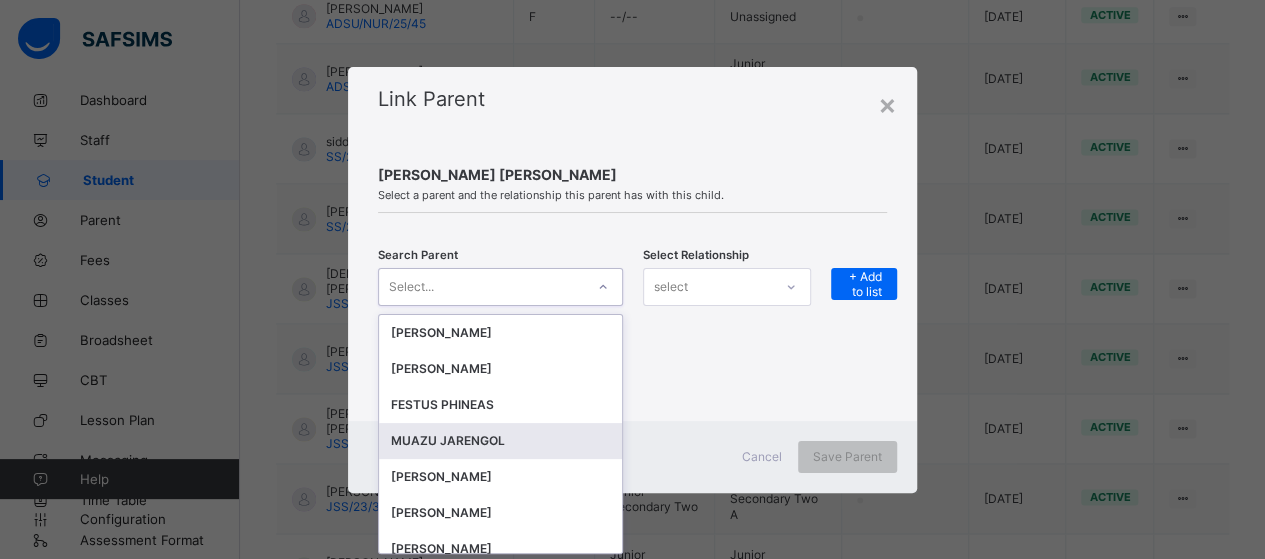 click on "MUAZU  JARENGOL" at bounding box center [500, 441] 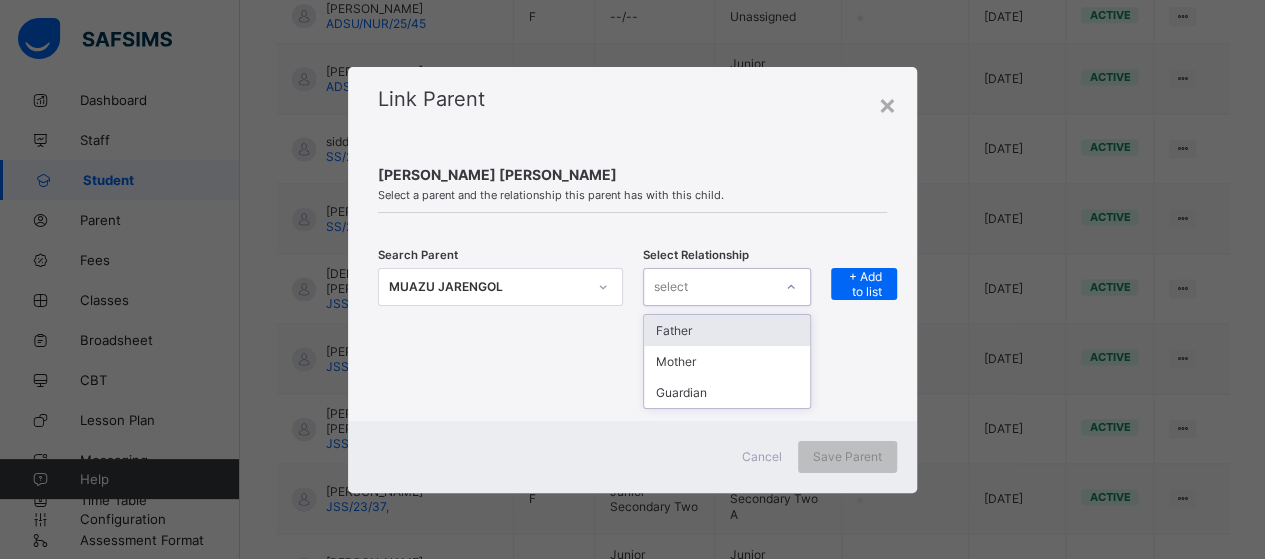 click on "select" at bounding box center (708, 287) 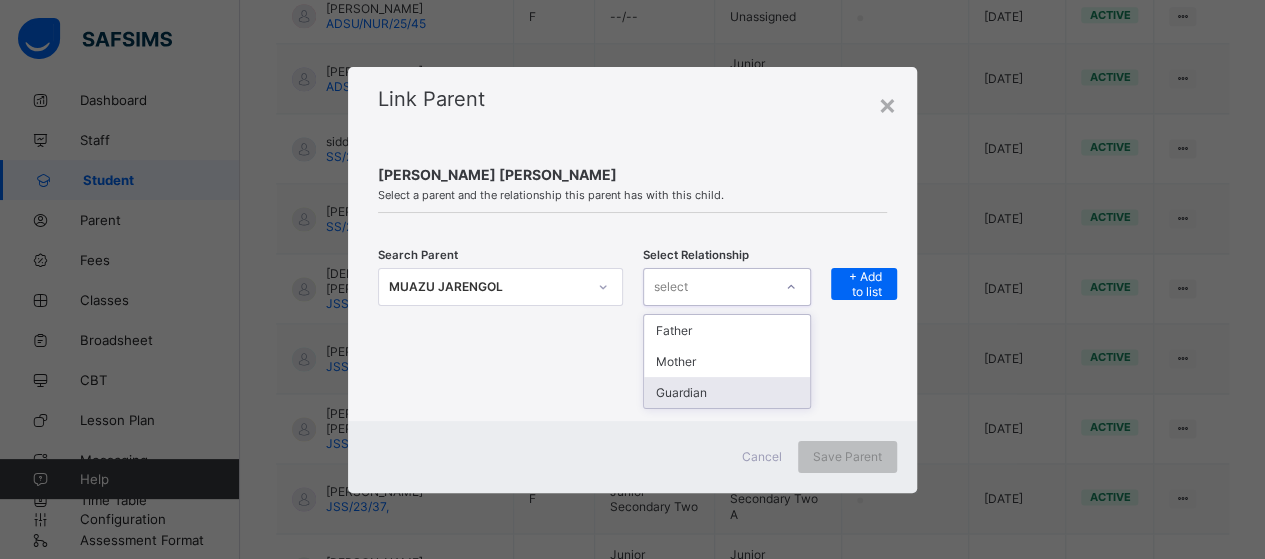 drag, startPoint x: 730, startPoint y: 381, endPoint x: 840, endPoint y: 330, distance: 121.24768 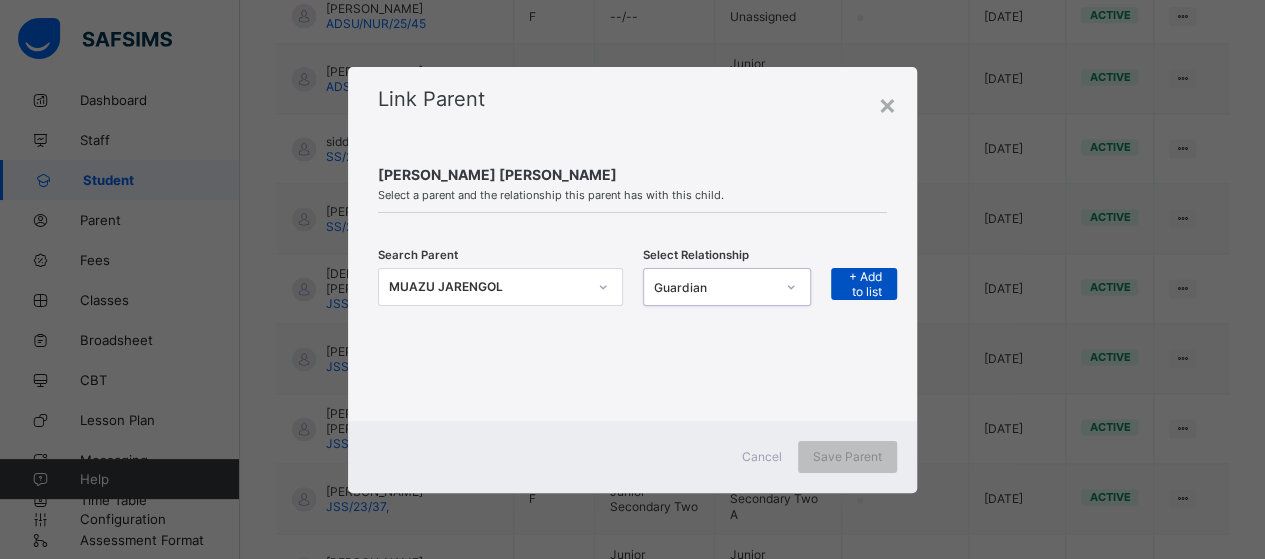 click on "+ Add to list" at bounding box center [864, 284] 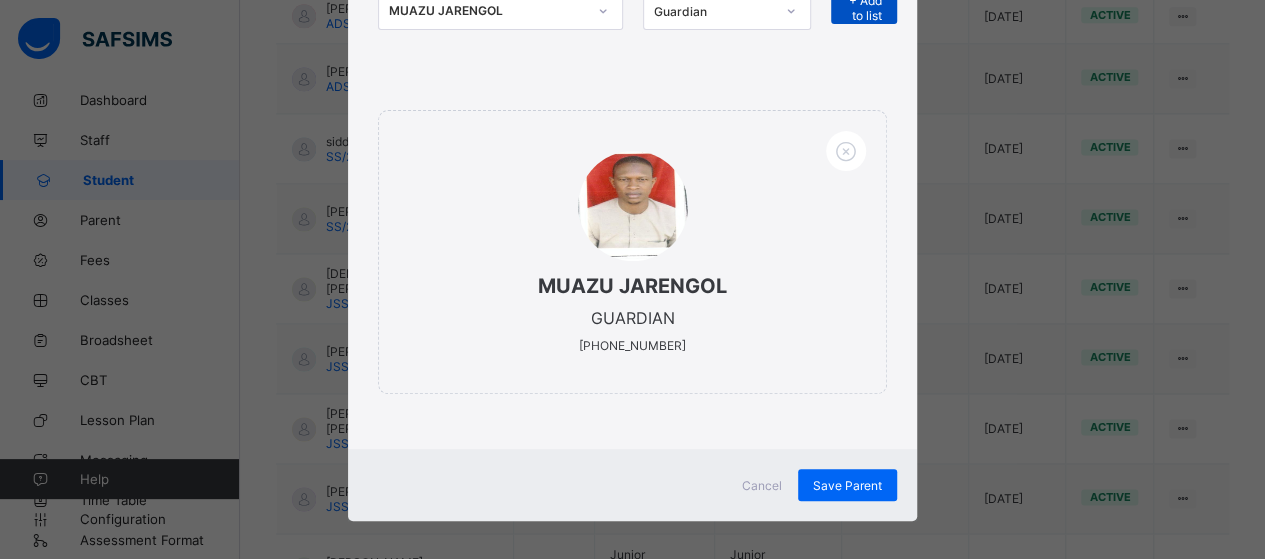 scroll, scrollTop: 266, scrollLeft: 0, axis: vertical 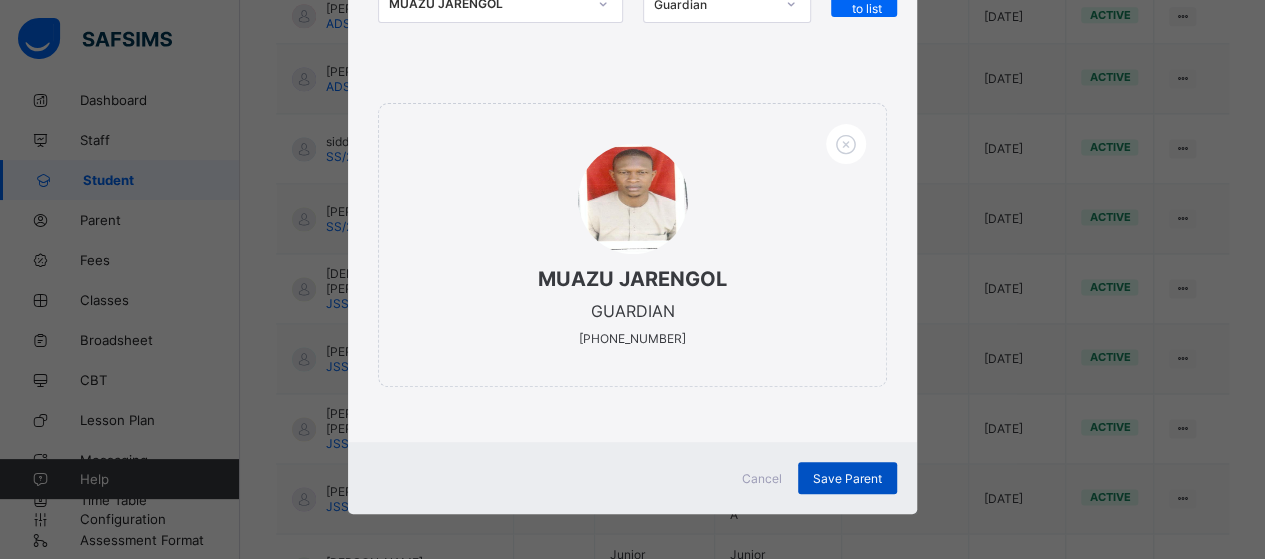 click on "Save Parent" at bounding box center [847, 478] 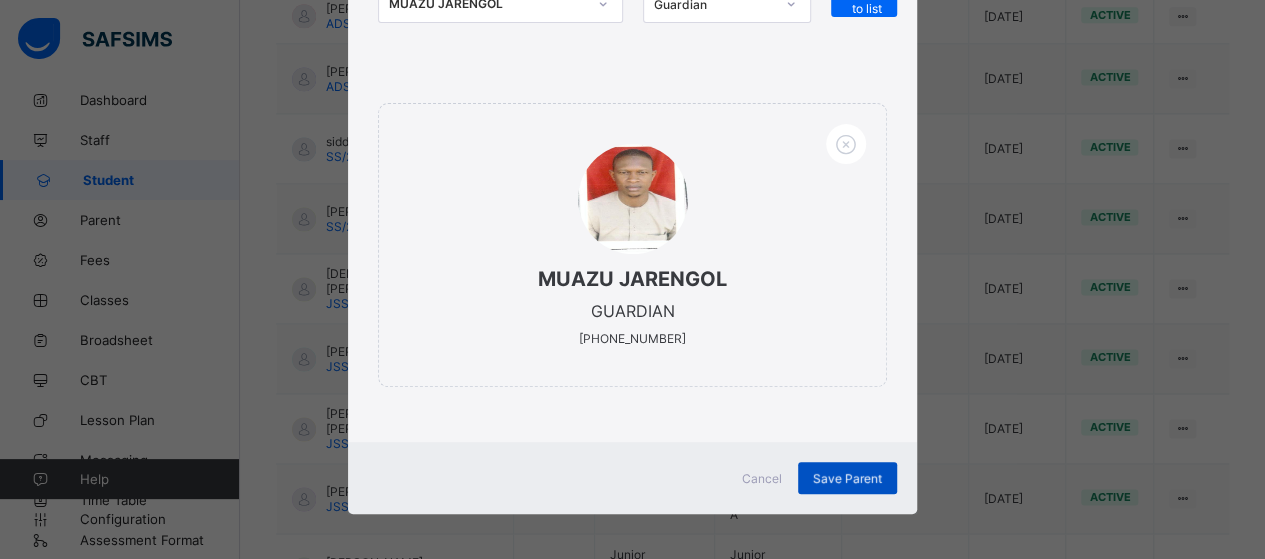 click on "Save Parent" at bounding box center (847, 478) 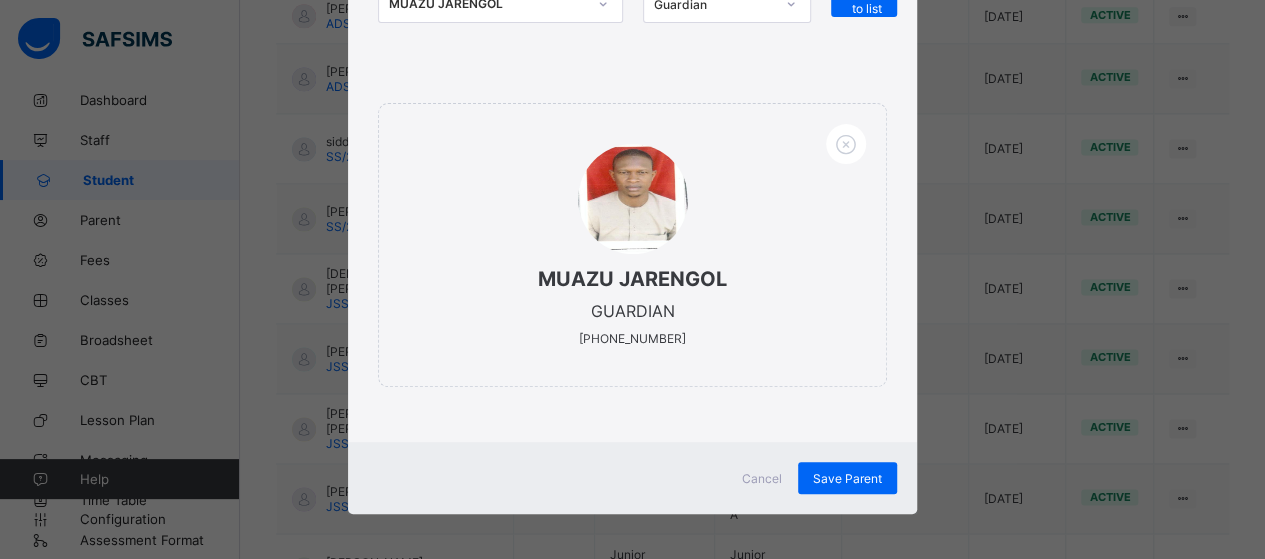 click on "× Link Parent HASSAN UMAR IBRAHIM   Select a parent and the relationship this parent has with this child.   Search Parent MUAZU  JARENGOL Select Relationship Guardian + Add to list   MUAZU  JARENGOL GUARDIAN   +2347060561919   Cancel Save Parent" at bounding box center (632, 279) 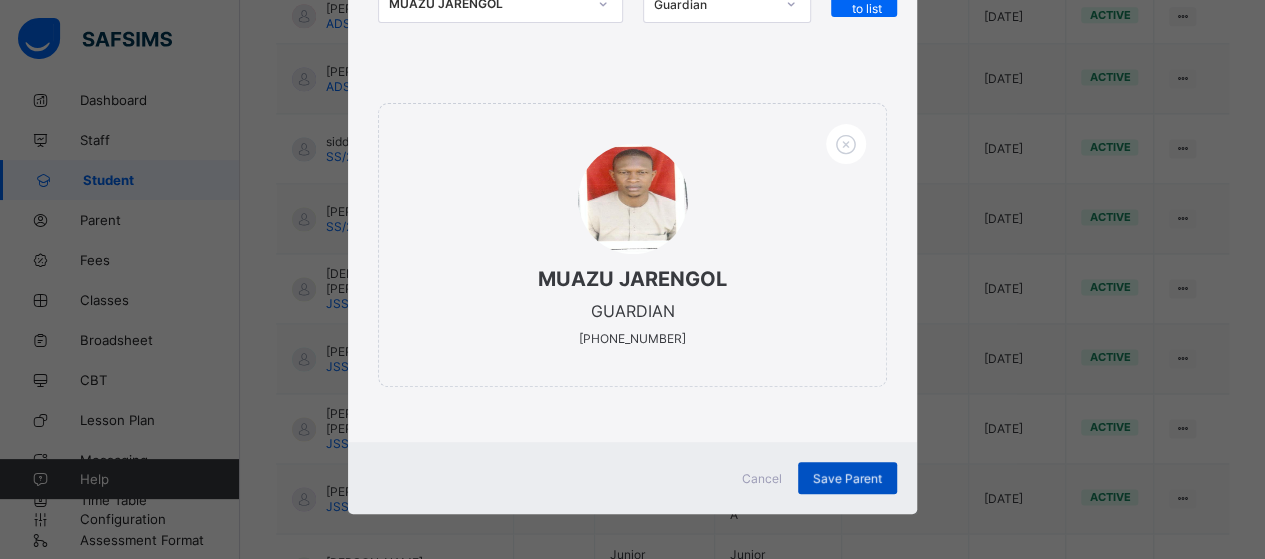 click on "Save Parent" at bounding box center (847, 478) 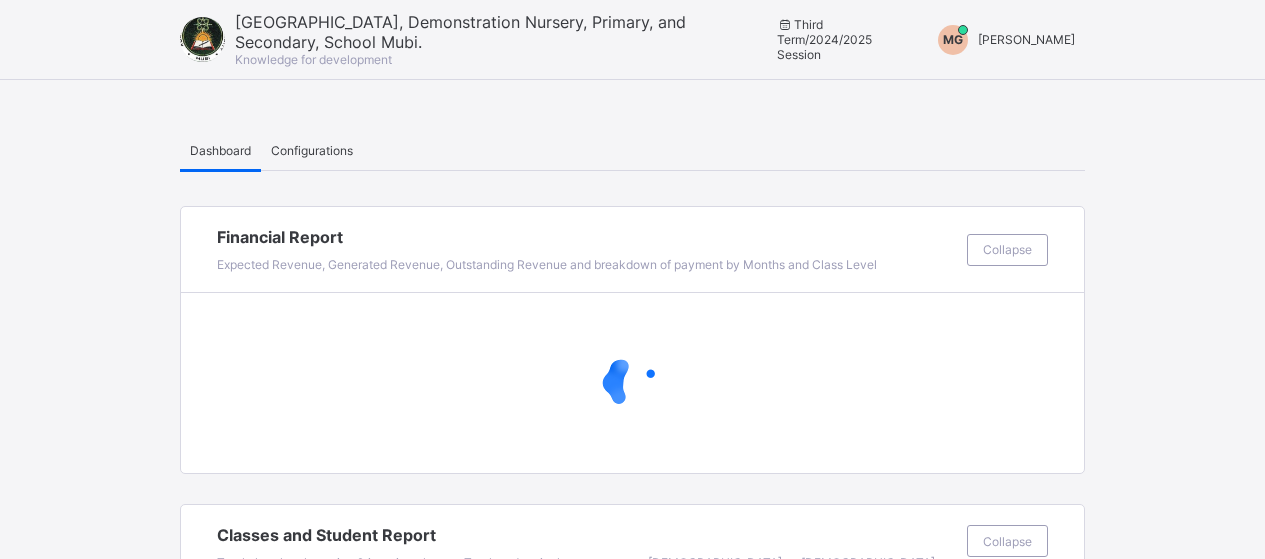 scroll, scrollTop: 0, scrollLeft: 0, axis: both 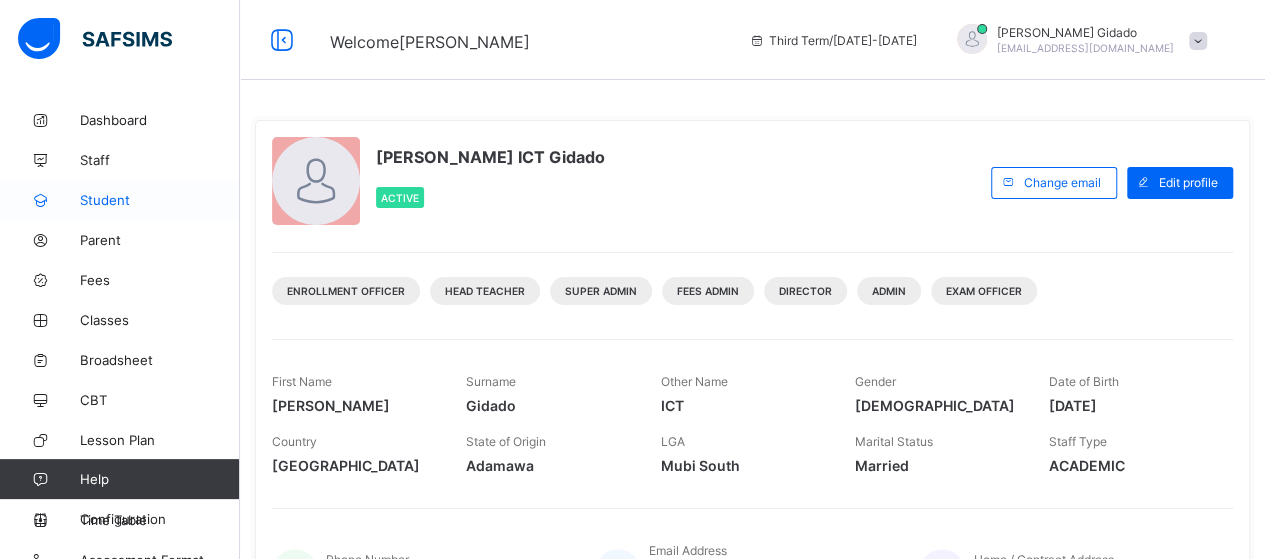 click on "Student" at bounding box center (160, 200) 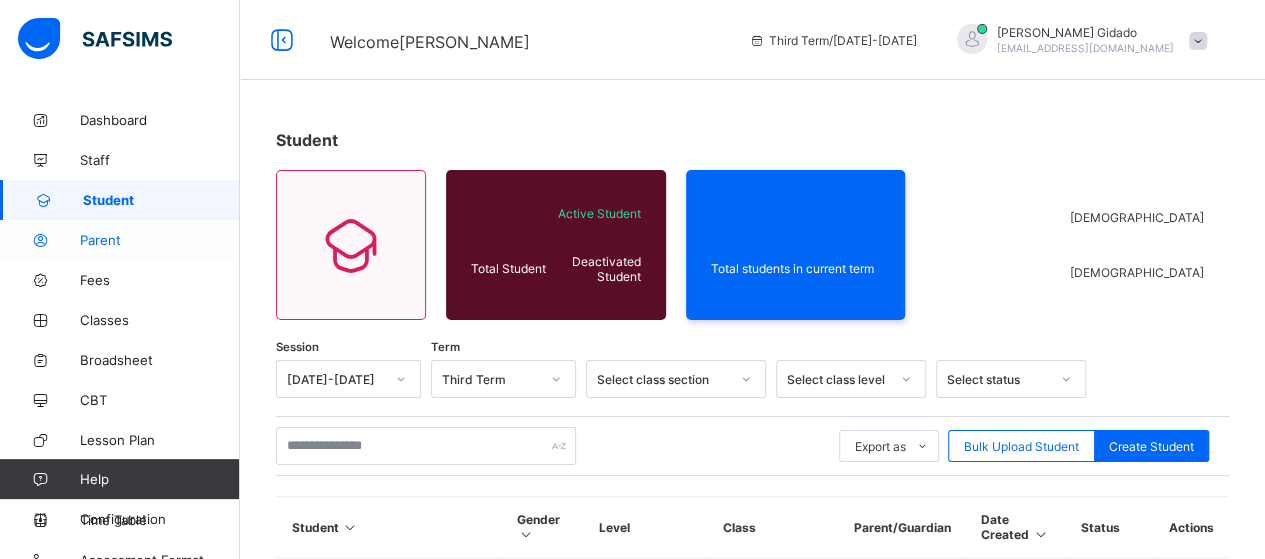 click on "Parent" at bounding box center [160, 240] 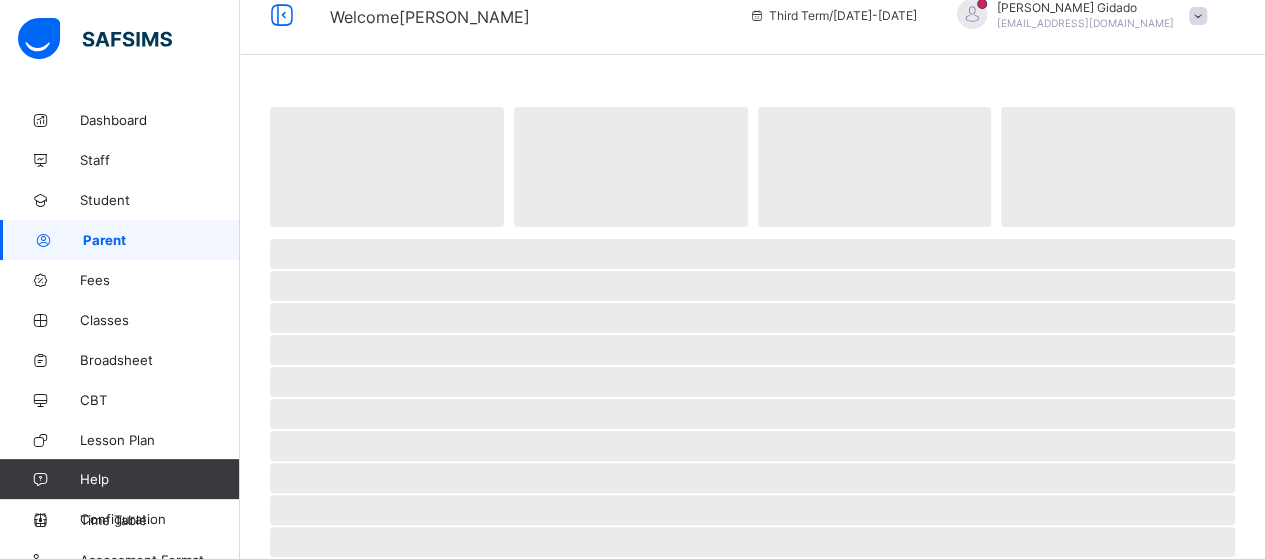 scroll, scrollTop: 0, scrollLeft: 0, axis: both 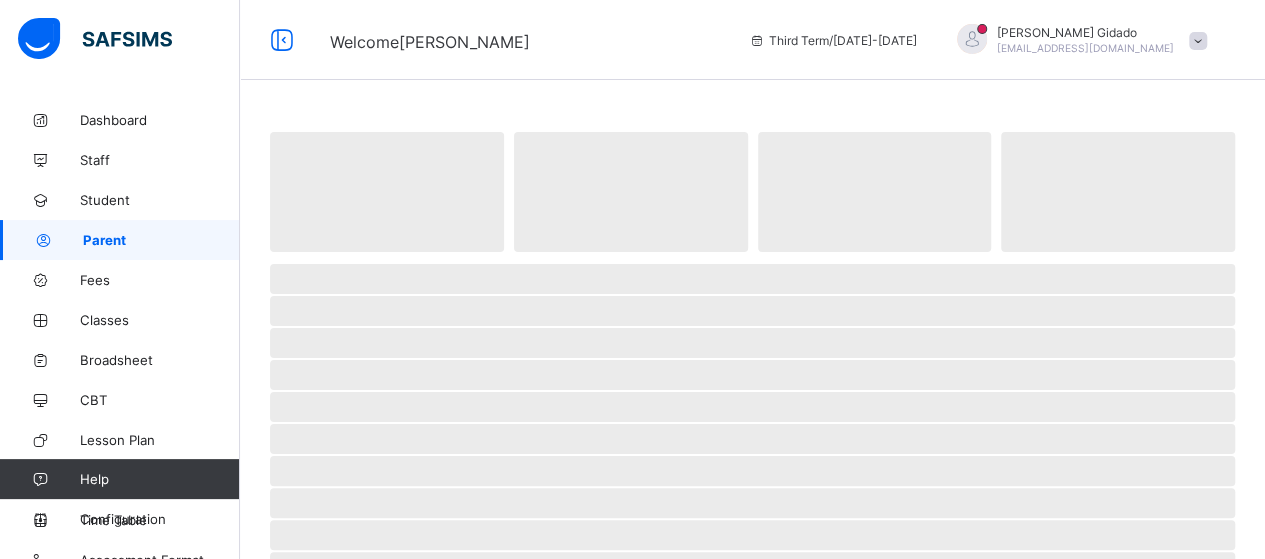 click on "‌" at bounding box center [875, 192] 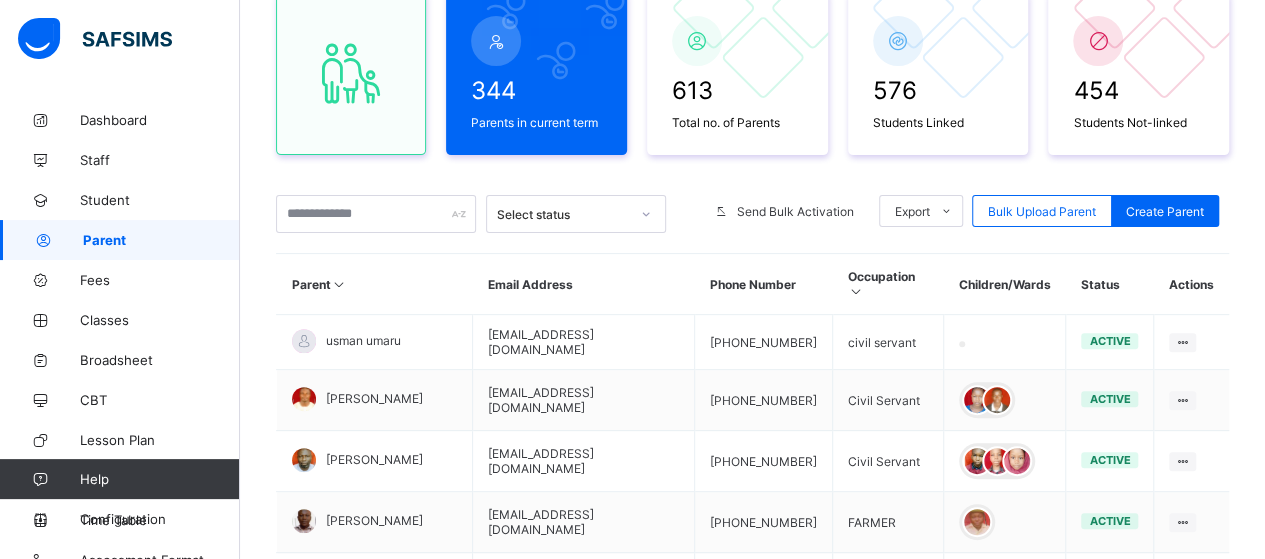 scroll, scrollTop: 214, scrollLeft: 0, axis: vertical 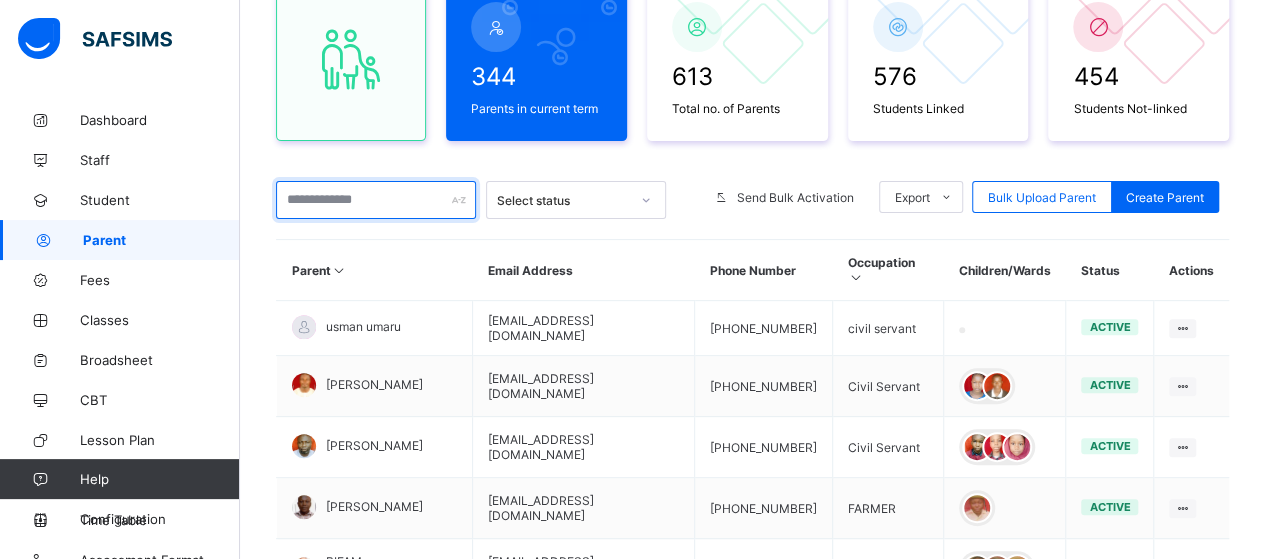 click at bounding box center (376, 200) 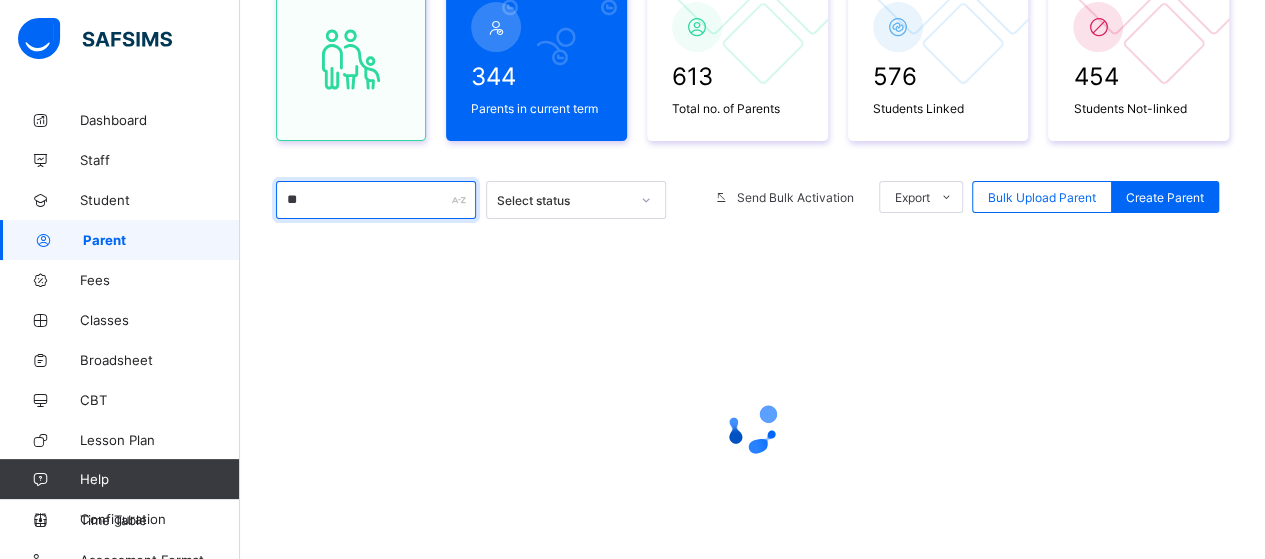 type on "*" 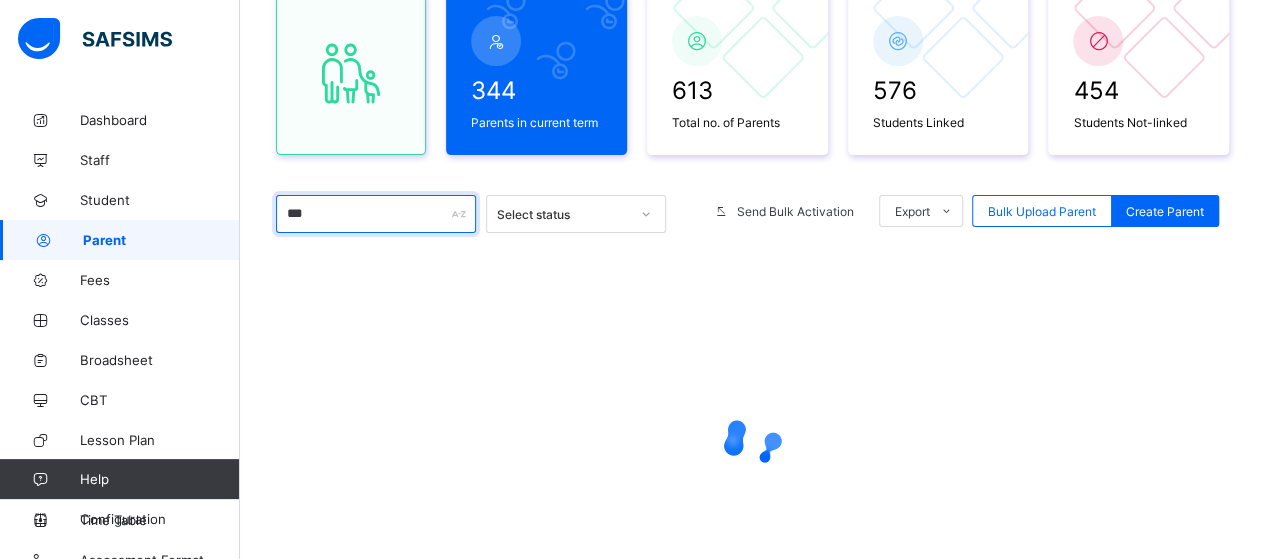 scroll, scrollTop: 0, scrollLeft: 0, axis: both 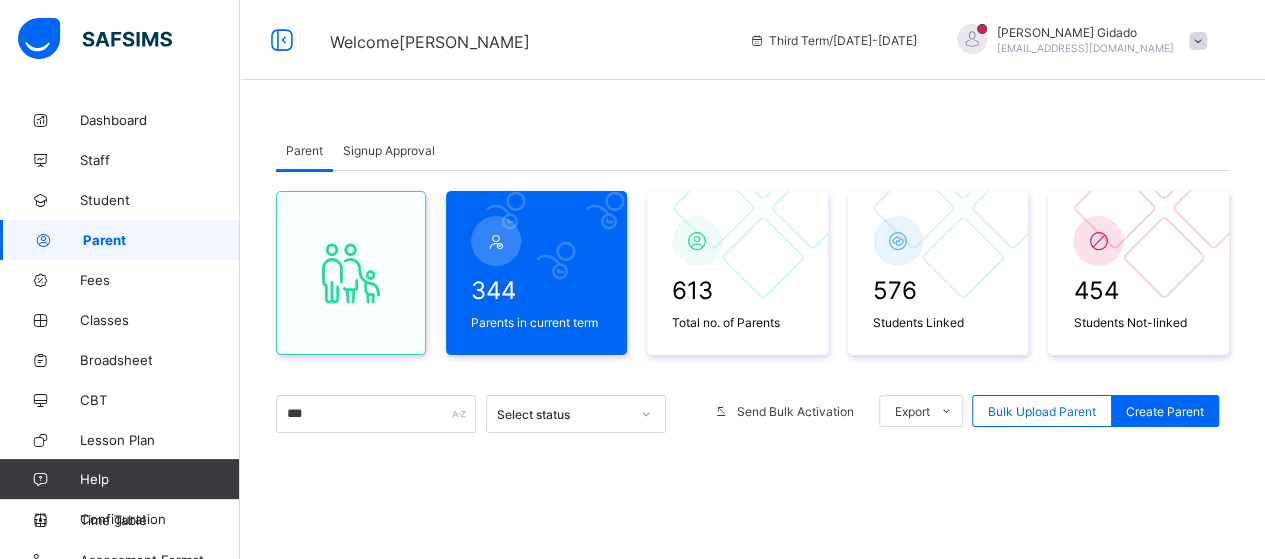 click on "Parent Signup Approval Parent Signup Approval 344 Parents in current term 613 Total no. of Parents 576 Students Linked 454 Students Not-linked *** Select status Send Bulk Activation Export Pdf Report For All Parents Pdf Report For Parents in Current Term Excel Report For Parents in Current Term Excel Report For All Parents   Bulk Upload Parent Create Parent × Delete Parent This action would delete      from the system. Are you sure you want to carry on? Cancel Yes, Delete Parent × Send Bulk Activation Link Cancel Yes, send Bulk Upload Parent Upload xlsx File   Select your xlsx file from your computer to upload it using that uploader provided for you below   Drag and Drop files here Select your Excel file Browse file Maximum size 2.5mb   Upload Excel File   Download xlsx file   Follow the steps below to download and use the excel file effectively    Step 1:  Click the button below to download the student bulk create excel file   Download XLSX File    Step 2:  Open the file on your computer  Step 3:  Cancel 9" at bounding box center [752, 490] 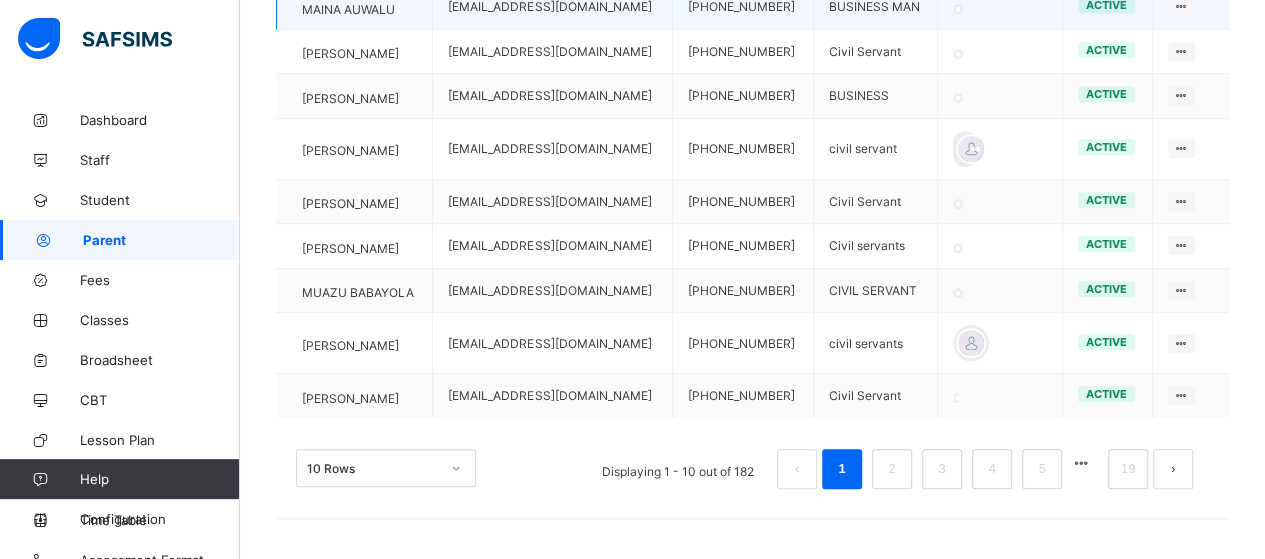 scroll, scrollTop: 684, scrollLeft: 0, axis: vertical 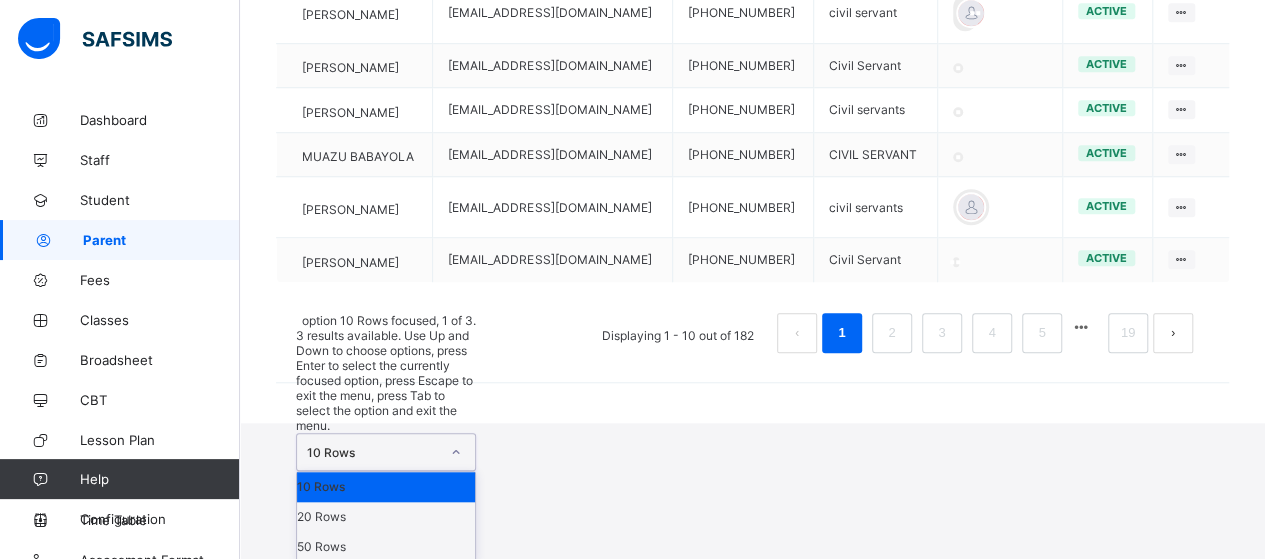 click on "option 10 Rows focused, 1 of 3. 3 results available. Use Up and Down to choose options, press Enter to select the currently focused option, press Escape to exit the menu, press Tab to select the option and exit the menu. 10 Rows 10 Rows 20 Rows 50 Rows Displaying 1 - 10 out of 182 1 2 3 4 5 19" at bounding box center (752, 323) 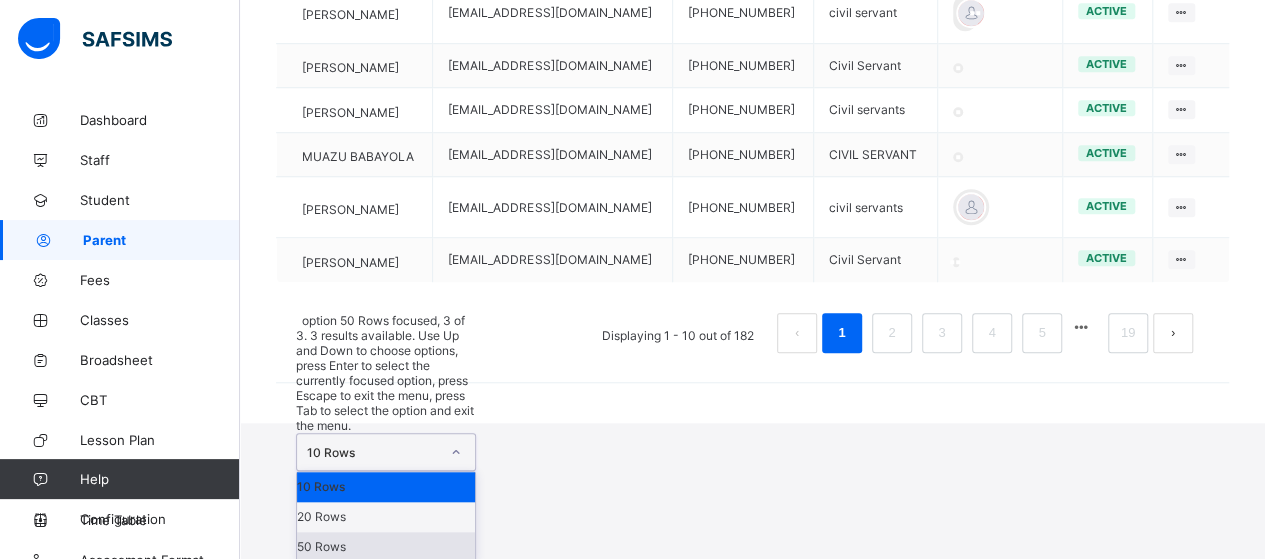 click on "50 Rows" at bounding box center (386, 547) 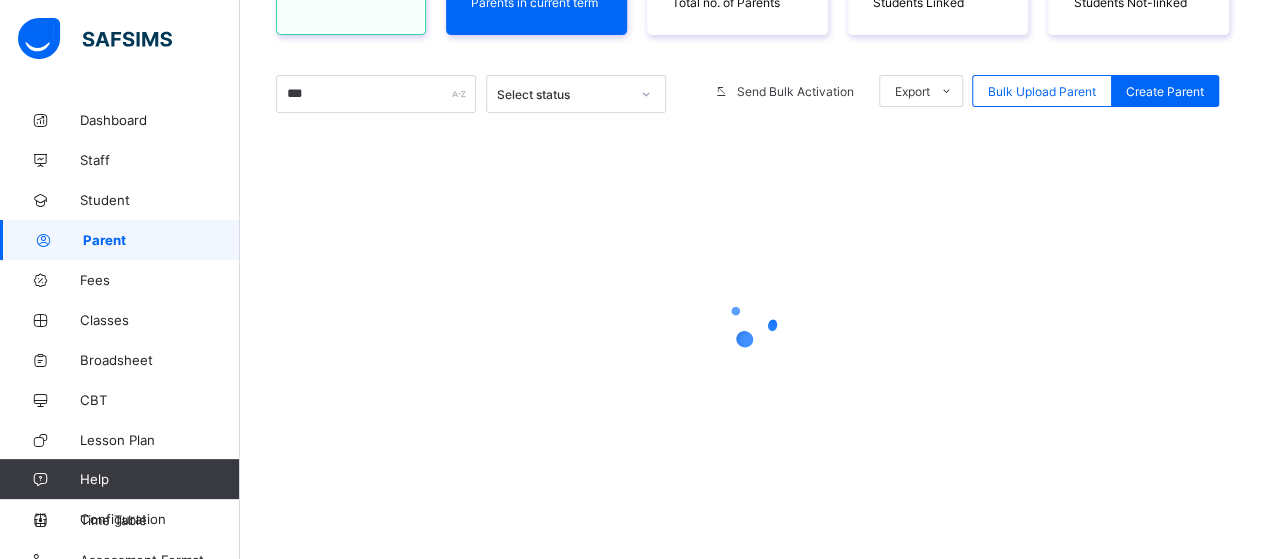 scroll, scrollTop: 0, scrollLeft: 0, axis: both 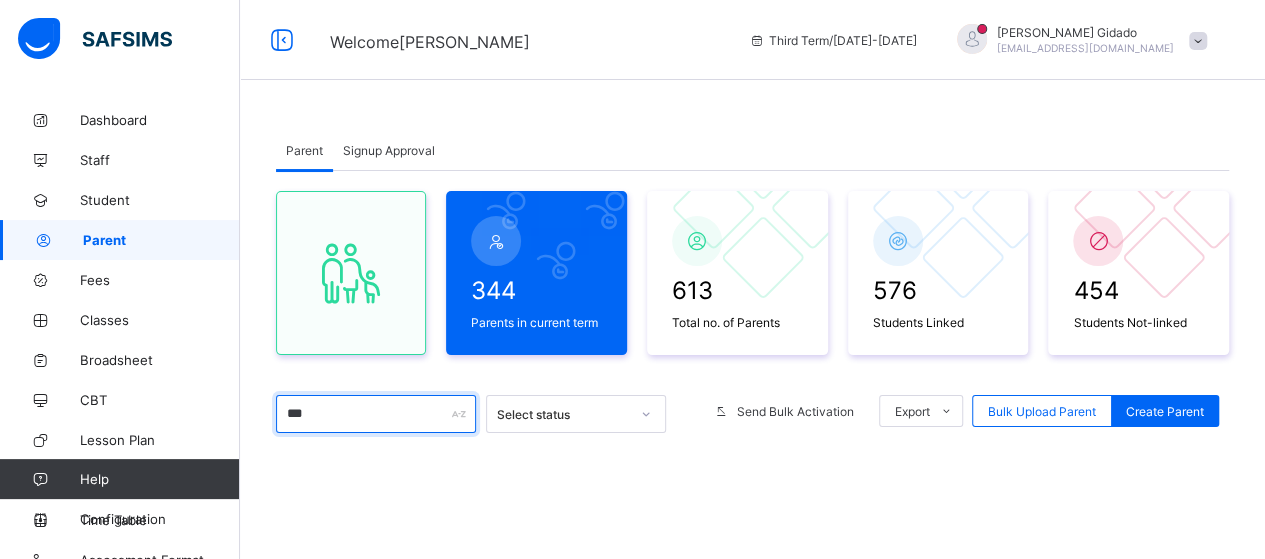 click on "***" at bounding box center (376, 414) 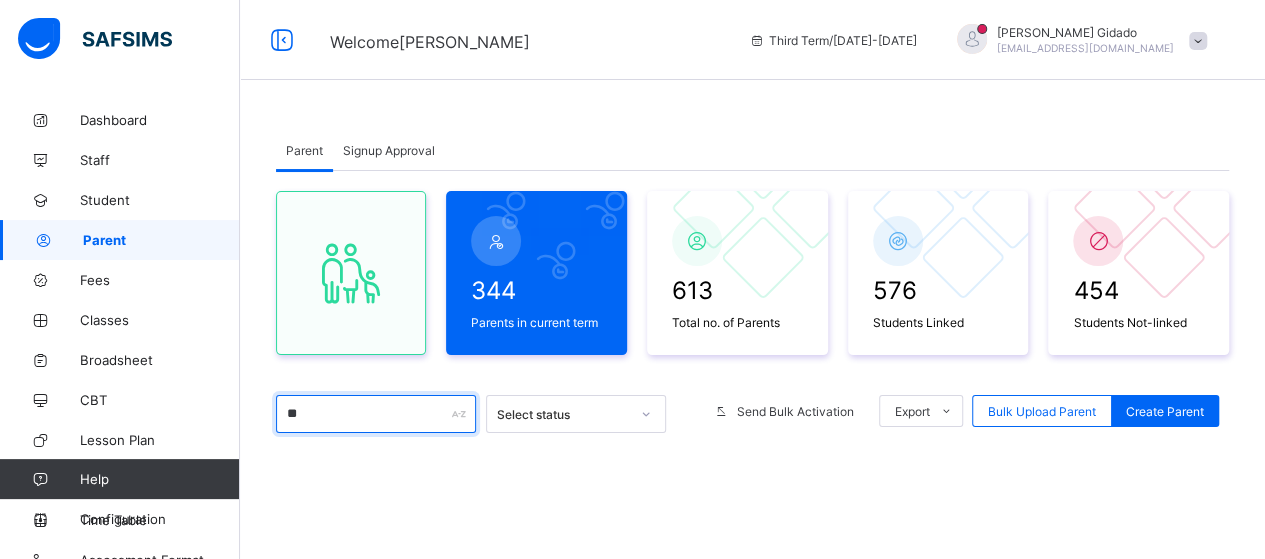 type on "*" 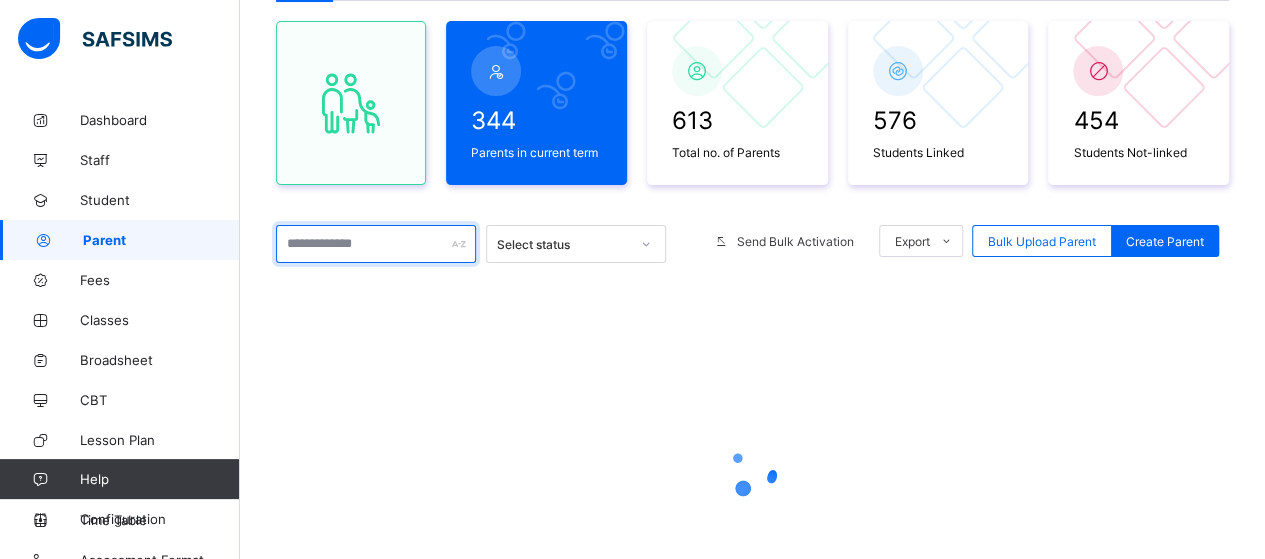 scroll, scrollTop: 0, scrollLeft: 0, axis: both 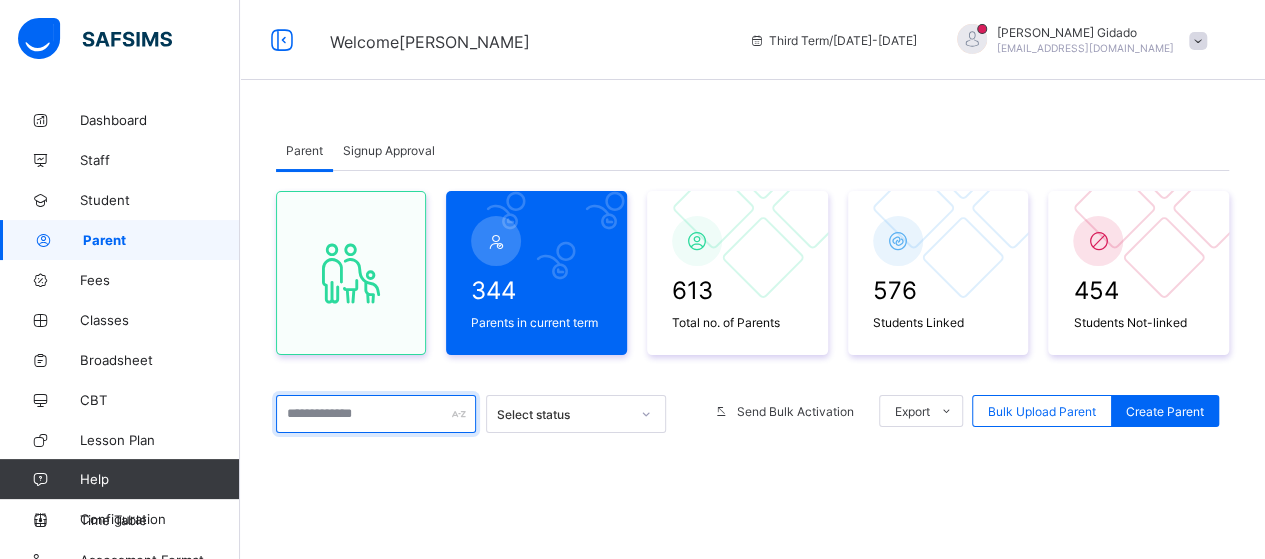 type 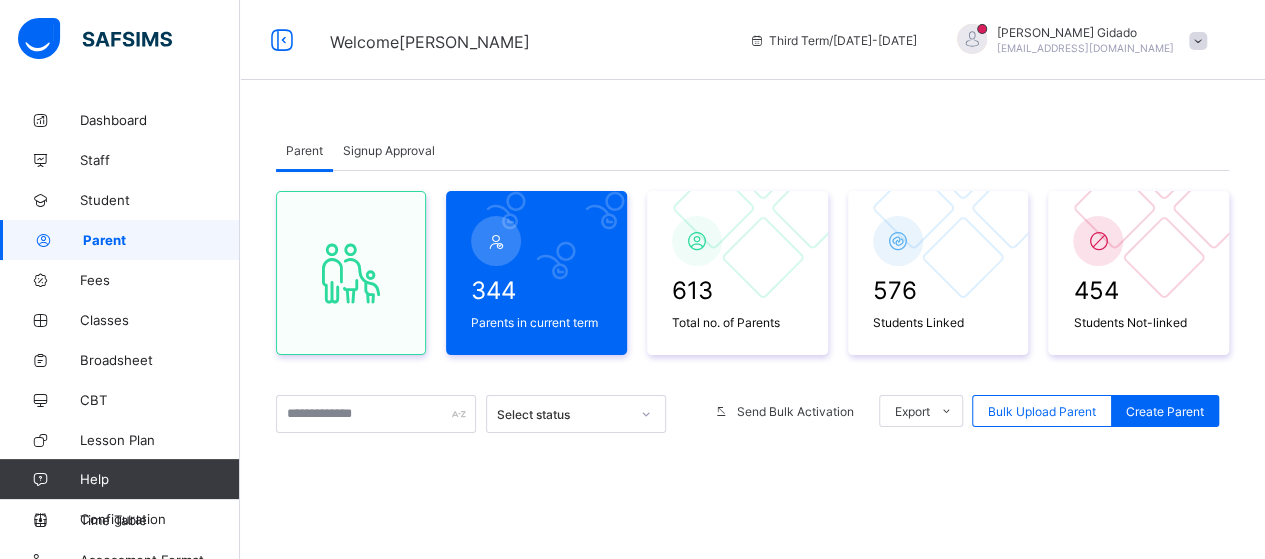 click at bounding box center [752, 641] 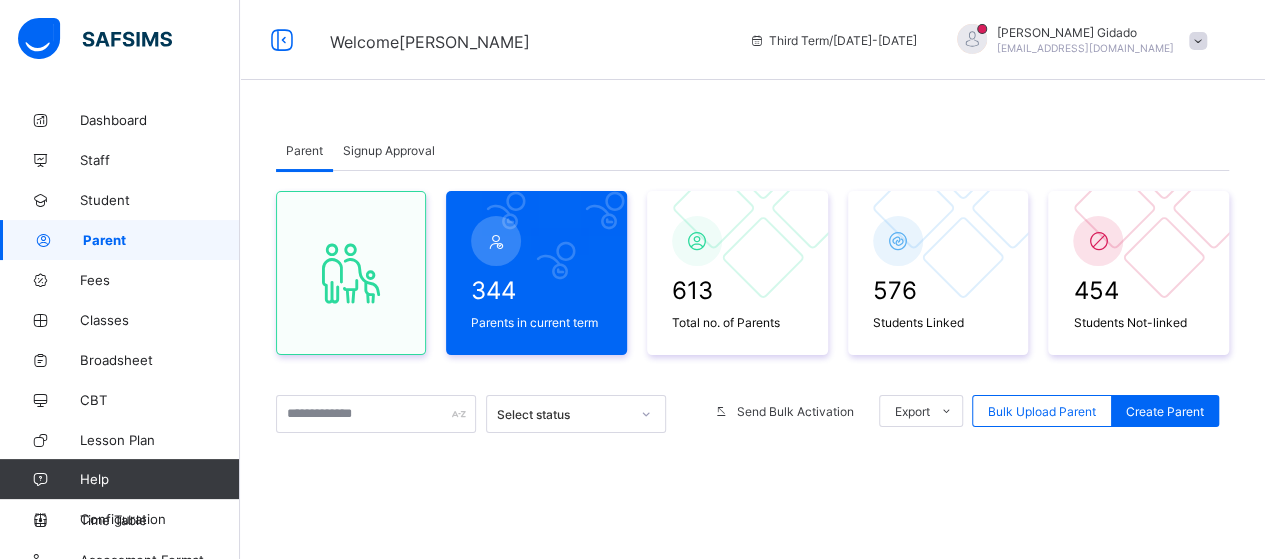 click on "Welcome  [PERSON_NAME]" at bounding box center (524, 40) 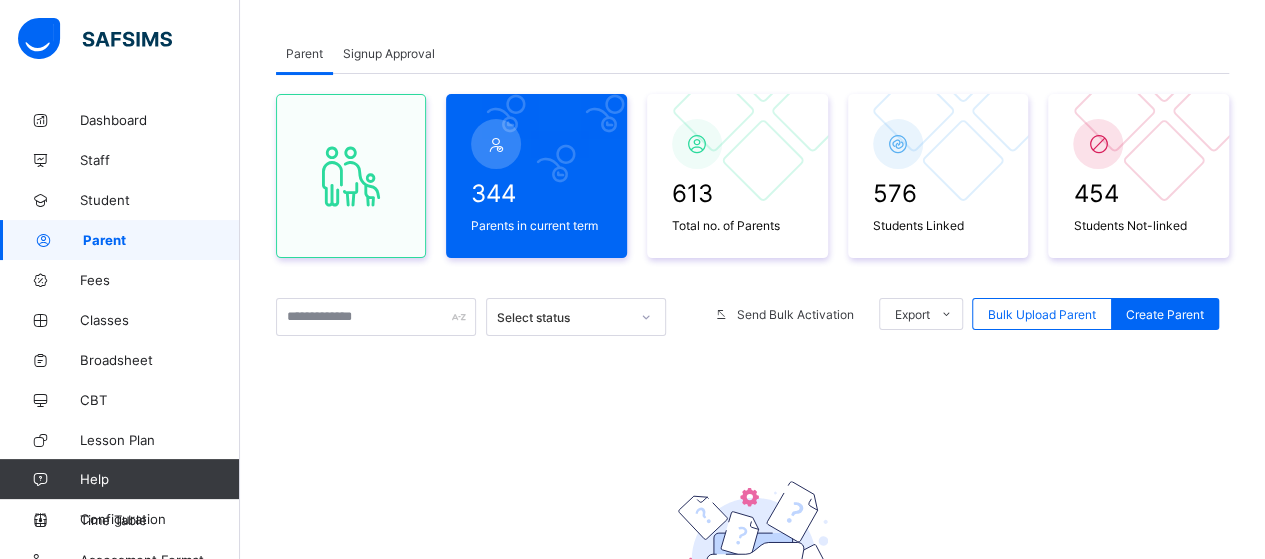 scroll, scrollTop: 0, scrollLeft: 0, axis: both 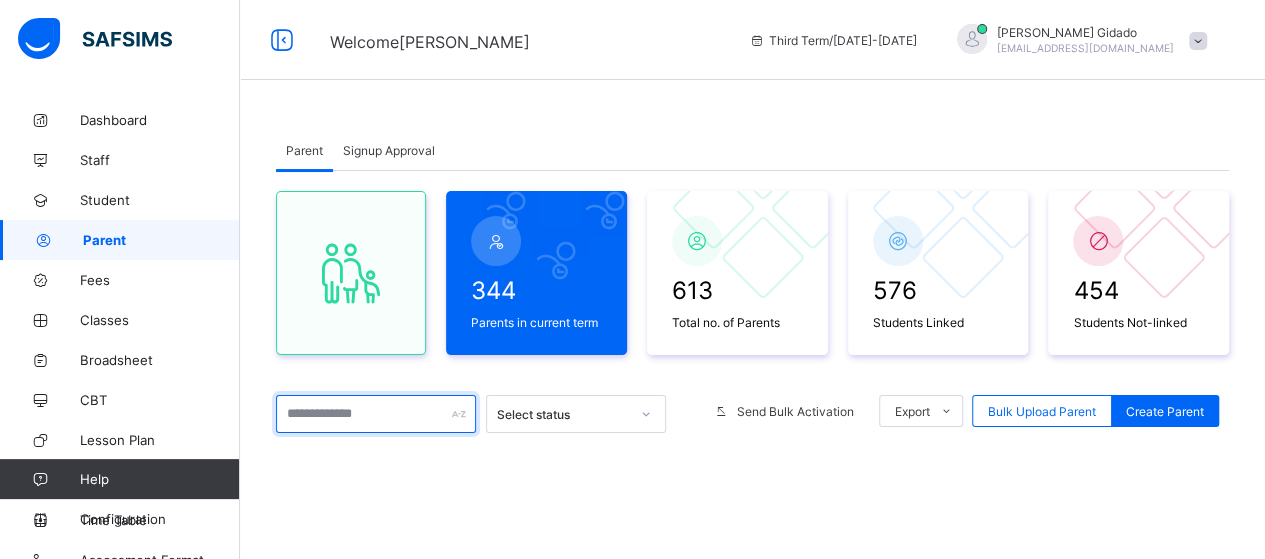 click at bounding box center (376, 414) 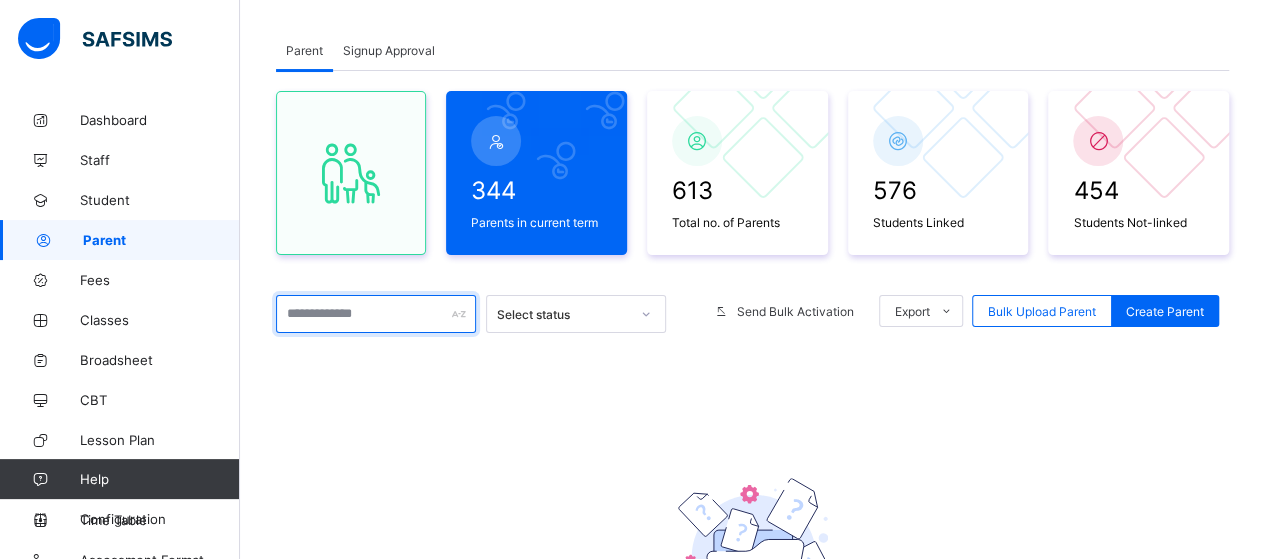 scroll, scrollTop: 0, scrollLeft: 0, axis: both 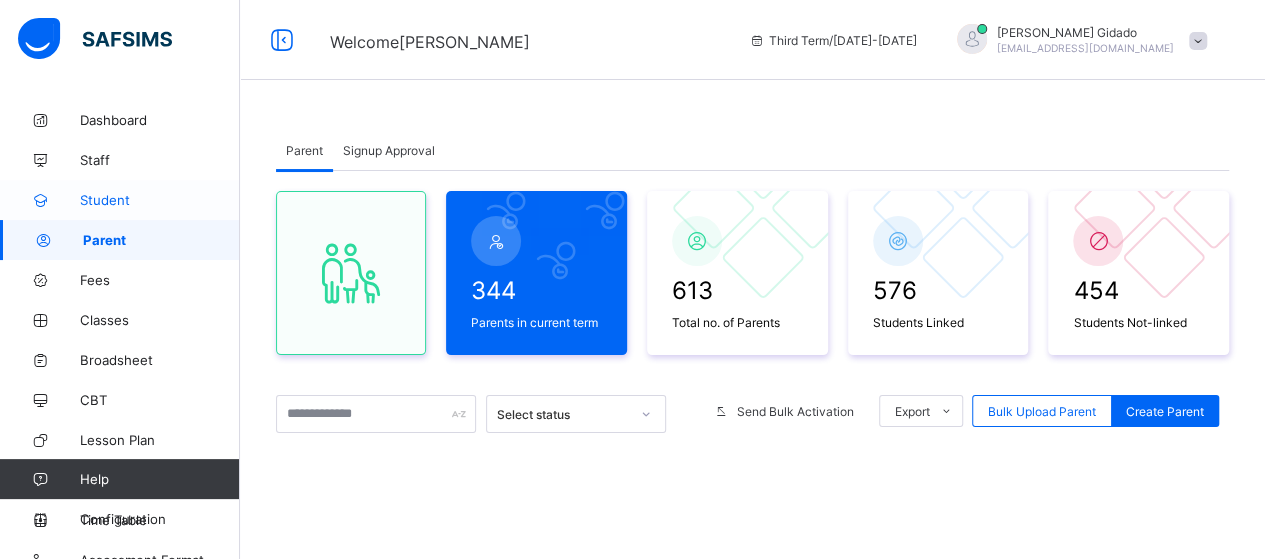 click on "Student" at bounding box center [160, 200] 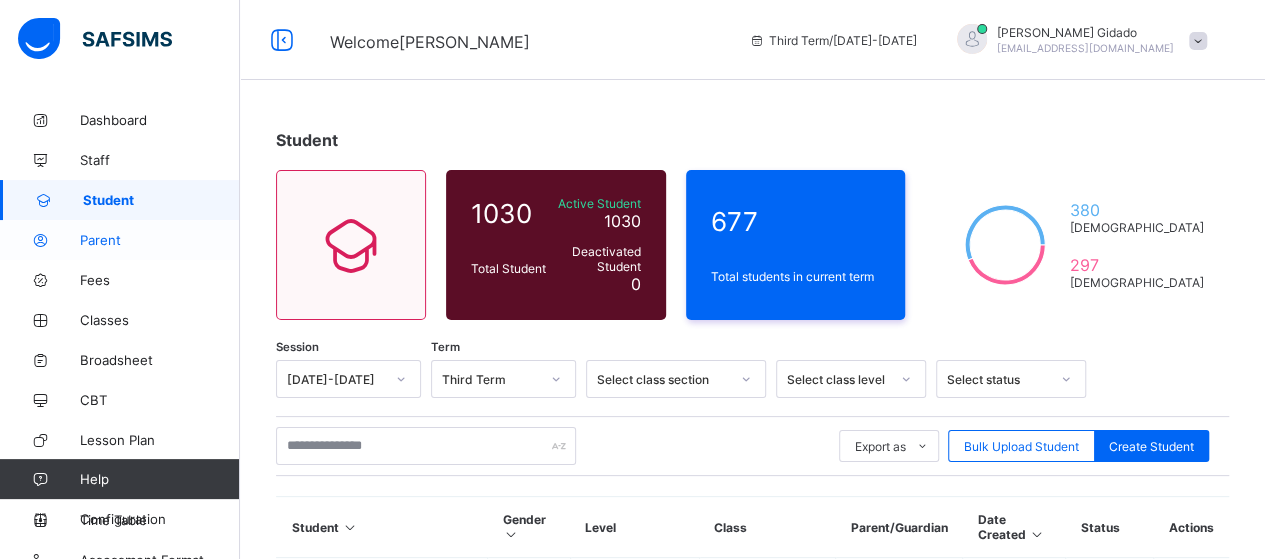 click on "Parent" at bounding box center (160, 240) 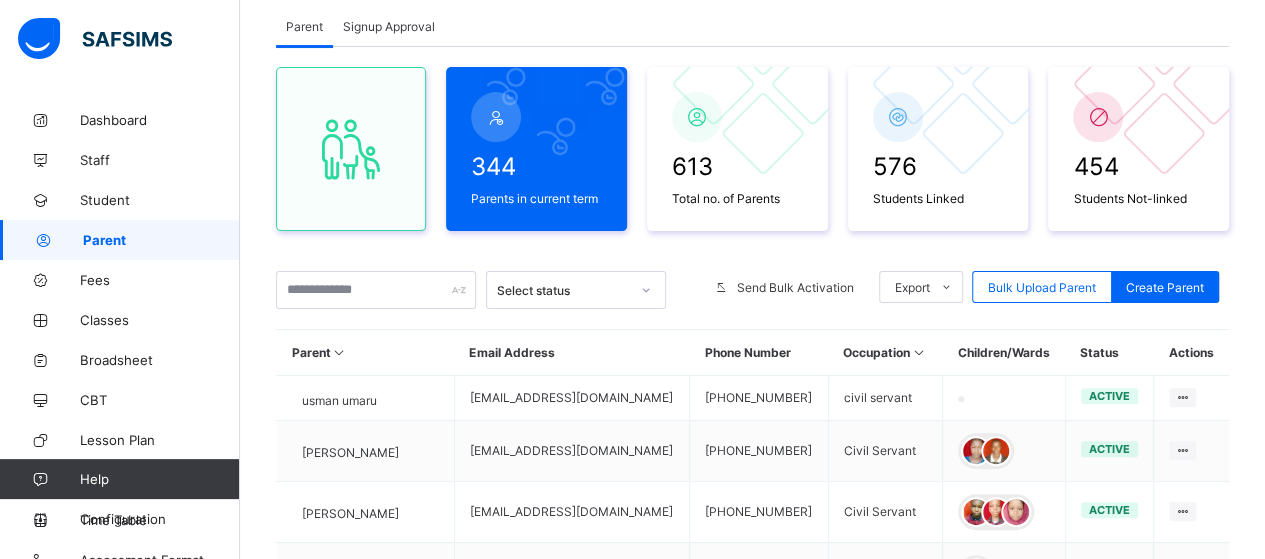 scroll, scrollTop: 200, scrollLeft: 0, axis: vertical 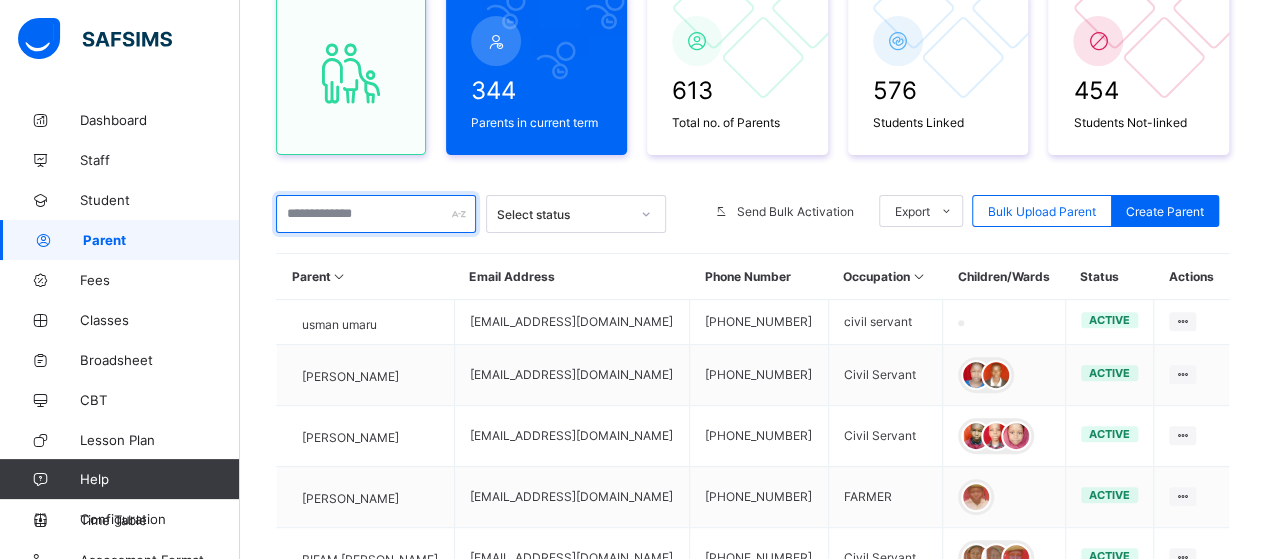 click at bounding box center (376, 214) 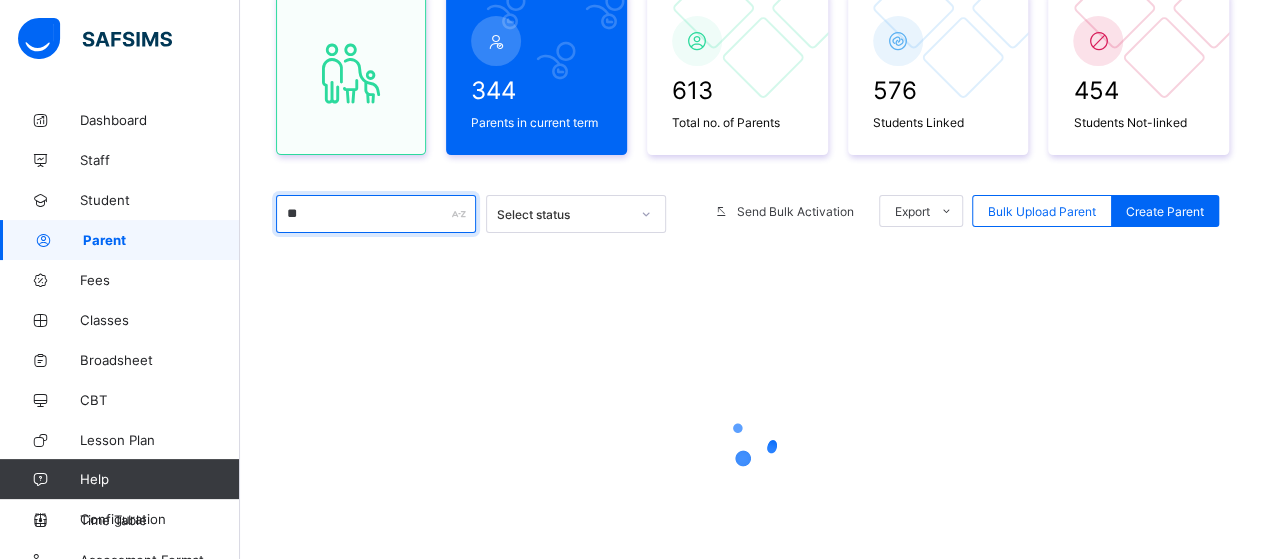 type on "*" 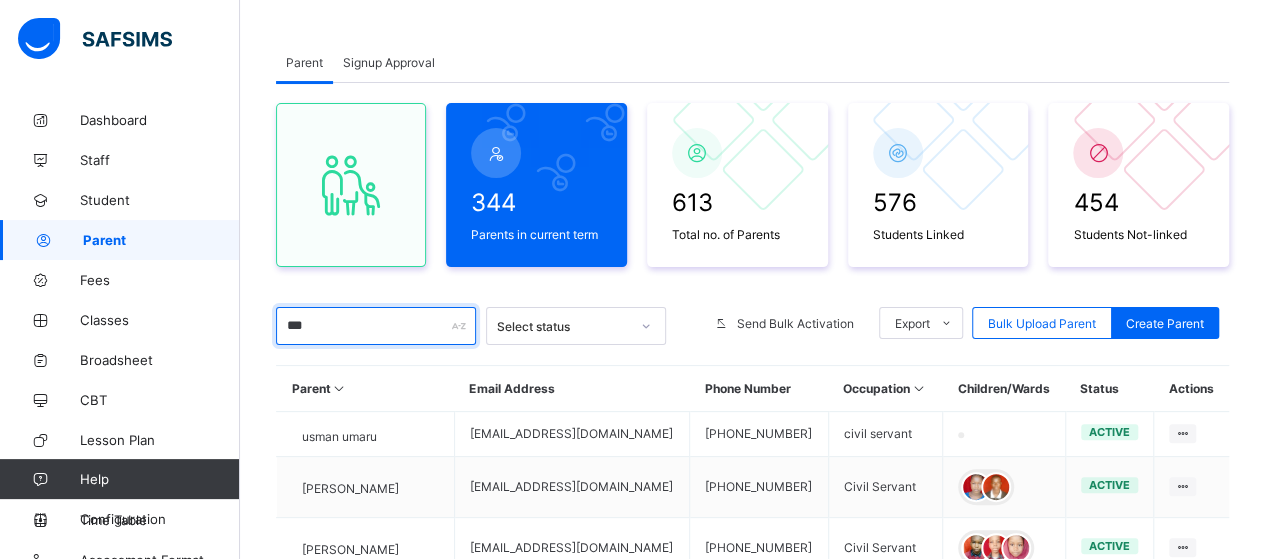 scroll, scrollTop: 75, scrollLeft: 0, axis: vertical 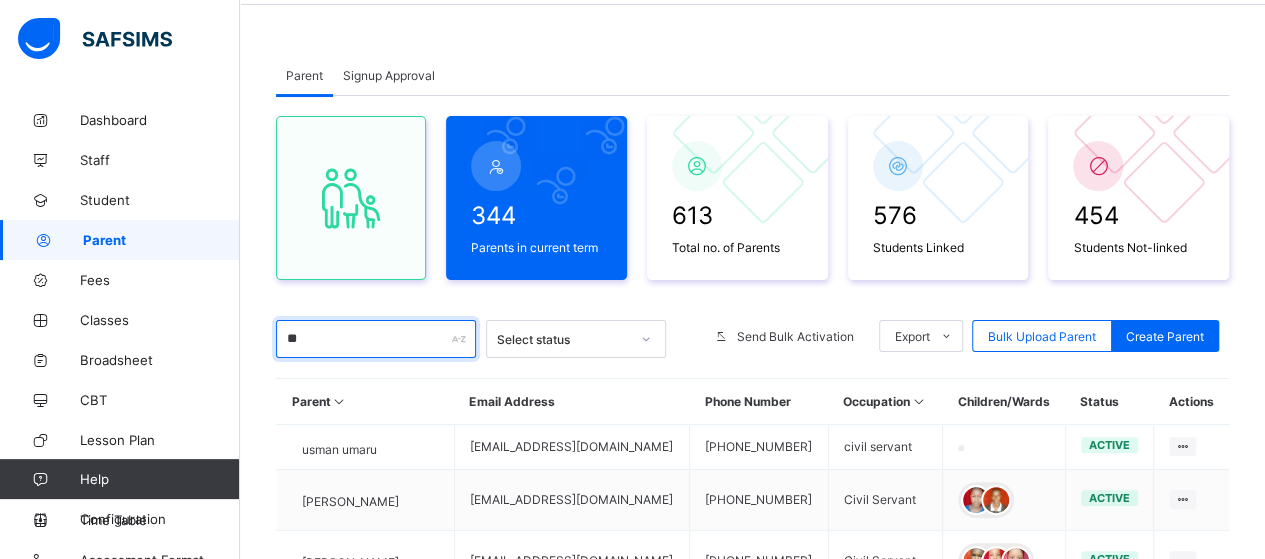 type on "*" 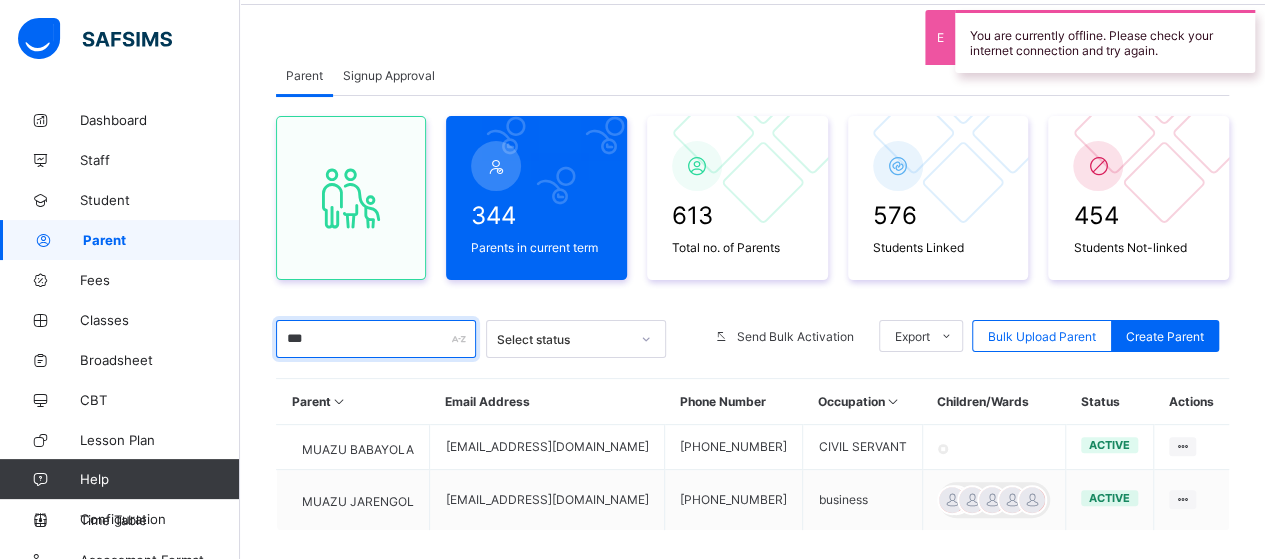 scroll, scrollTop: 175, scrollLeft: 0, axis: vertical 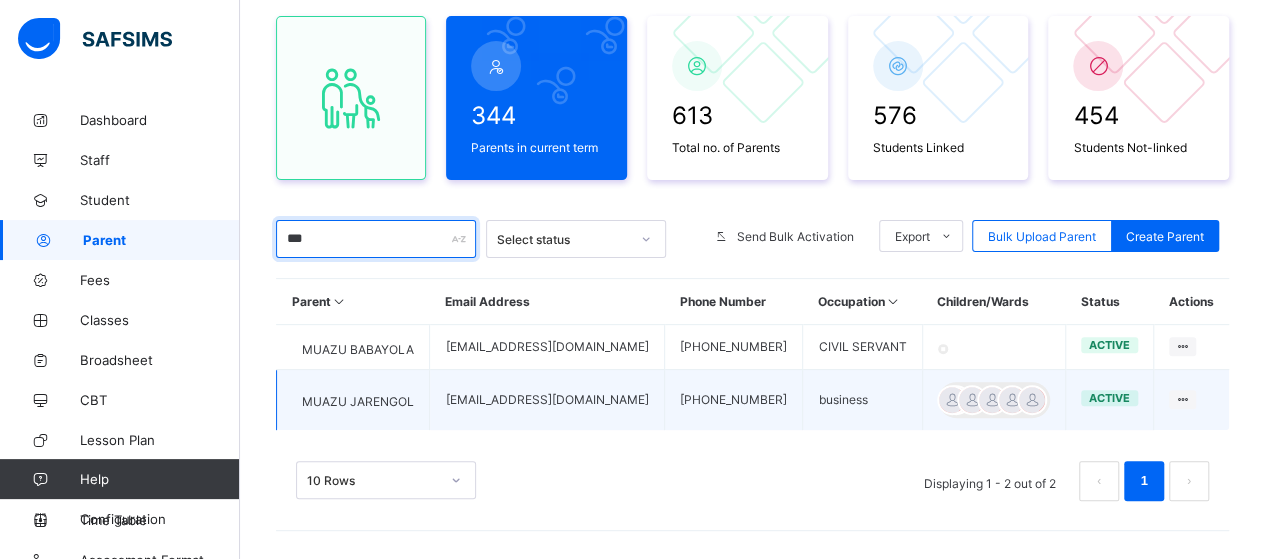 type on "***" 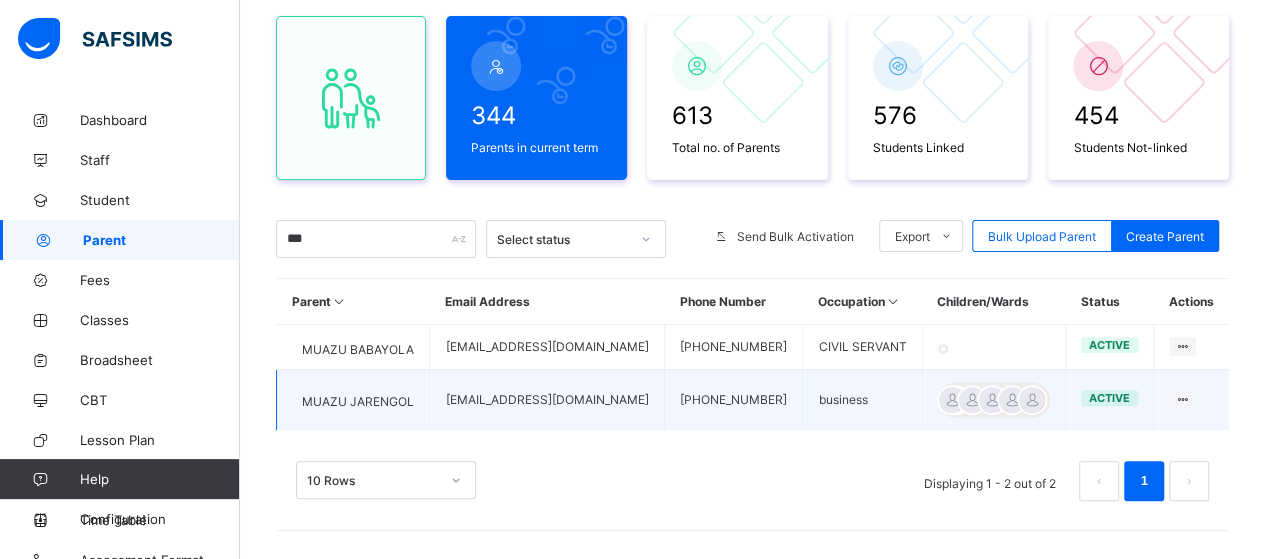 click on "MUAZU  JARENGOL" at bounding box center (358, 401) 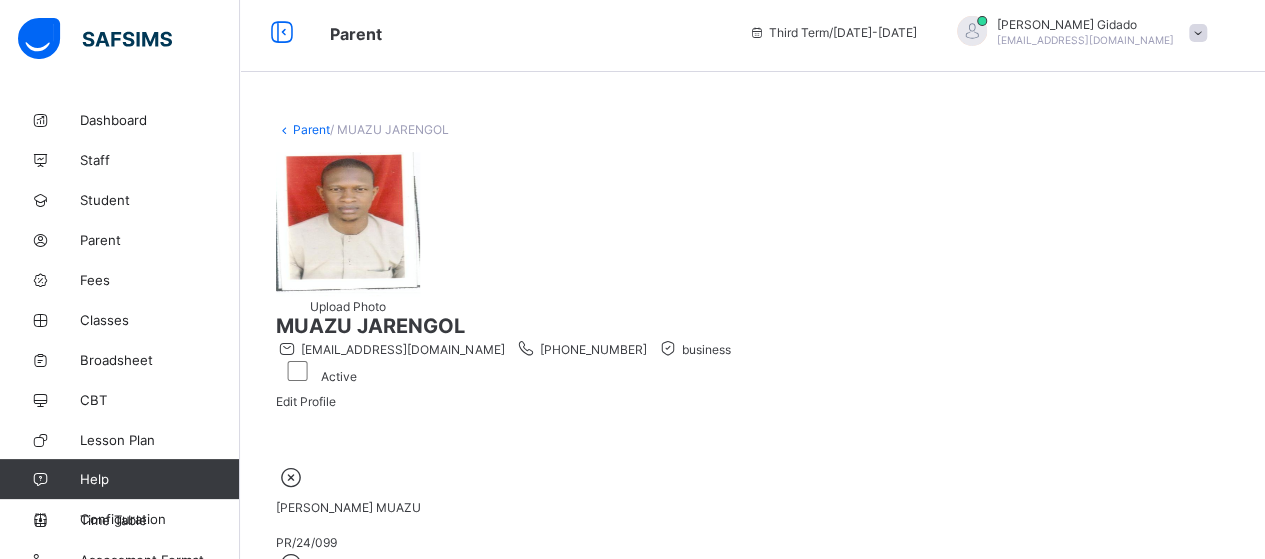 scroll, scrollTop: 0, scrollLeft: 0, axis: both 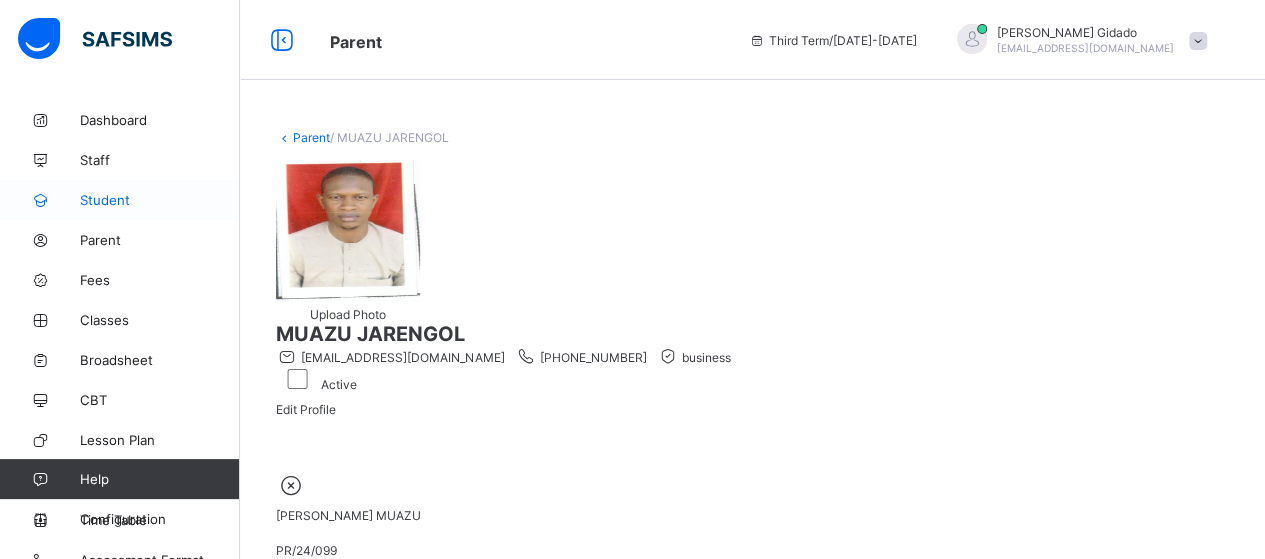 click on "Student" at bounding box center (160, 200) 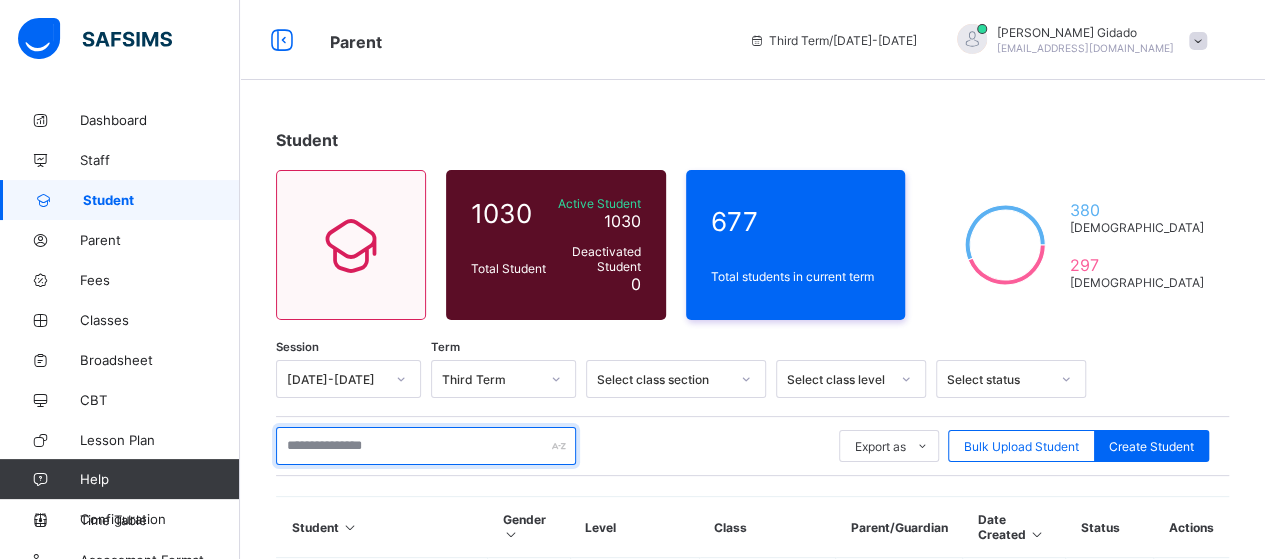 click at bounding box center [426, 446] 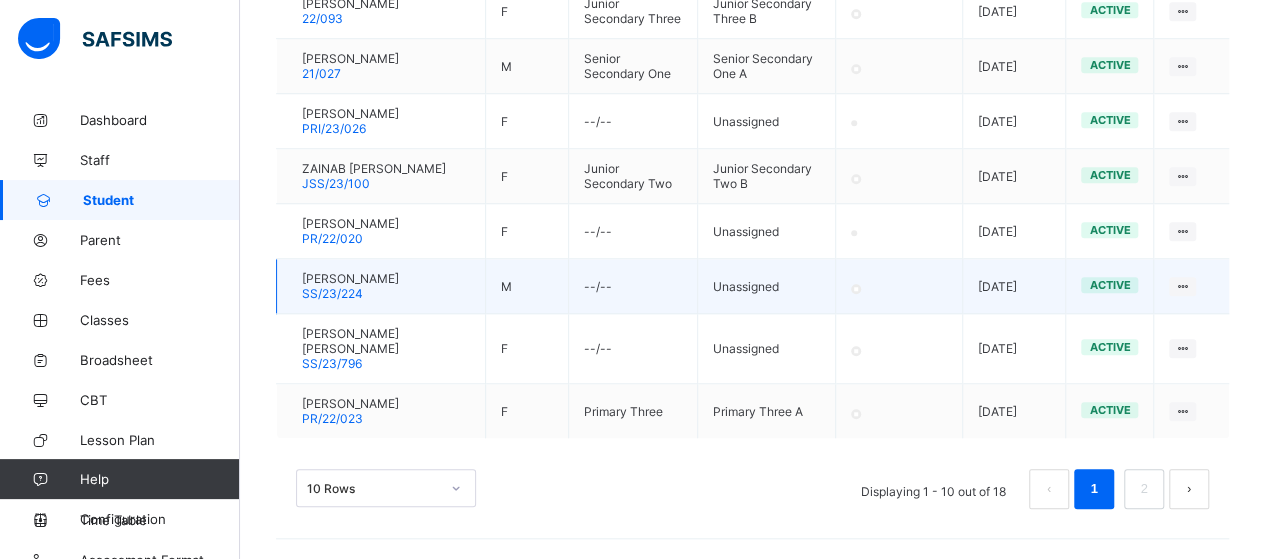 scroll, scrollTop: 712, scrollLeft: 0, axis: vertical 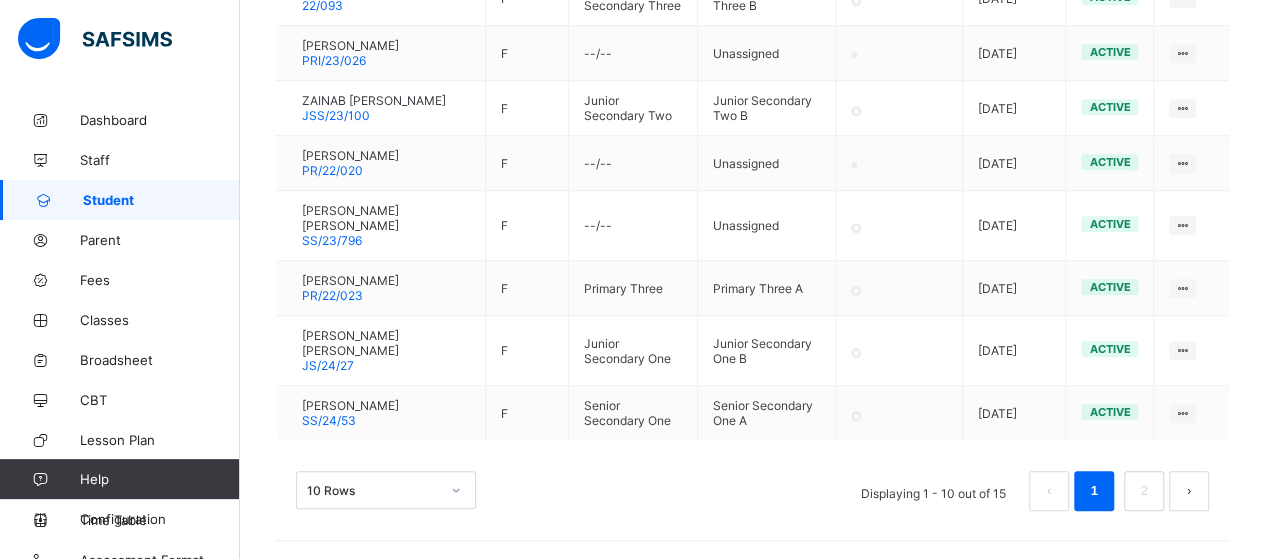 type on "**********" 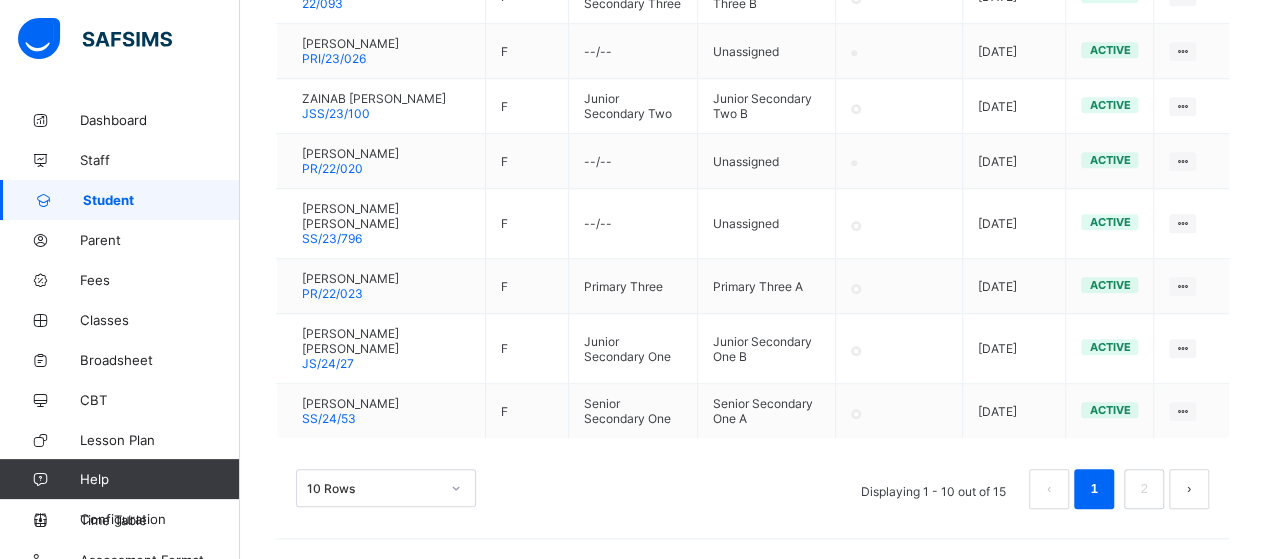 click on "10 Rows" at bounding box center (386, 488) 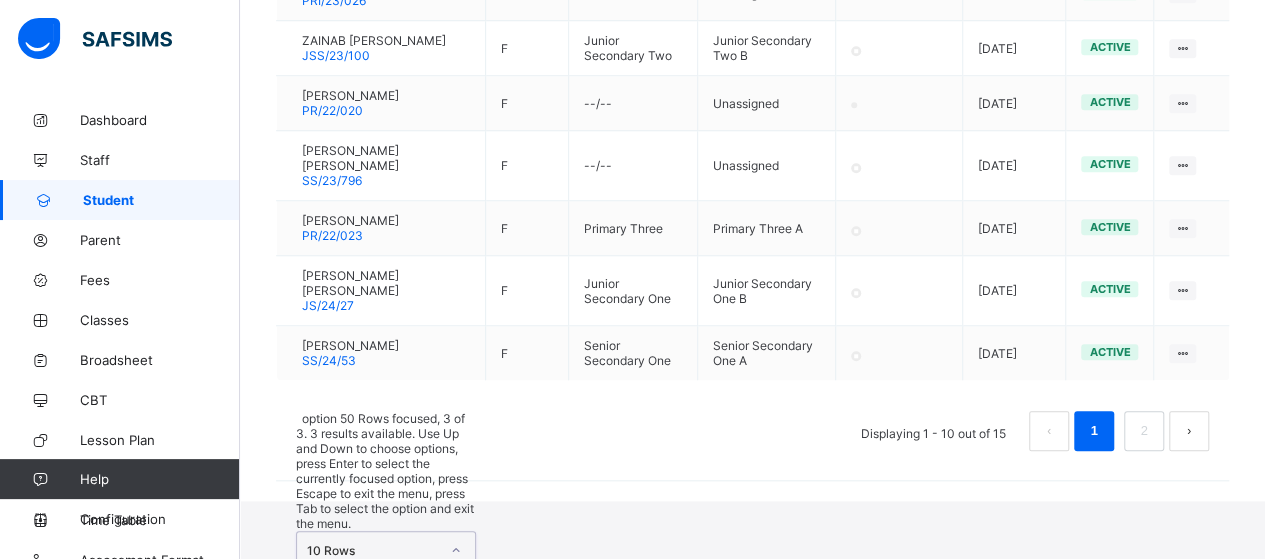 click on "50 Rows" at bounding box center [386, 645] 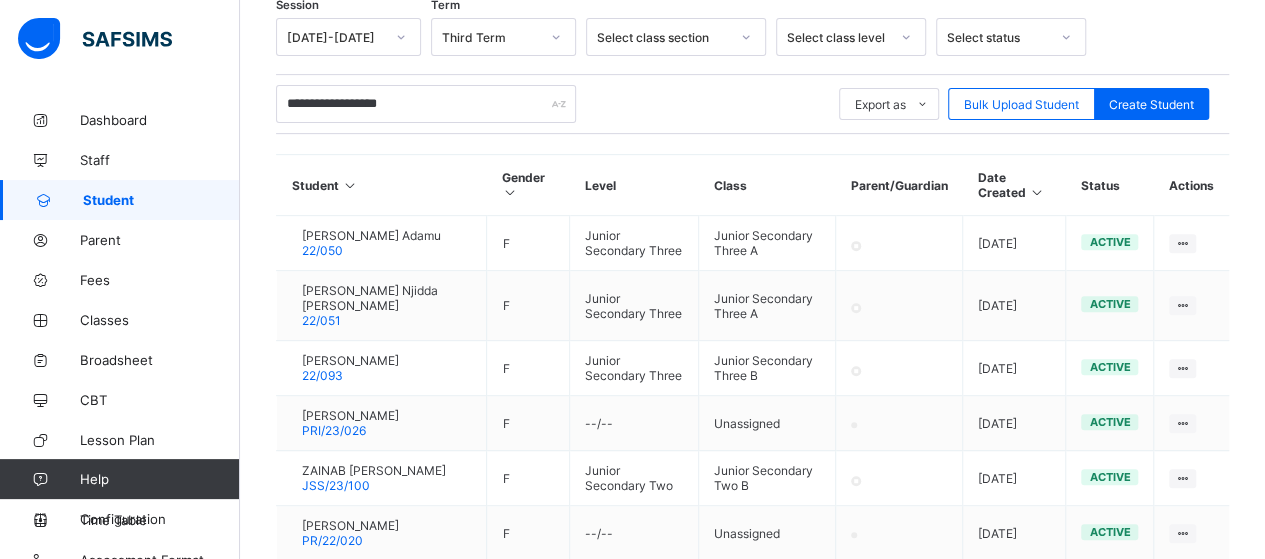 scroll, scrollTop: 311, scrollLeft: 0, axis: vertical 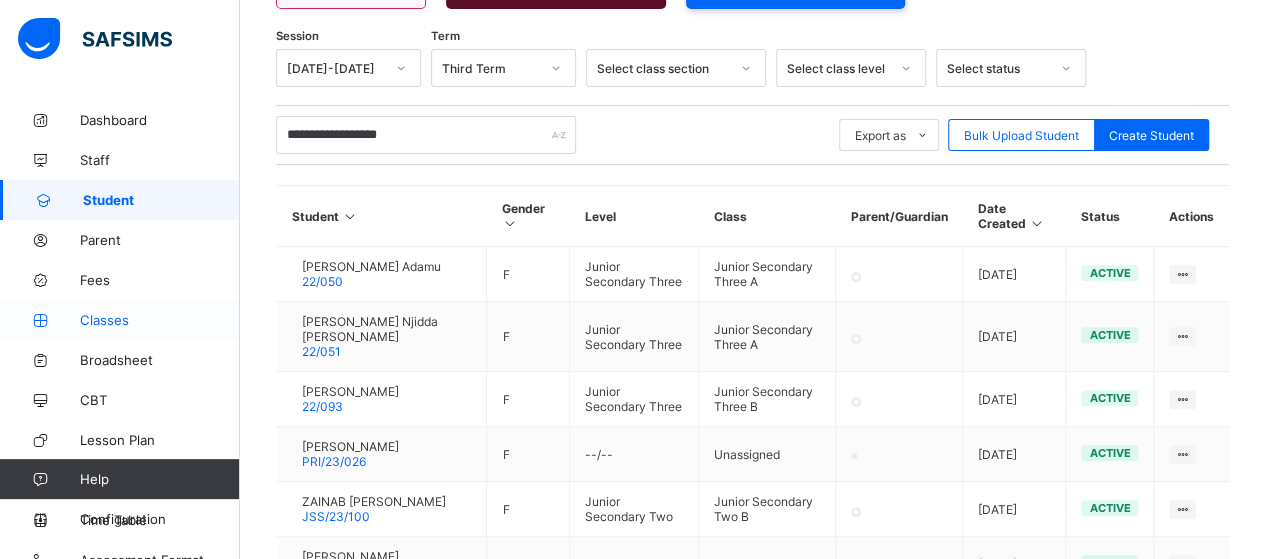 click on "Classes" at bounding box center [160, 320] 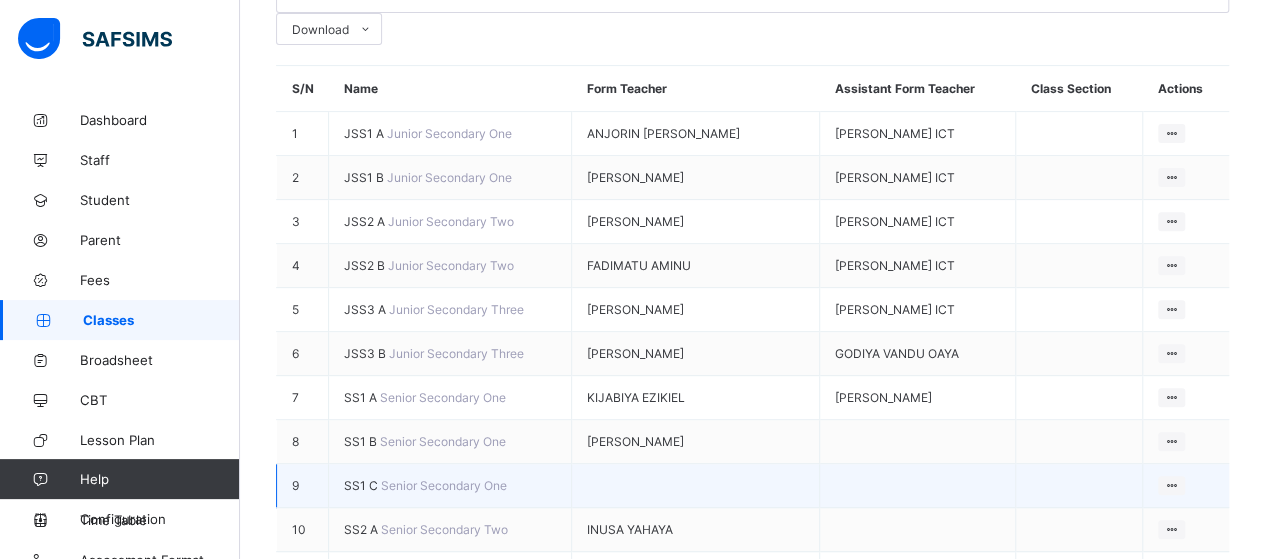 scroll, scrollTop: 318, scrollLeft: 0, axis: vertical 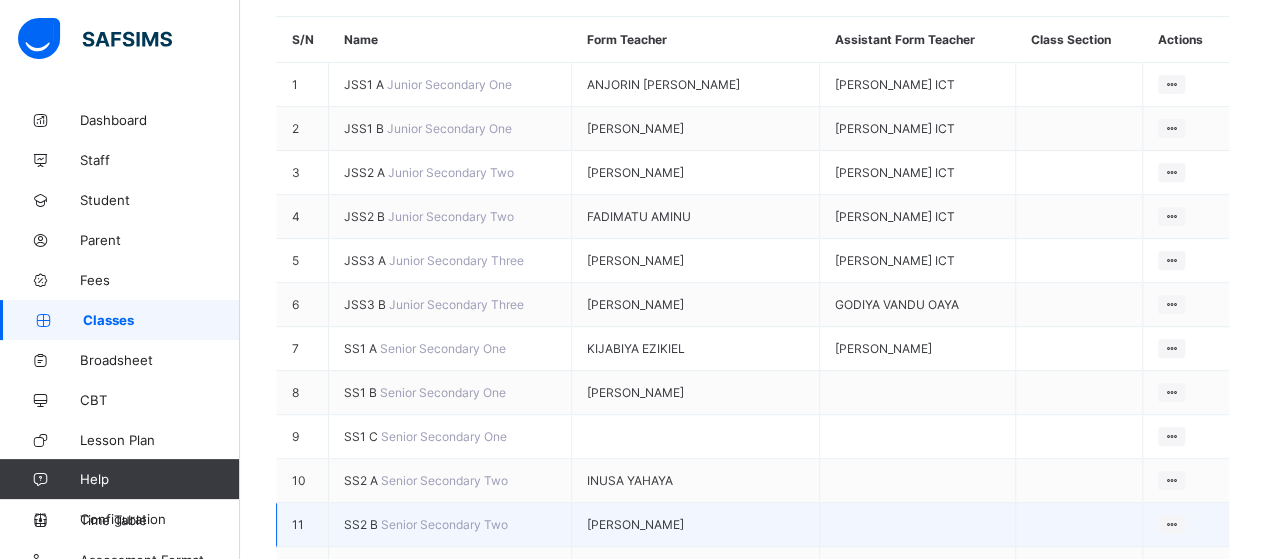 click on "SS2   B" at bounding box center (362, 524) 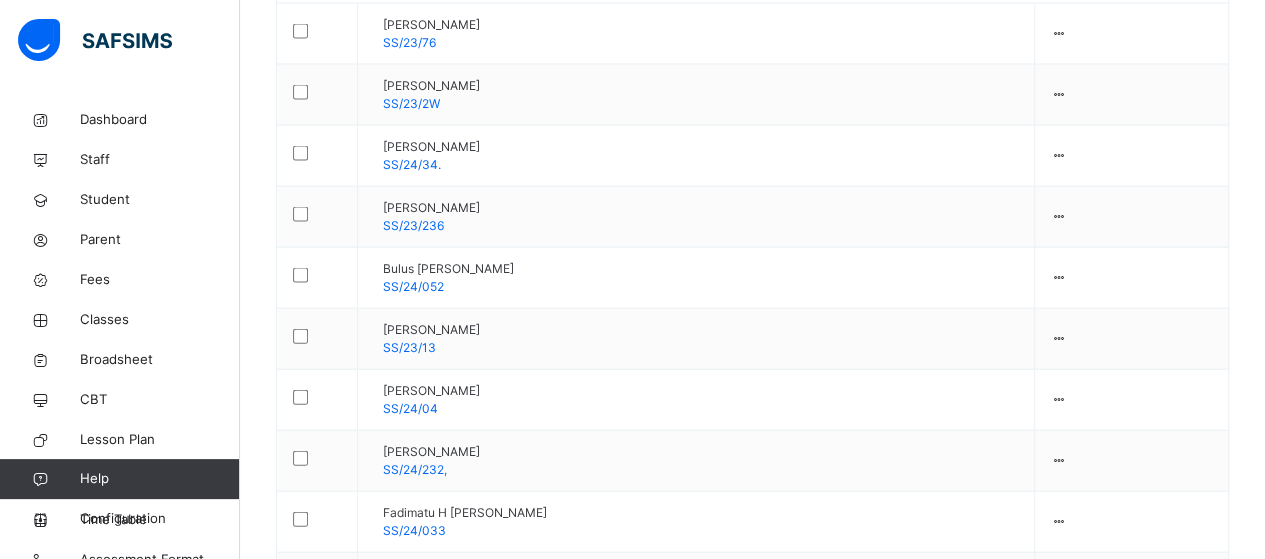 scroll, scrollTop: 2070, scrollLeft: 0, axis: vertical 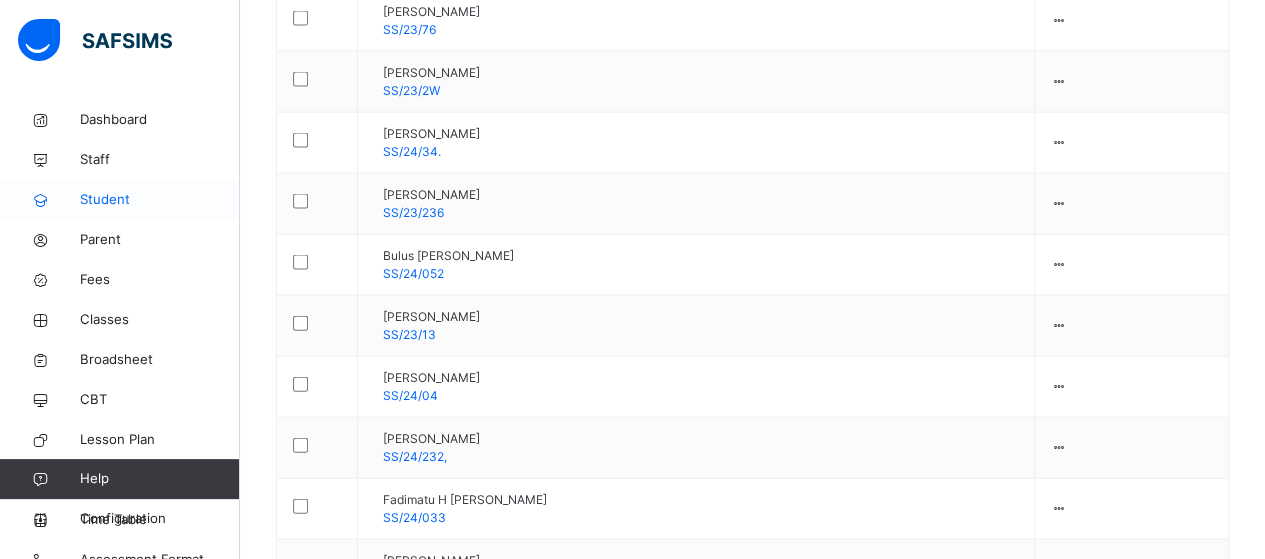 click on "Student" at bounding box center (160, 200) 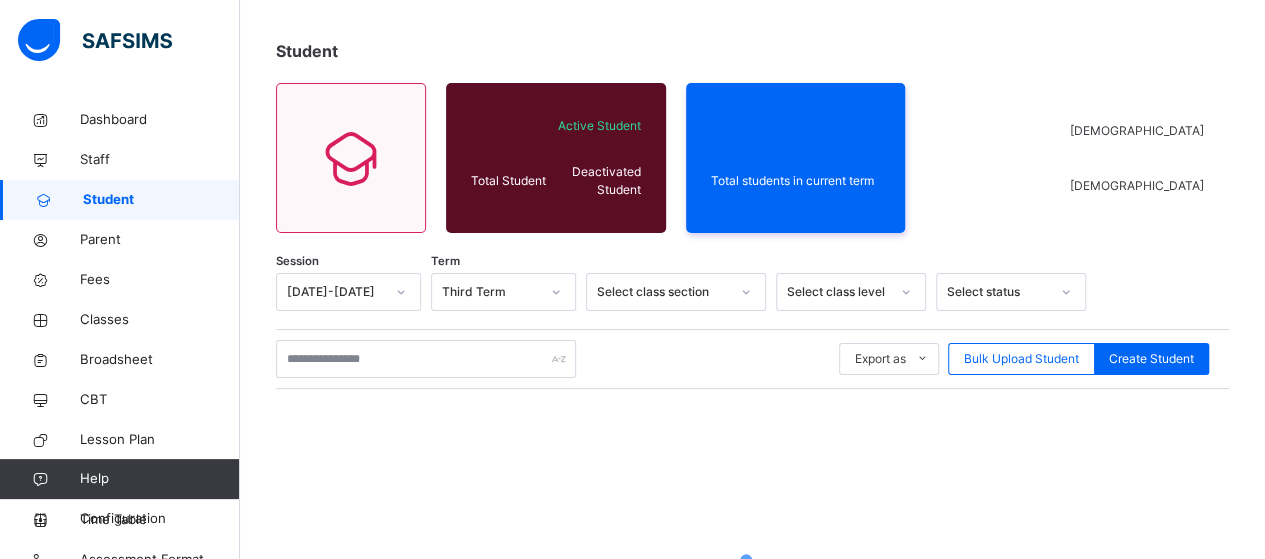 scroll, scrollTop: 300, scrollLeft: 0, axis: vertical 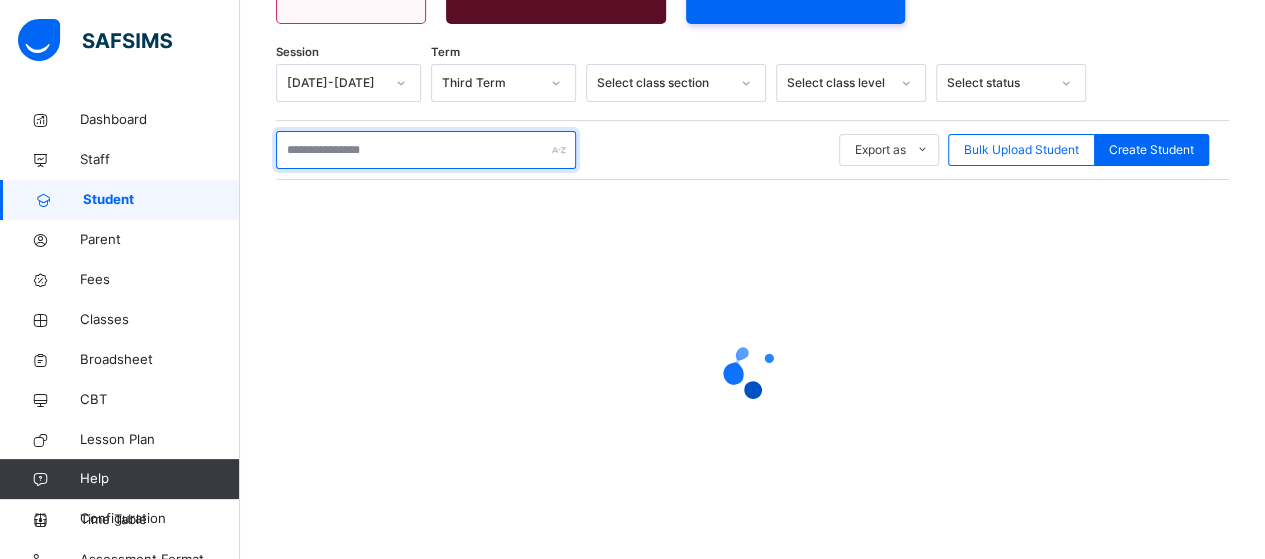 click at bounding box center (426, 150) 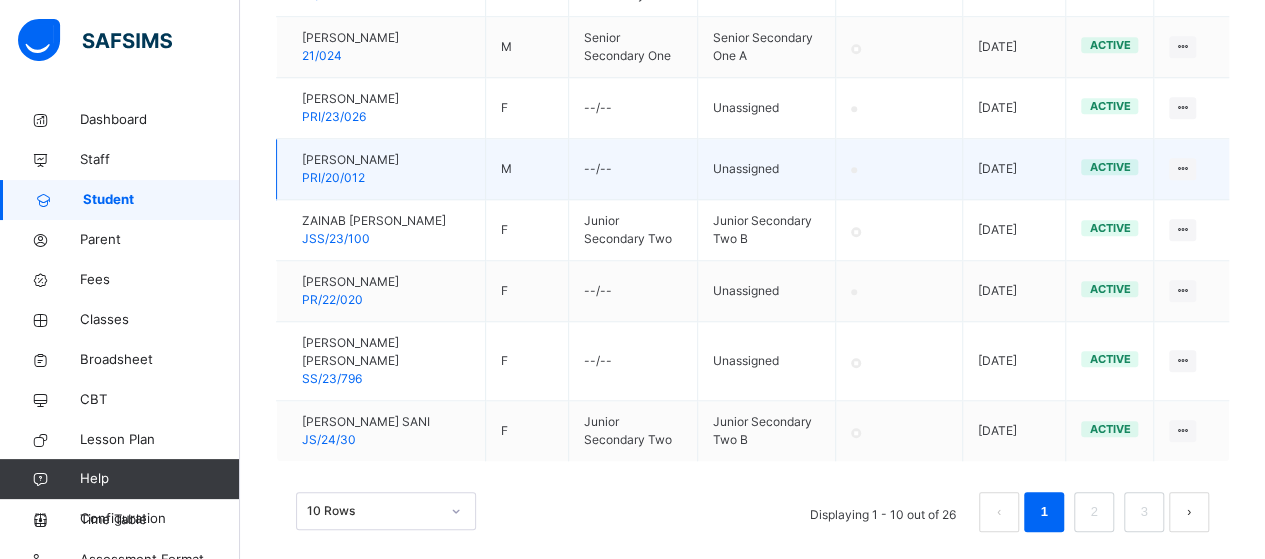 scroll, scrollTop: 778, scrollLeft: 0, axis: vertical 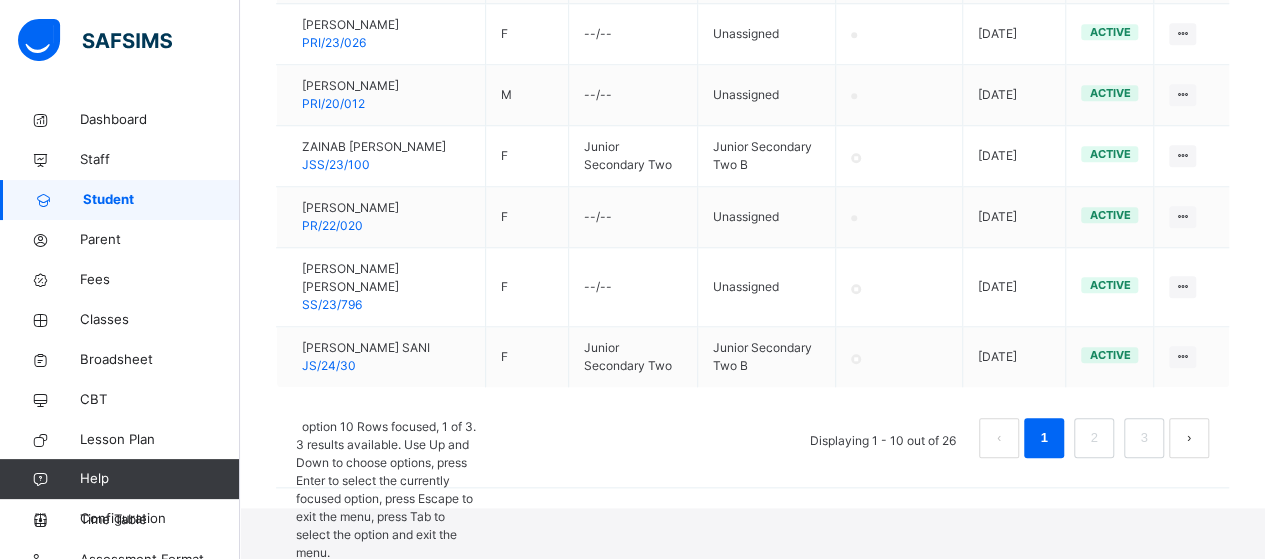 click on "option 10 Rows focused, 1 of 3. 3 results available. Use Up and Down to choose options, press Enter to select the currently focused option, press Escape to exit the menu, press Tab to select the option and exit the menu. 10 Rows 10 Rows 20 Rows 50 Rows" at bounding box center (386, 555) 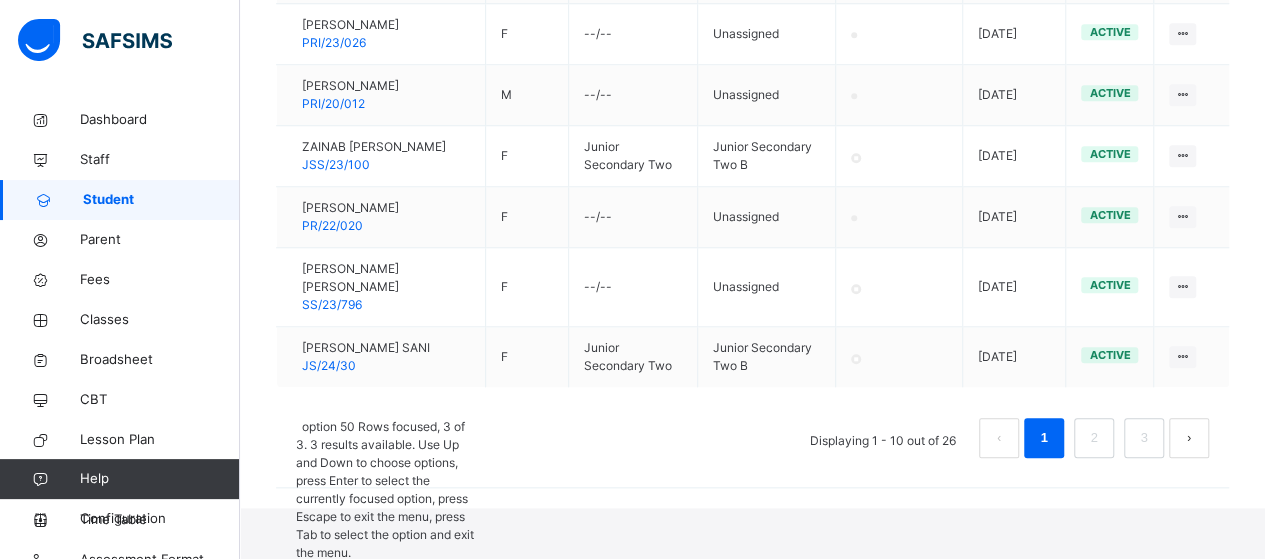 click on "50 Rows" at bounding box center (386, 676) 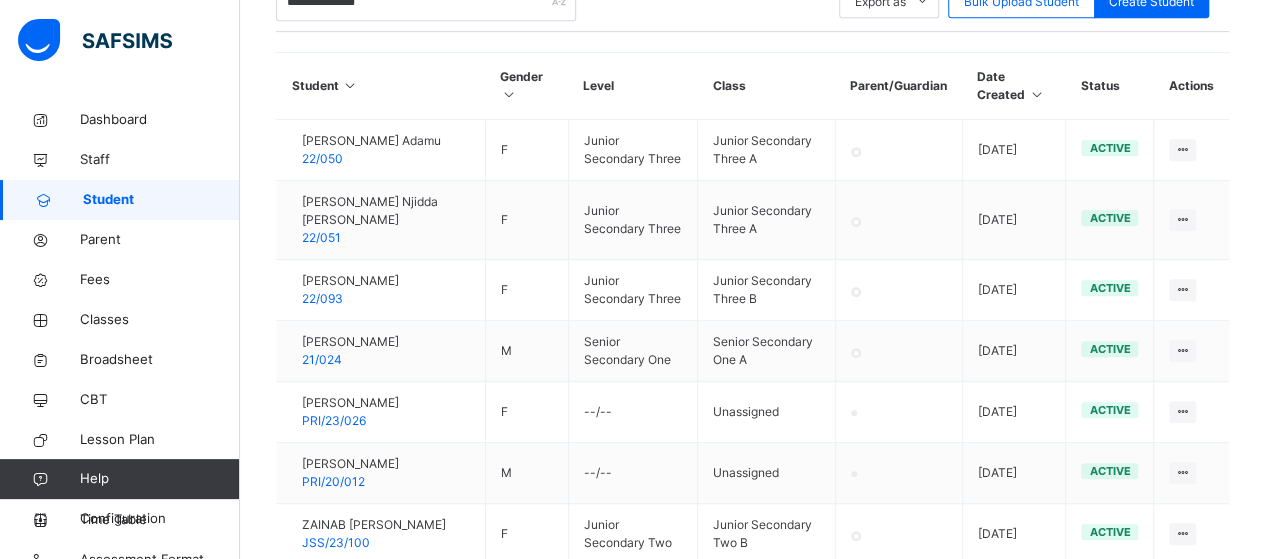 scroll, scrollTop: 418, scrollLeft: 0, axis: vertical 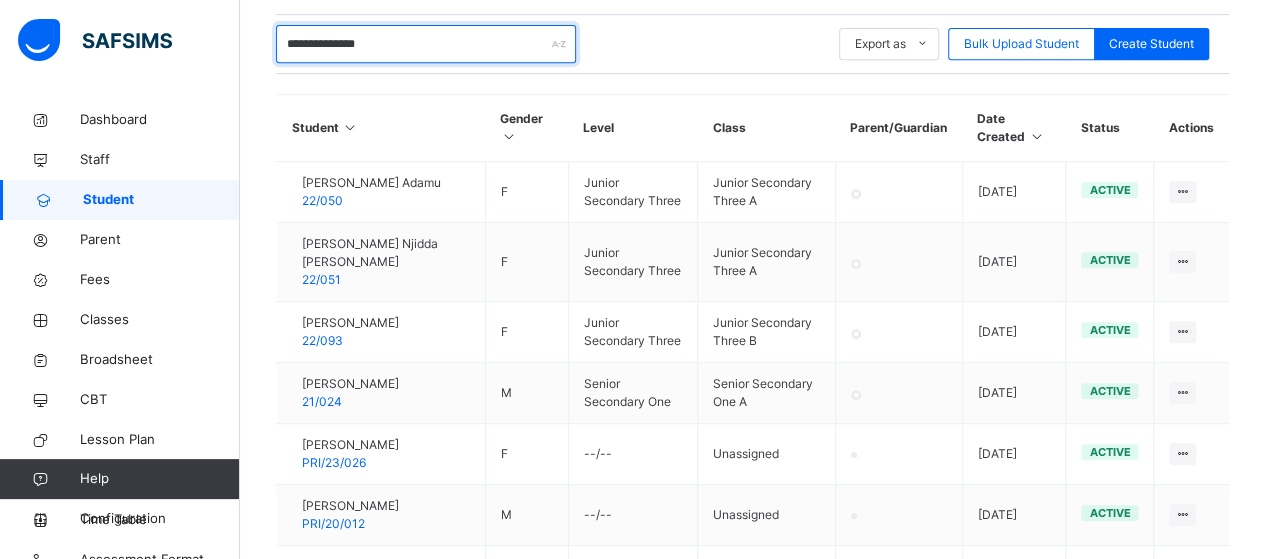 drag, startPoint x: 402, startPoint y: 35, endPoint x: 268, endPoint y: 24, distance: 134.45073 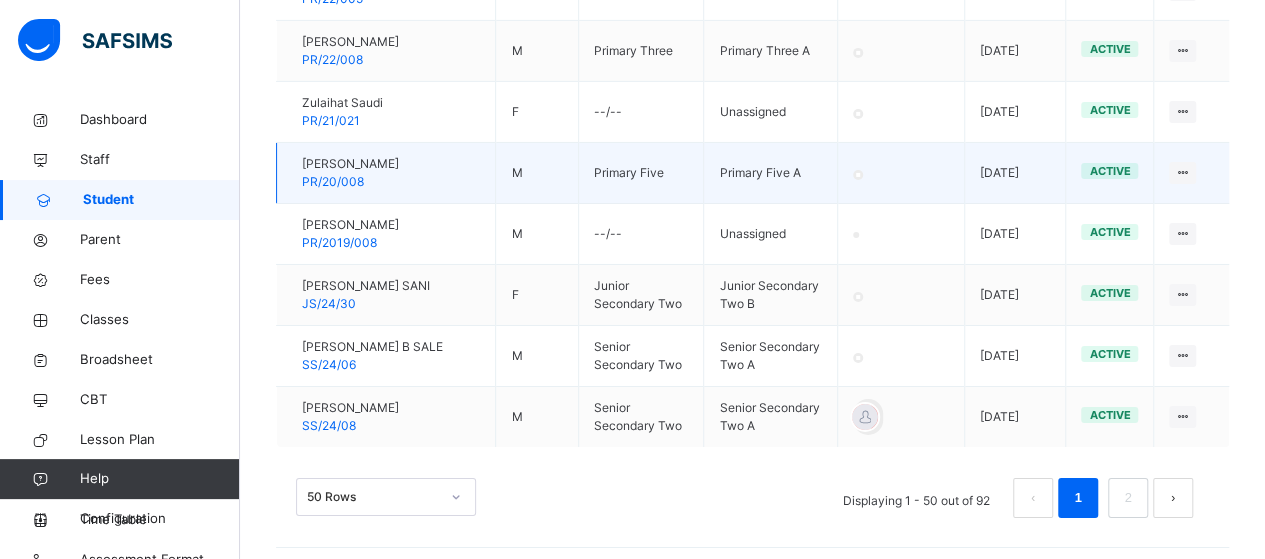 scroll, scrollTop: 3366, scrollLeft: 0, axis: vertical 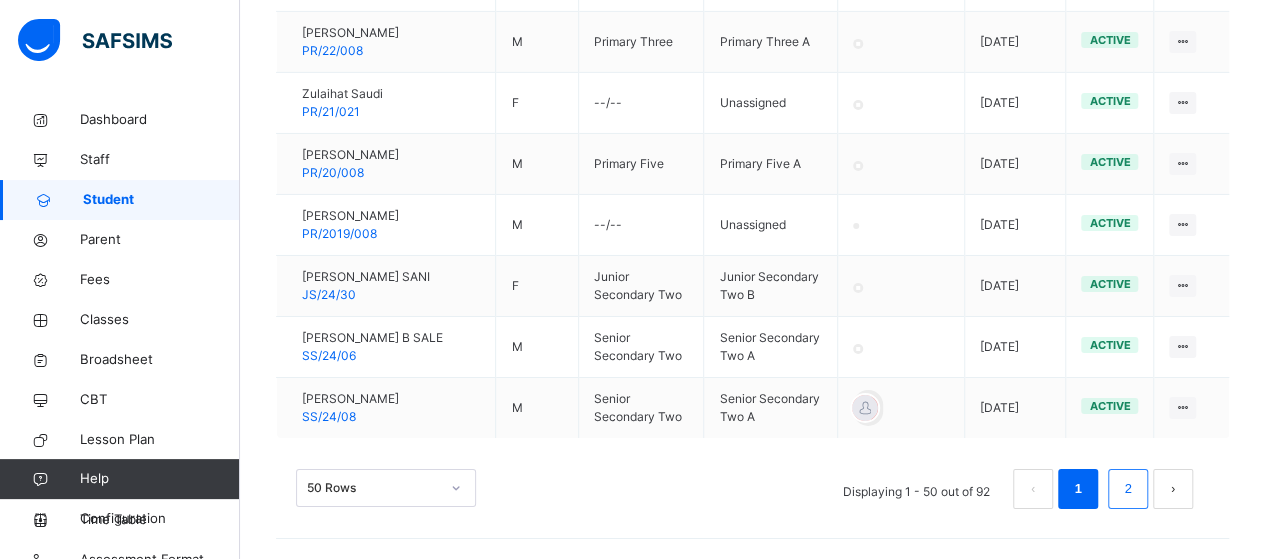 type on "**********" 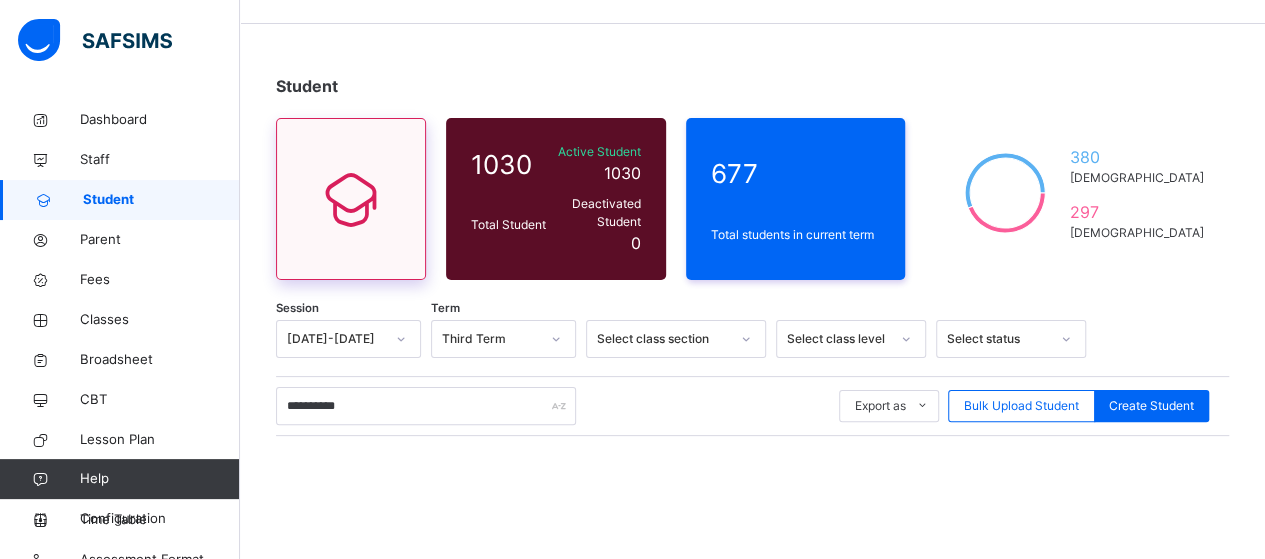 scroll, scrollTop: 36, scrollLeft: 0, axis: vertical 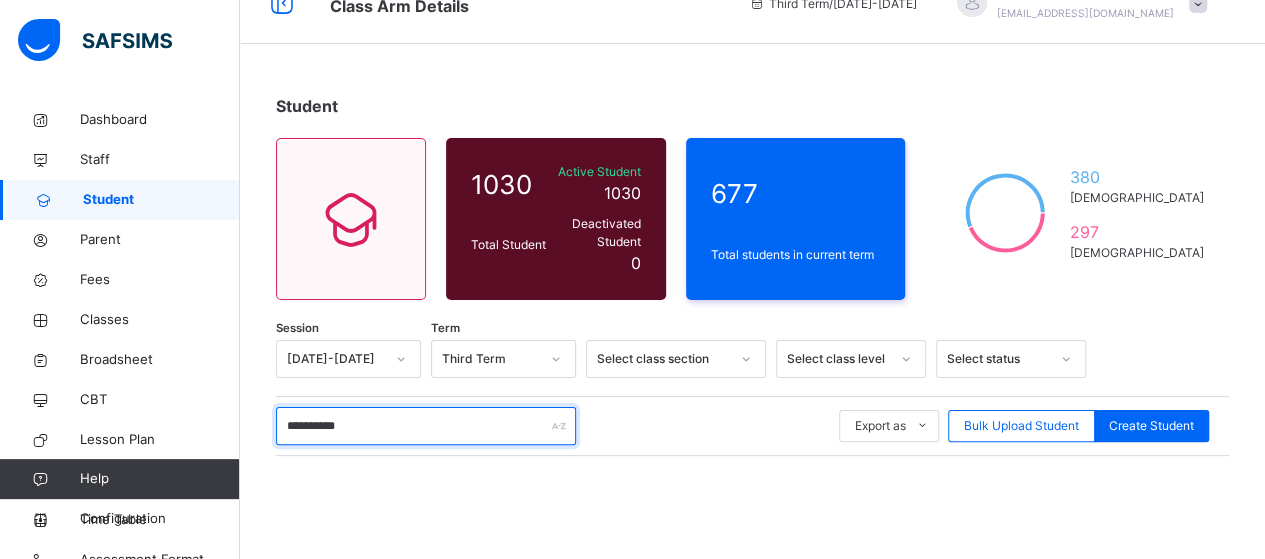 click on "**********" at bounding box center (426, 426) 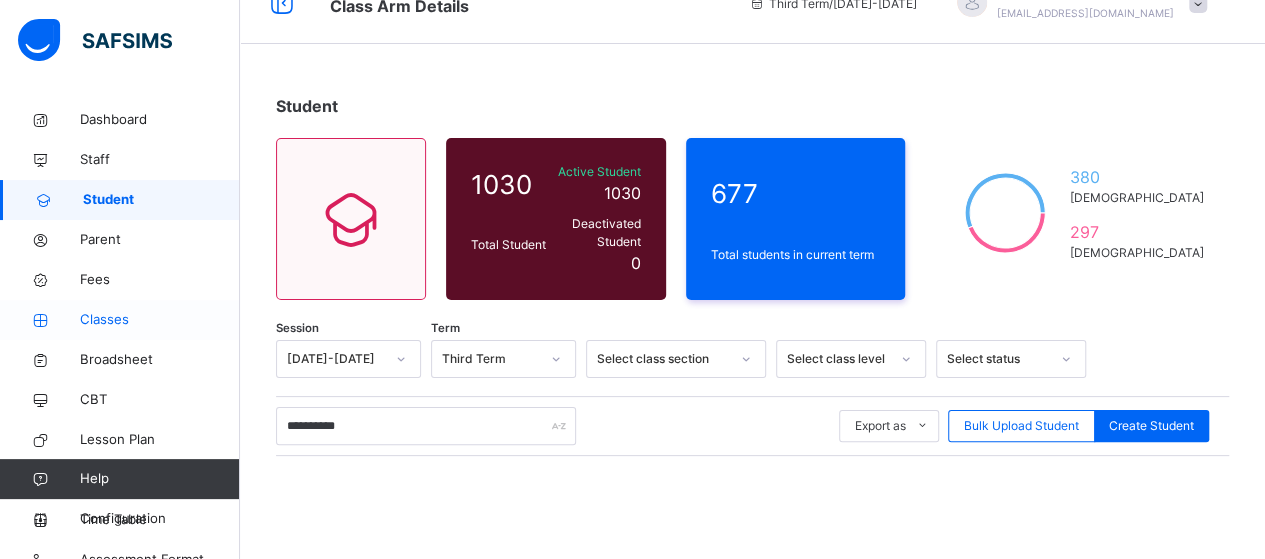 click on "Classes" at bounding box center [160, 320] 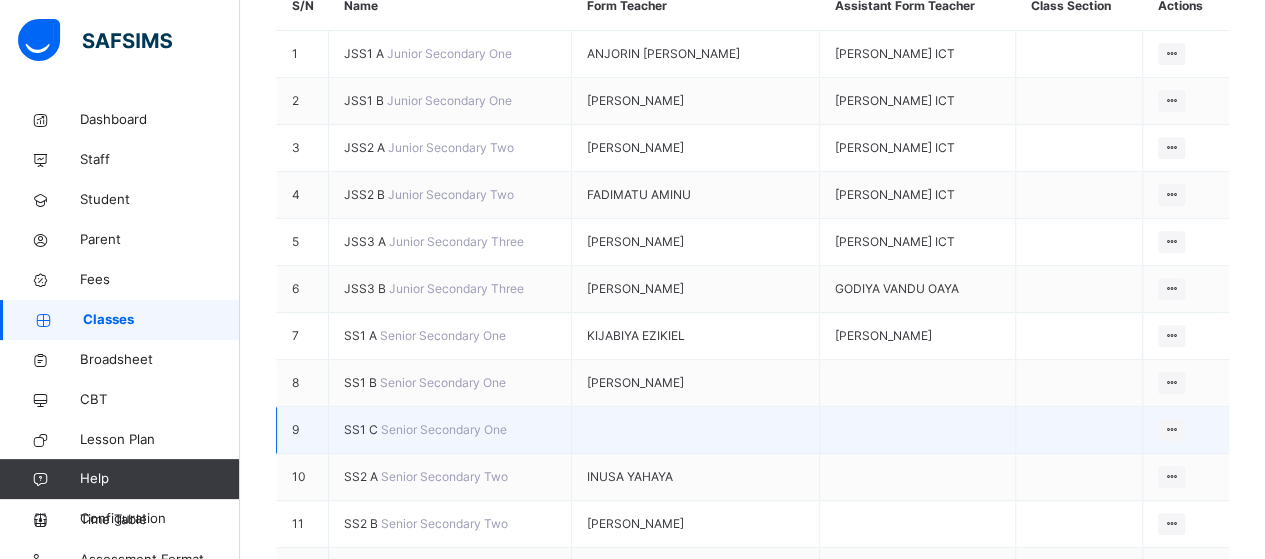 scroll, scrollTop: 436, scrollLeft: 0, axis: vertical 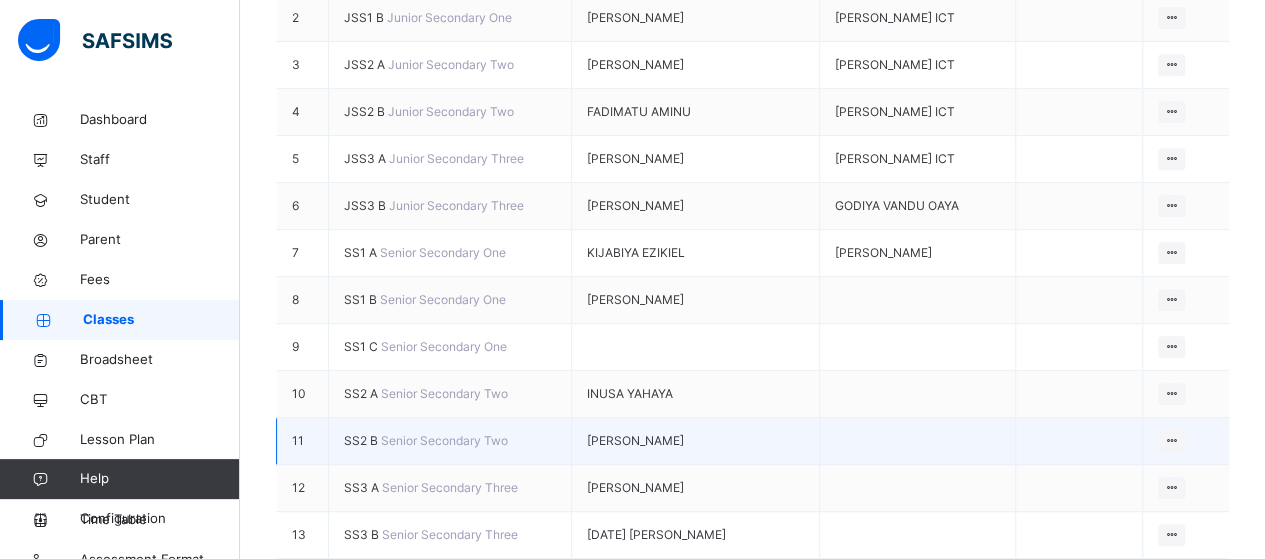 click on "SS2   B" at bounding box center [362, 440] 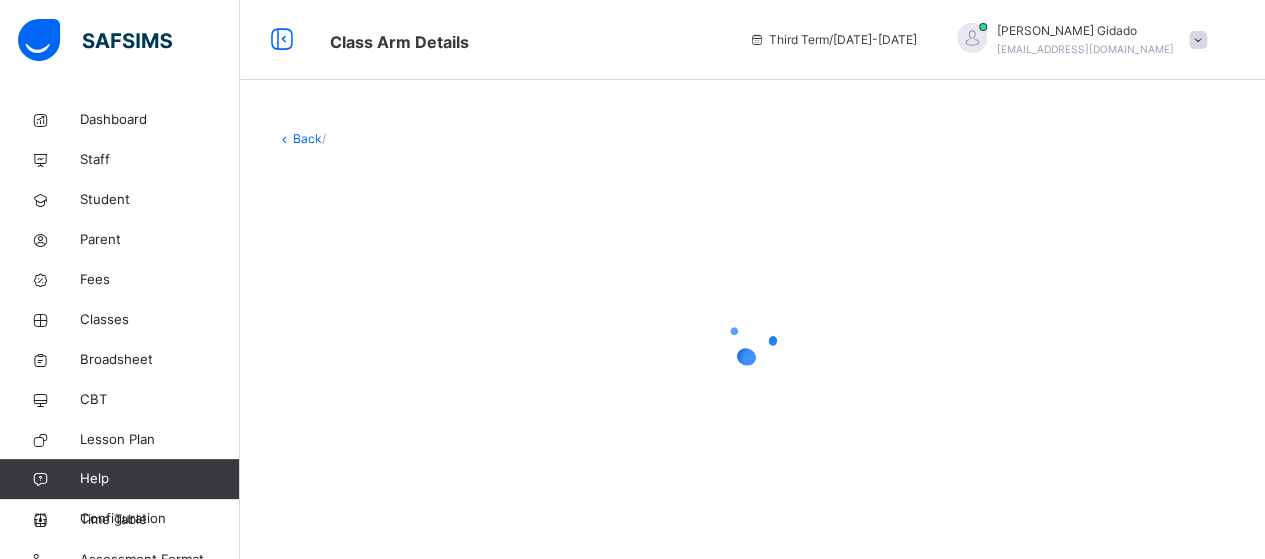 scroll, scrollTop: 0, scrollLeft: 0, axis: both 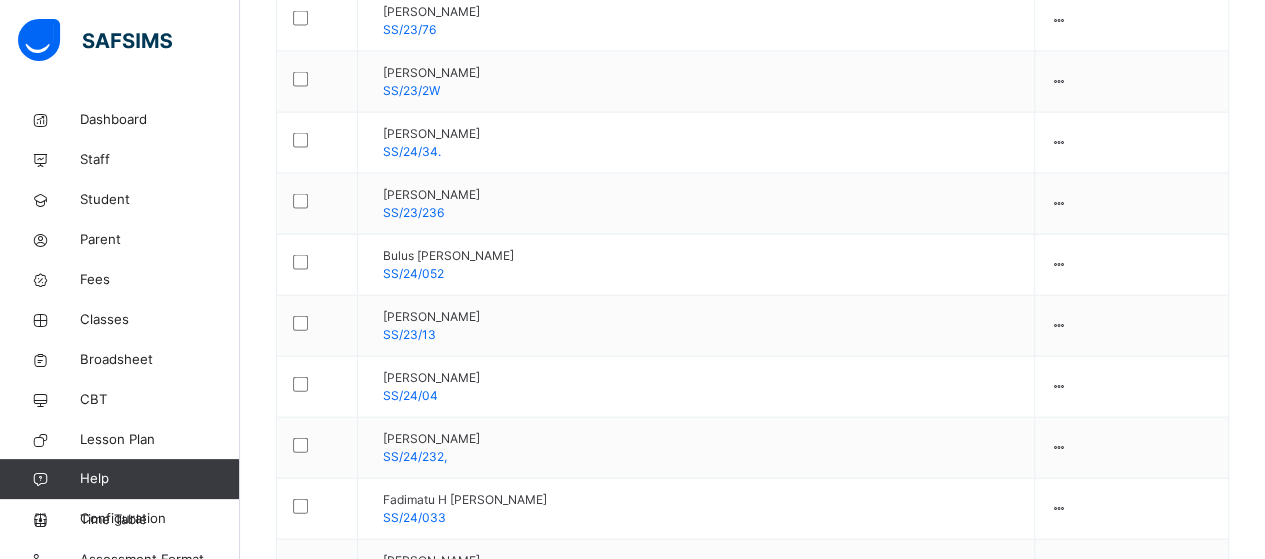 click on "View Profile" at bounding box center [1004, 1645] 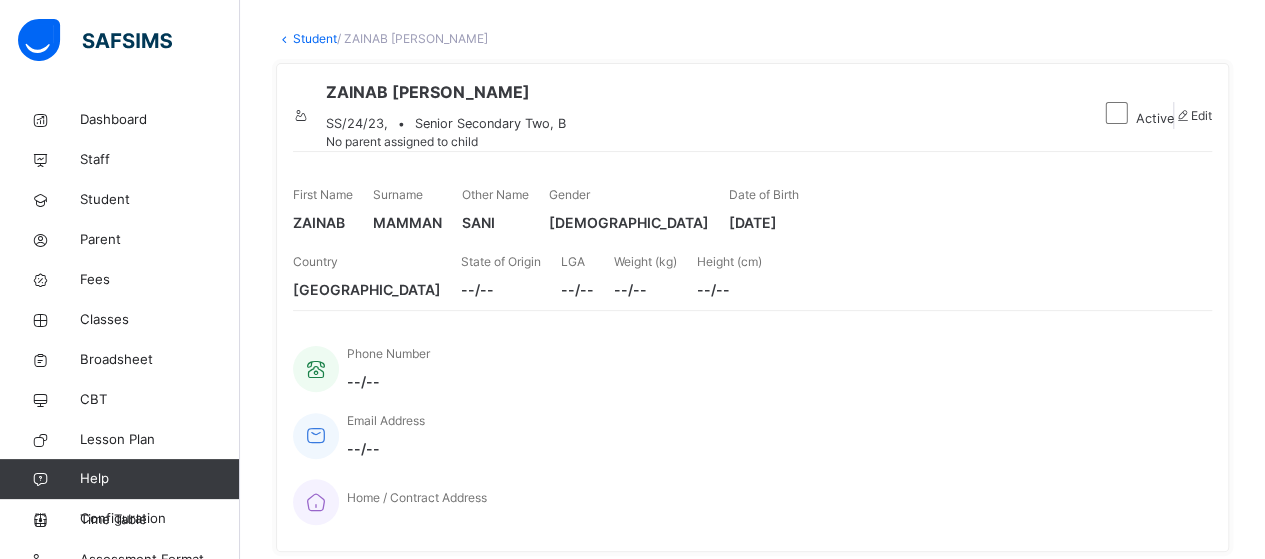 scroll, scrollTop: 0, scrollLeft: 0, axis: both 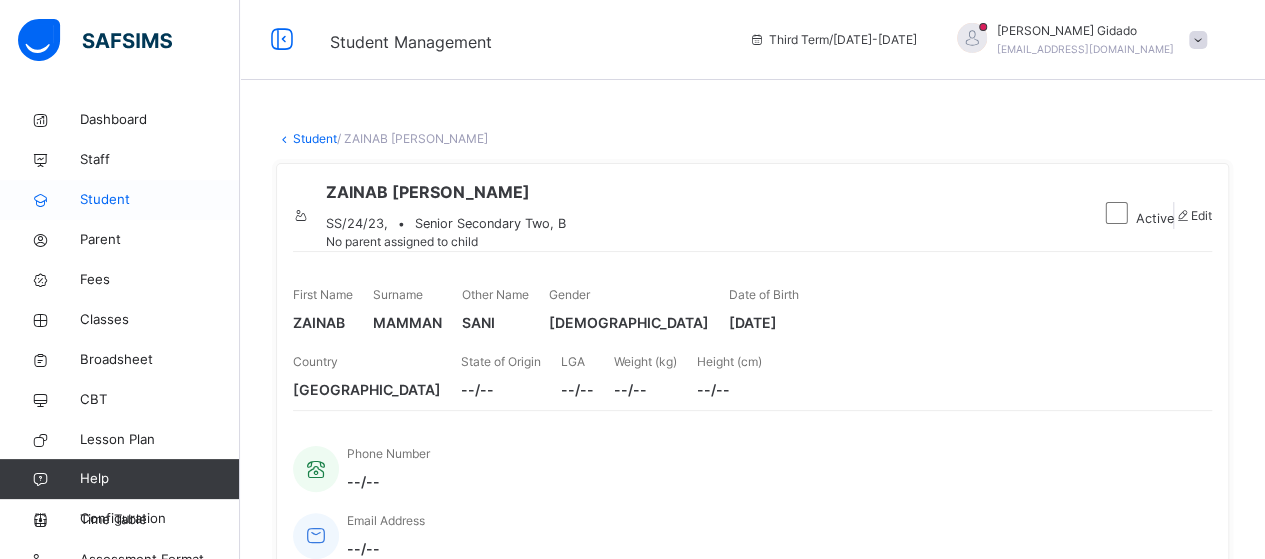 click on "Student" at bounding box center (160, 200) 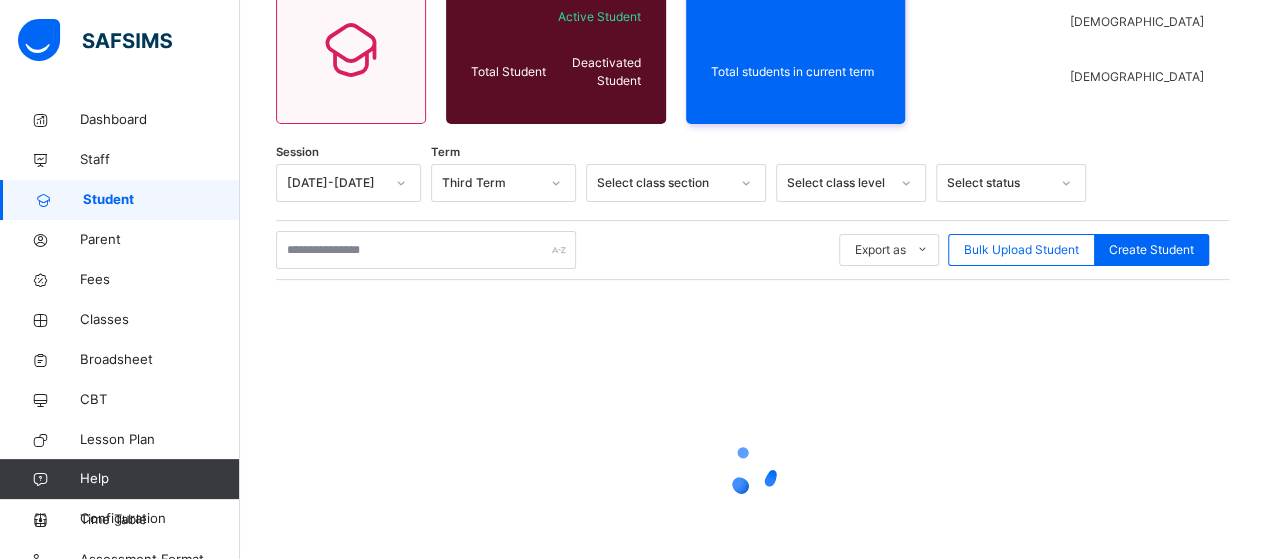 scroll, scrollTop: 300, scrollLeft: 0, axis: vertical 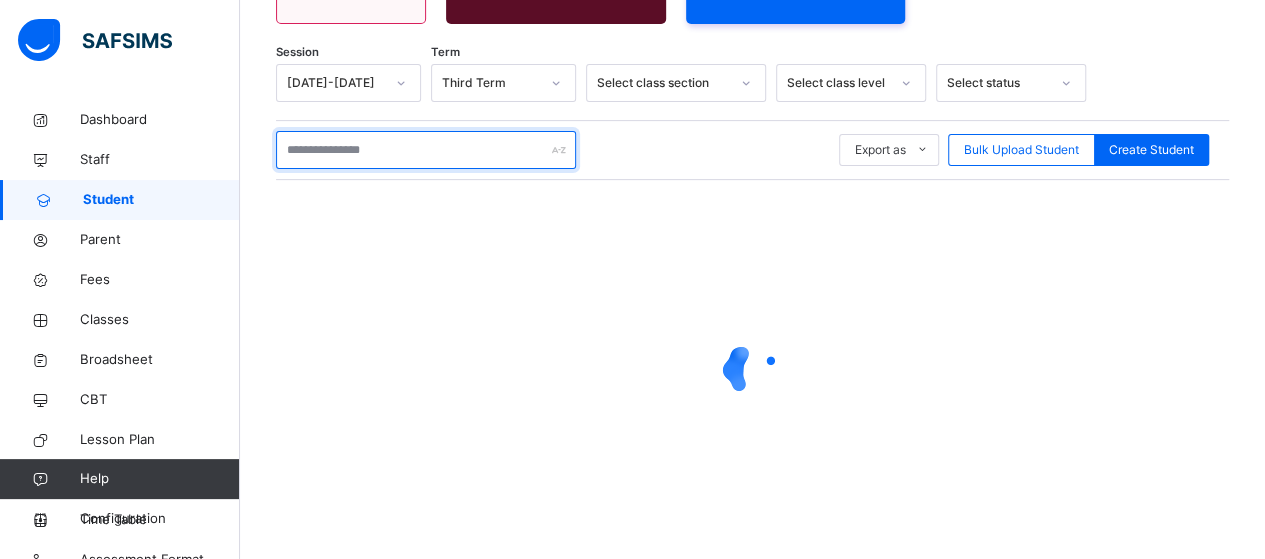click at bounding box center [426, 150] 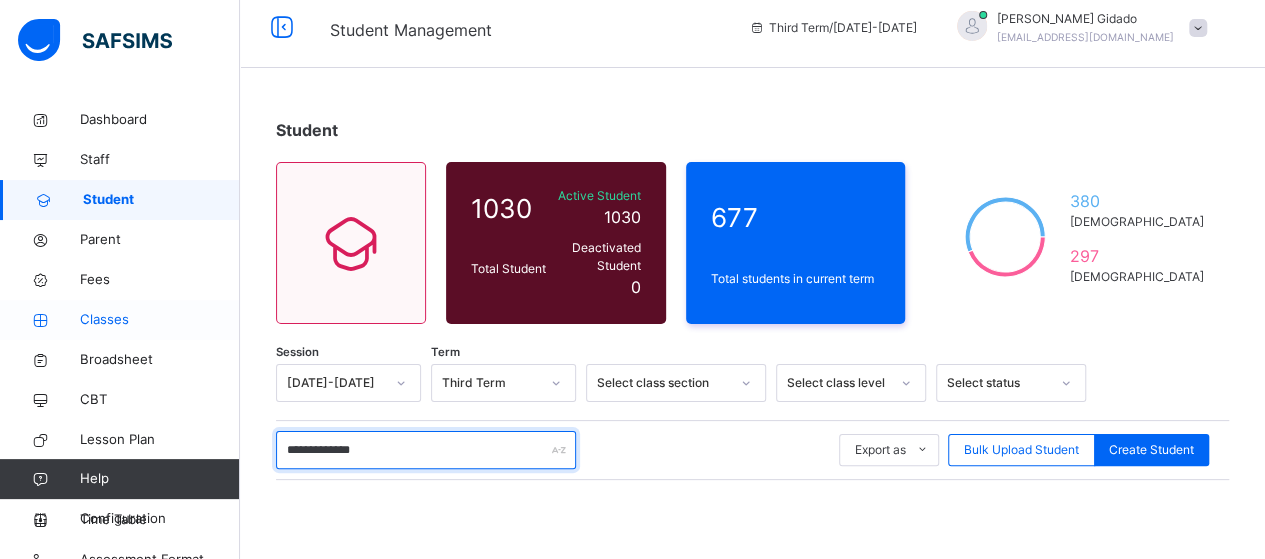 scroll, scrollTop: 0, scrollLeft: 0, axis: both 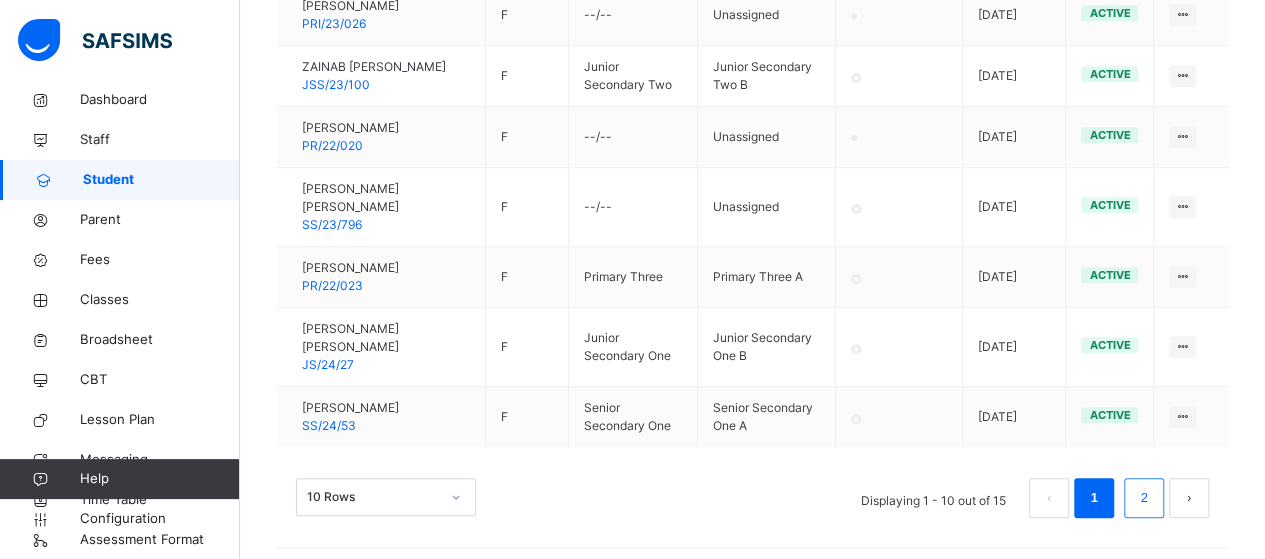 type on "**********" 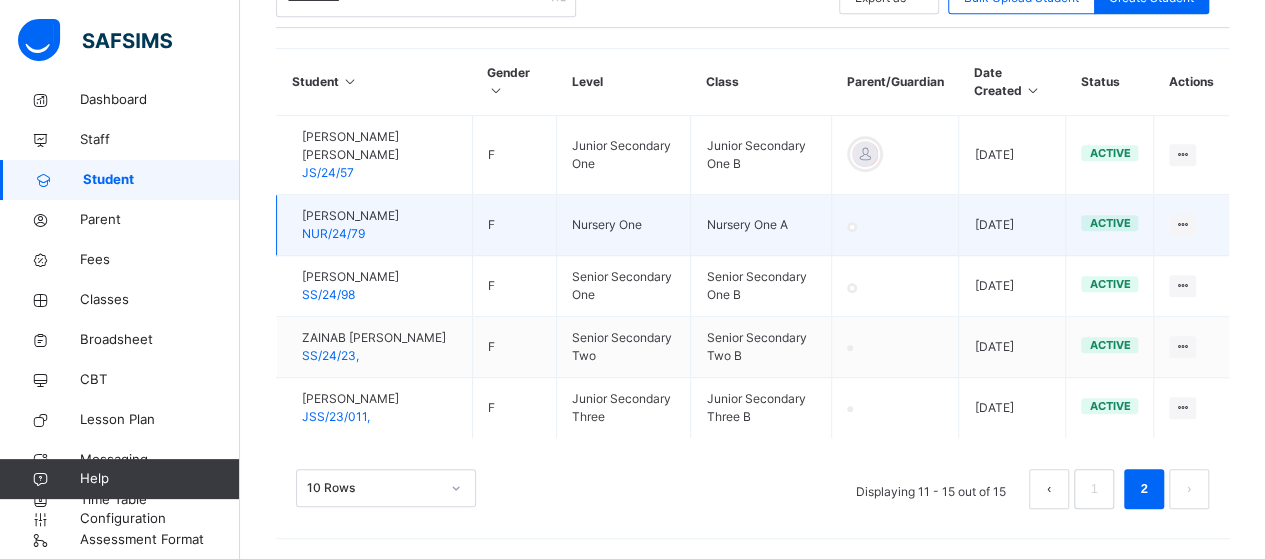 scroll, scrollTop: 504, scrollLeft: 0, axis: vertical 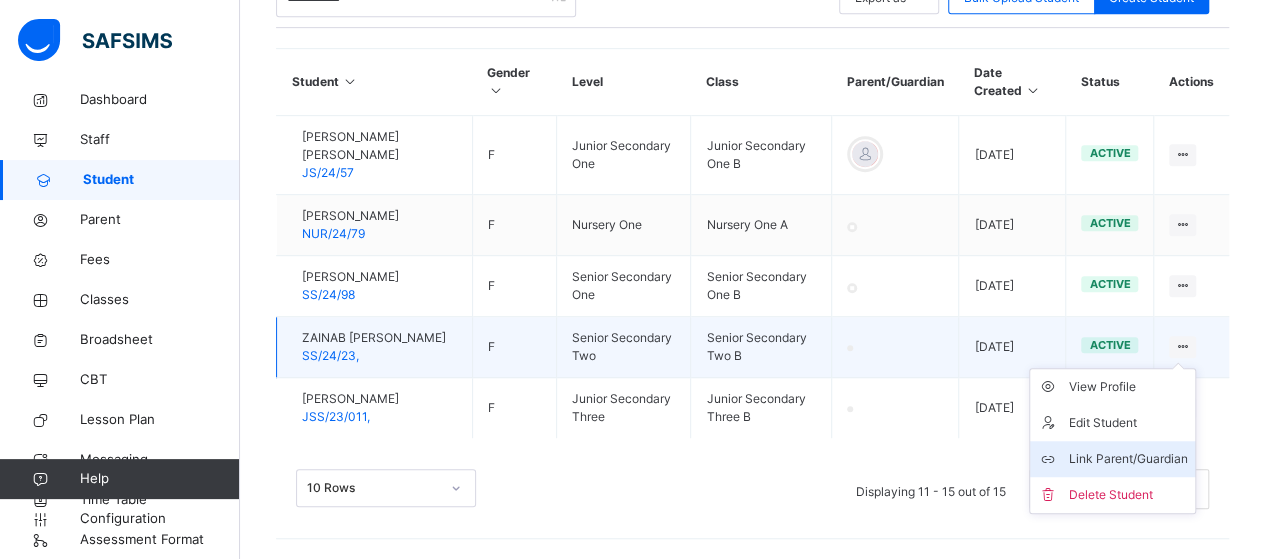 click on "Link Parent/Guardian" at bounding box center (1127, 459) 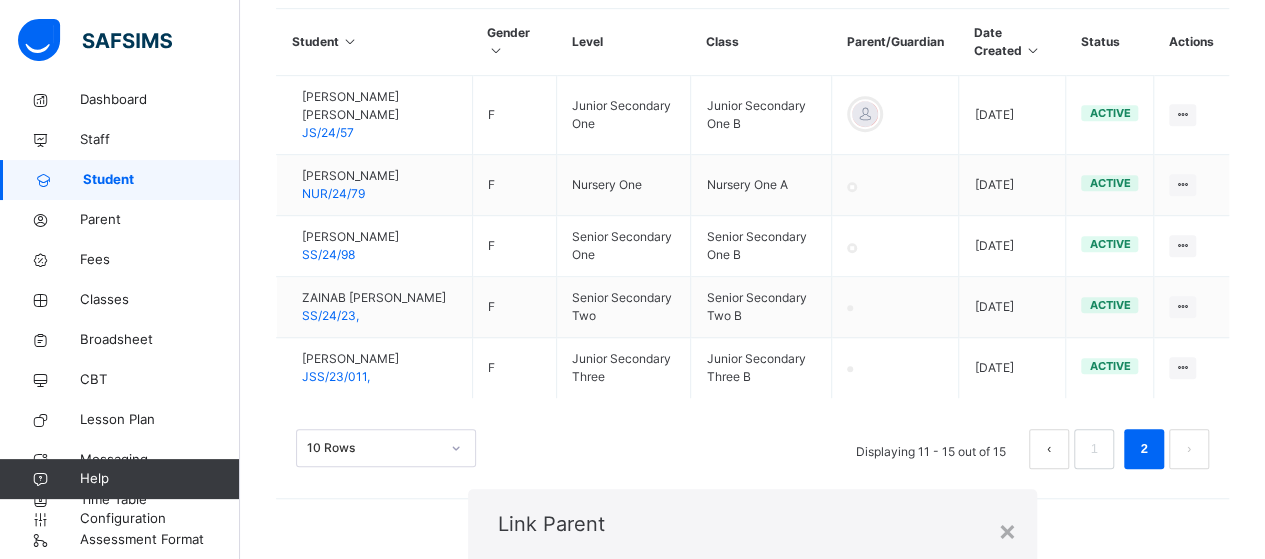 click 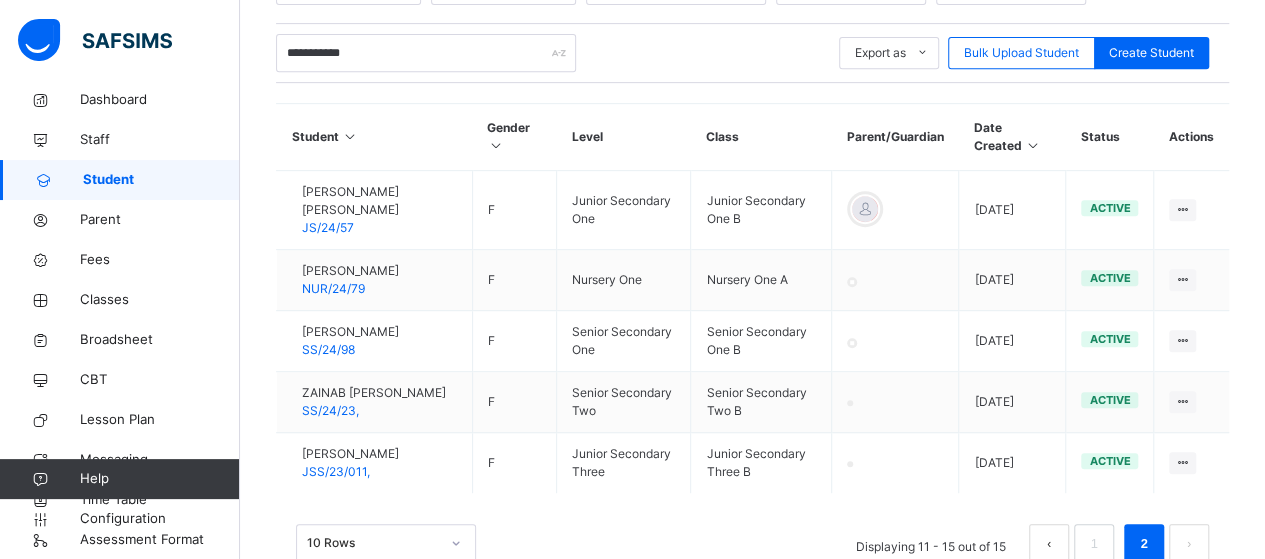 scroll, scrollTop: 104, scrollLeft: 0, axis: vertical 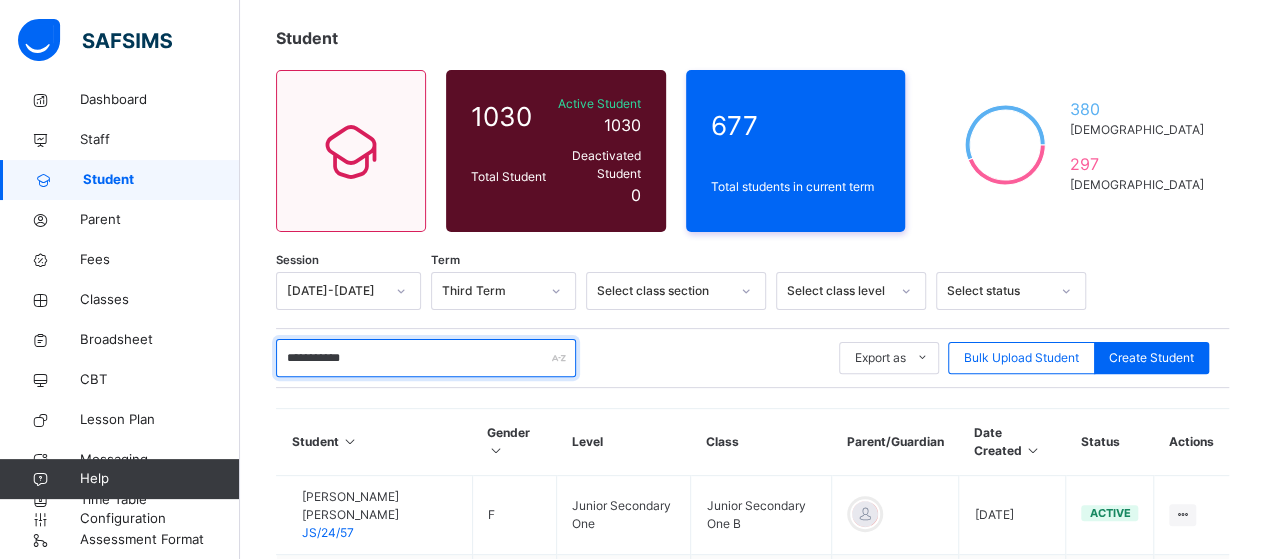 drag, startPoint x: 388, startPoint y: 343, endPoint x: 257, endPoint y: 347, distance: 131.06105 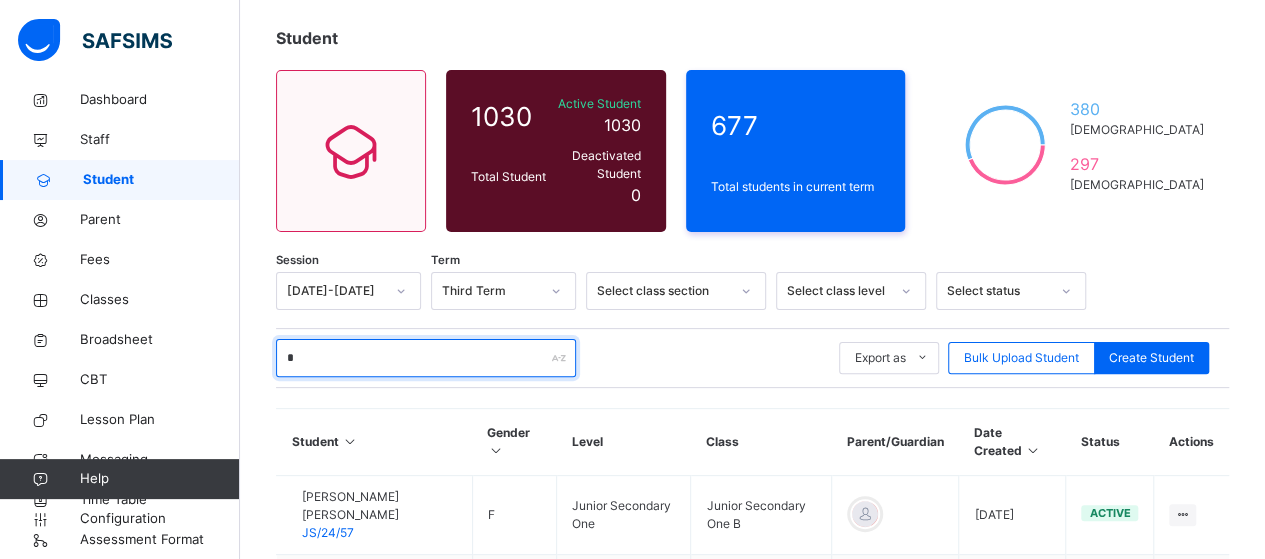 type on "*" 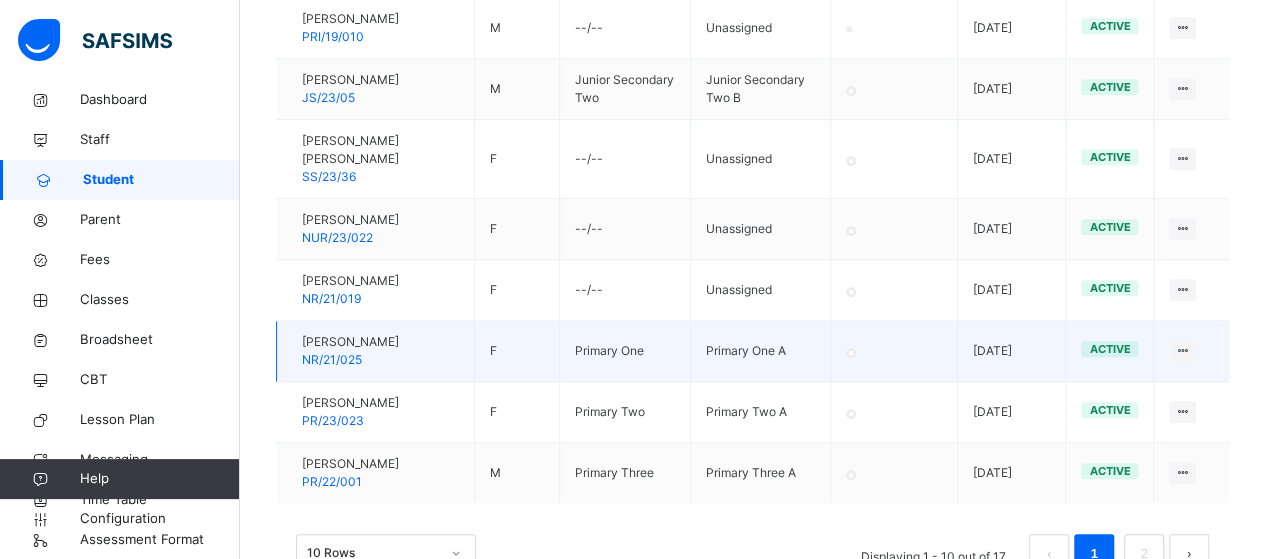 scroll, scrollTop: 796, scrollLeft: 0, axis: vertical 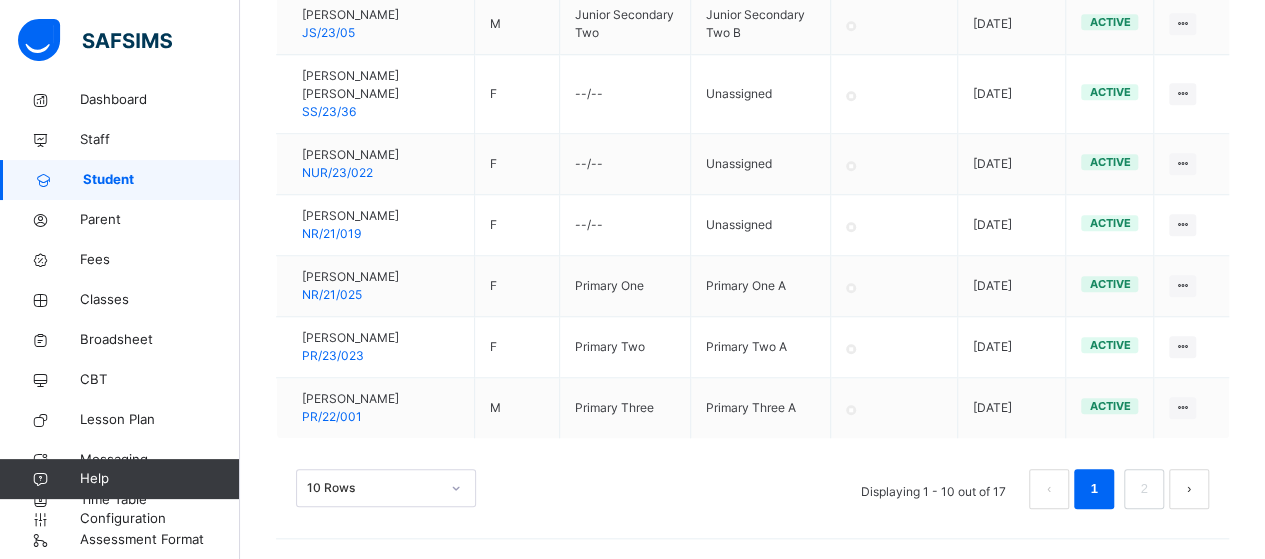 type on "**********" 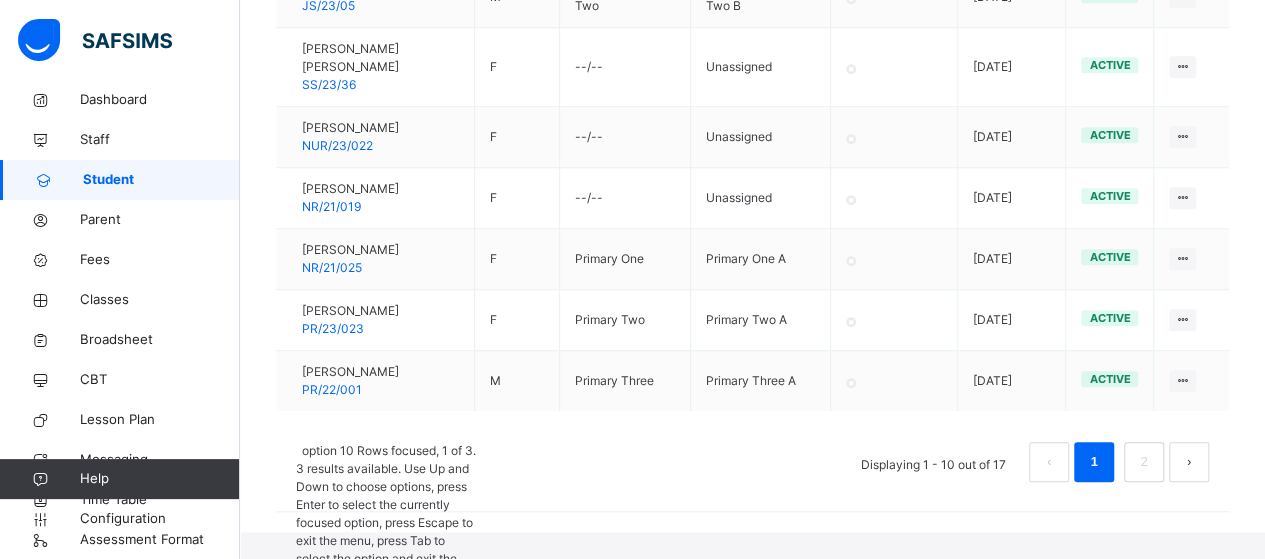 scroll, scrollTop: 856, scrollLeft: 0, axis: vertical 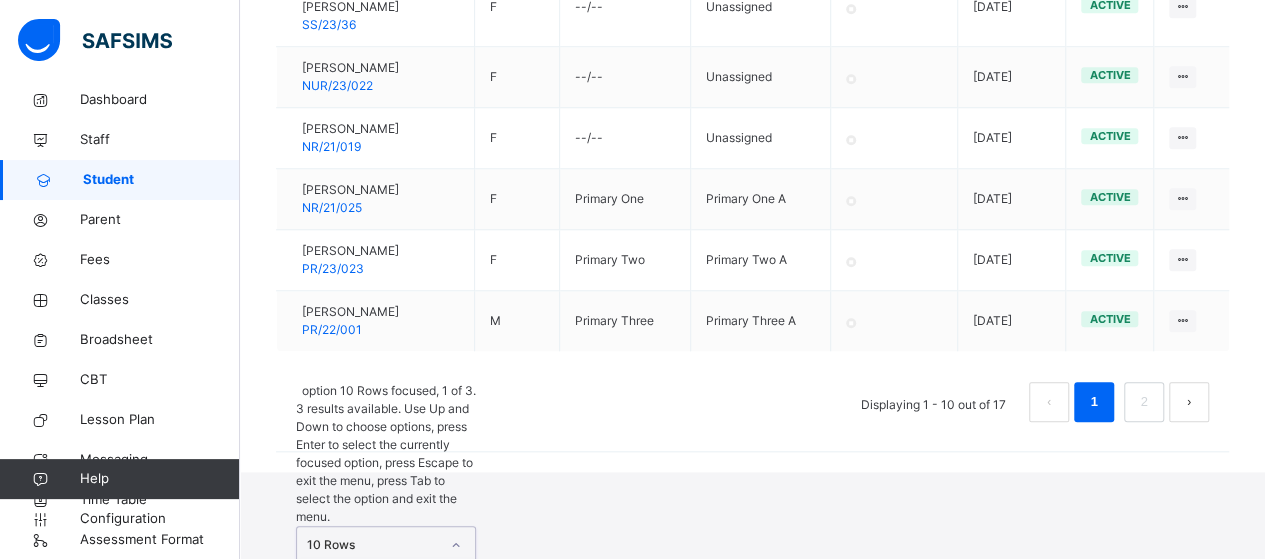 click on "option 10 Rows focused, 1 of 3. 3 results available. Use Up and Down to choose options, press Enter to select the currently focused option, press Escape to exit the menu, press Tab to select the option and exit the menu. 10 Rows 10 Rows 20 Rows 50 Rows" at bounding box center [386, 519] 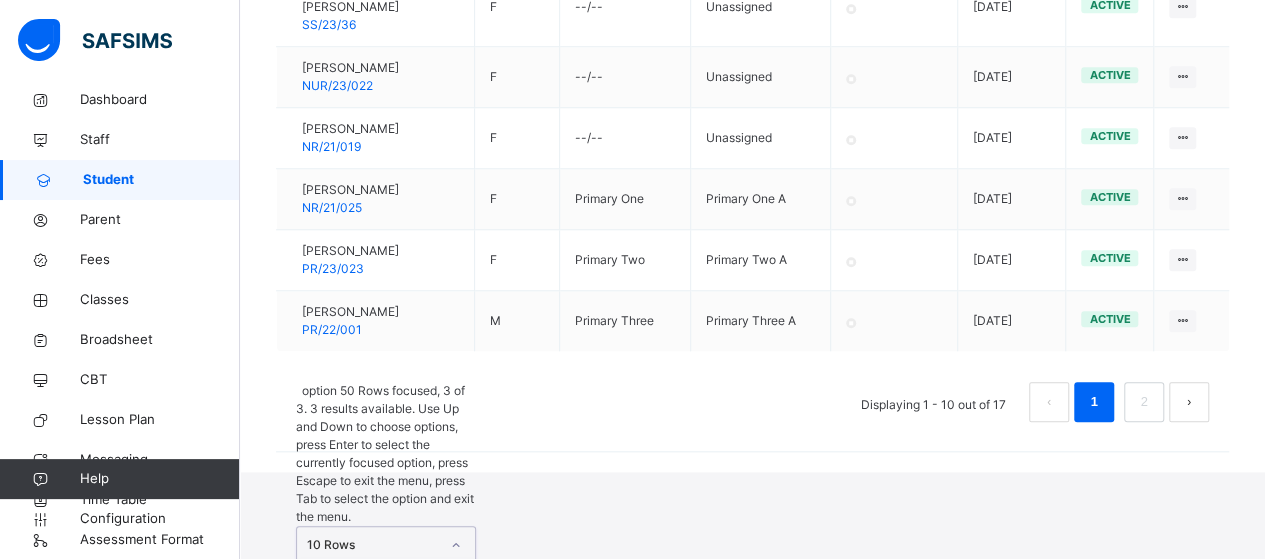 click on "50 Rows" at bounding box center [386, 640] 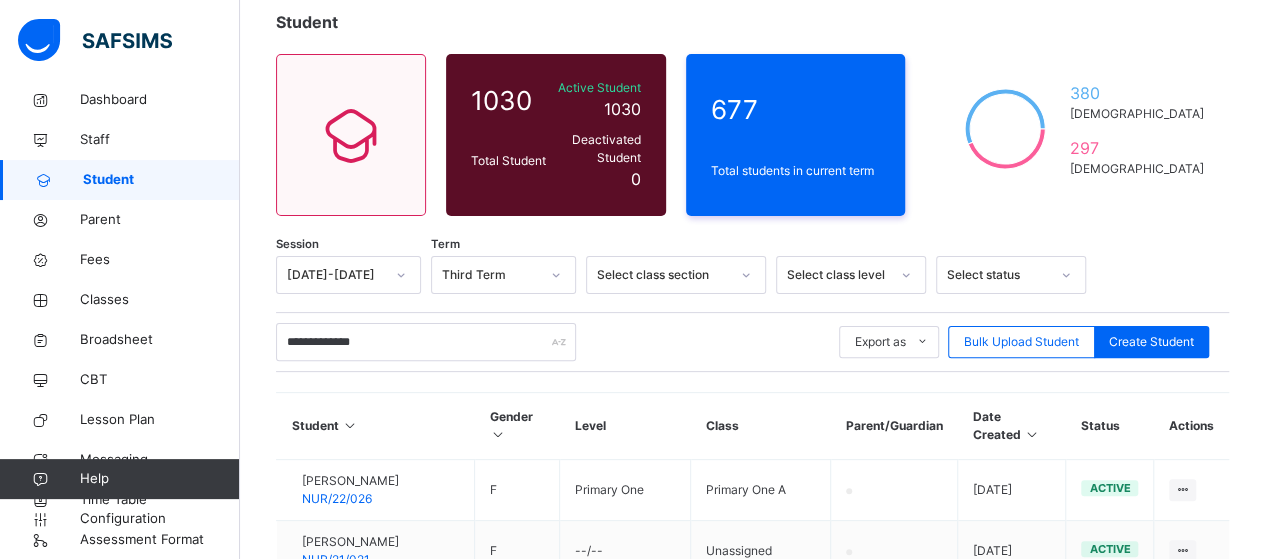scroll, scrollTop: 96, scrollLeft: 0, axis: vertical 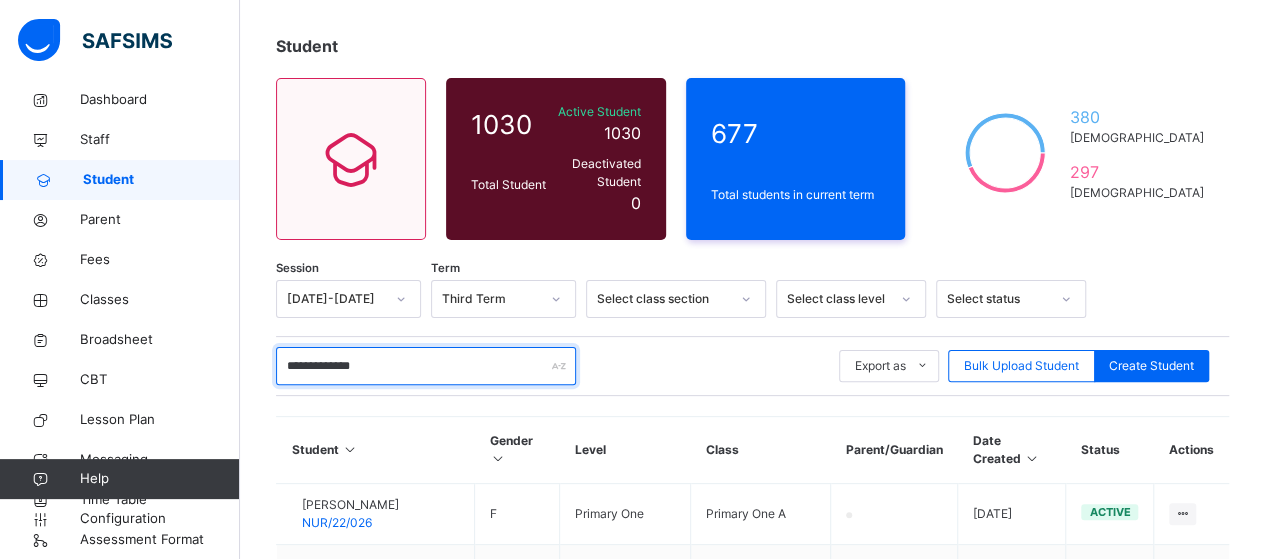 drag, startPoint x: 380, startPoint y: 353, endPoint x: 263, endPoint y: 353, distance: 117 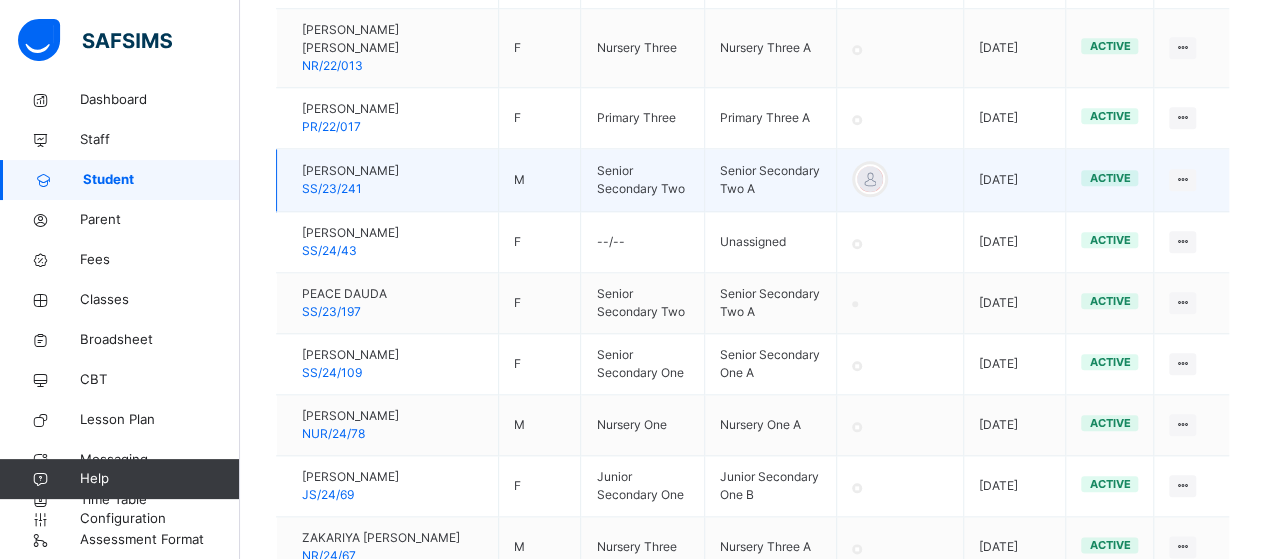 scroll, scrollTop: 896, scrollLeft: 0, axis: vertical 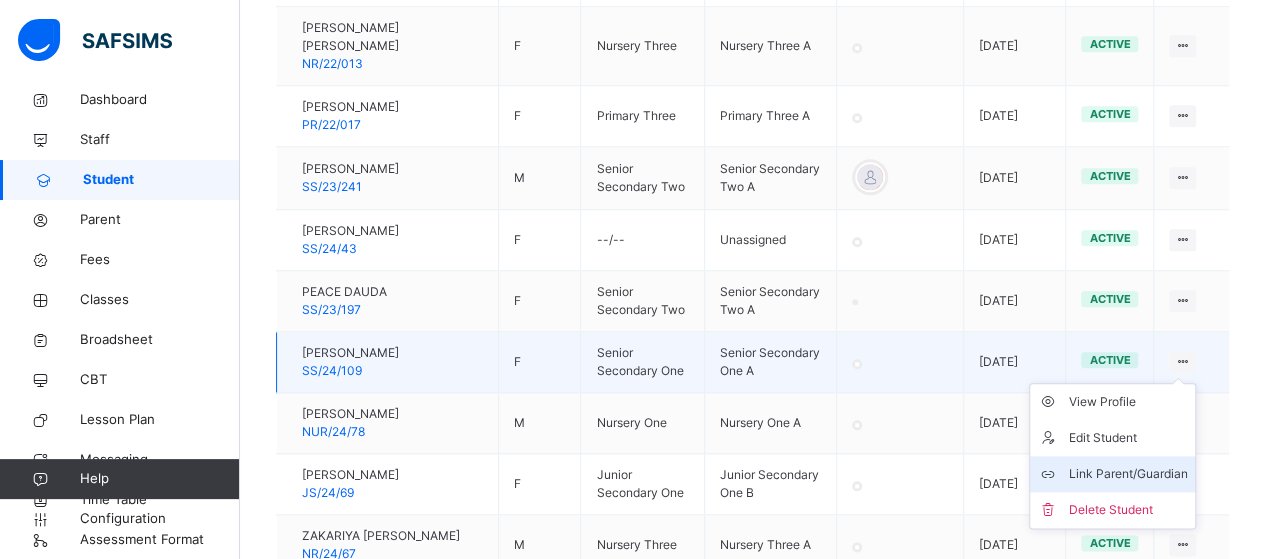 type on "*****" 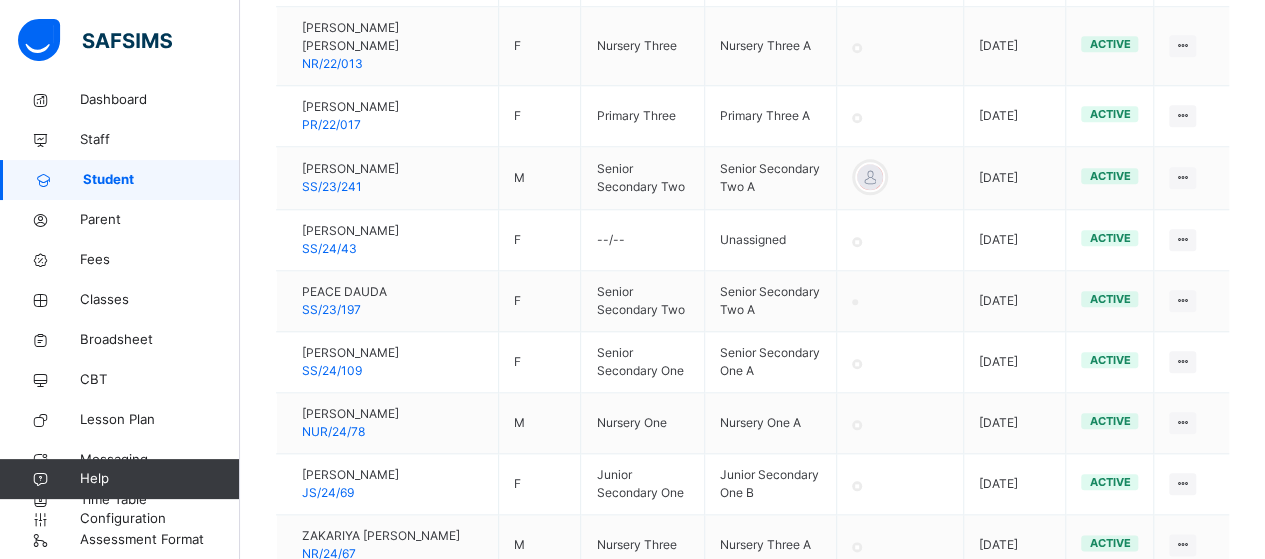 click on "Select..." at bounding box center [752, 1049] 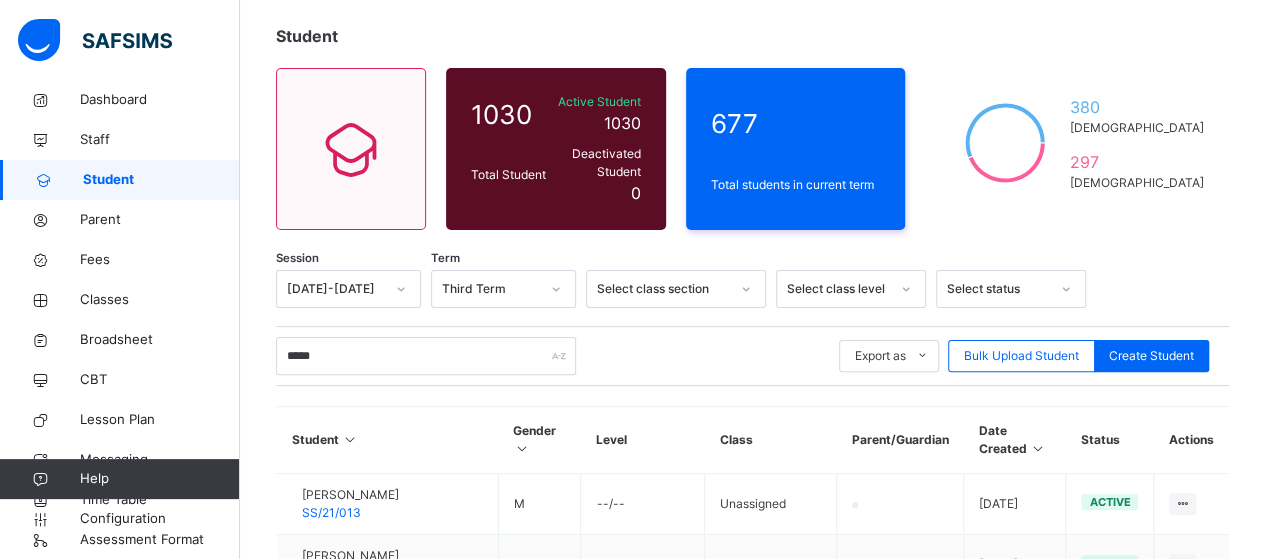 scroll, scrollTop: 400, scrollLeft: 0, axis: vertical 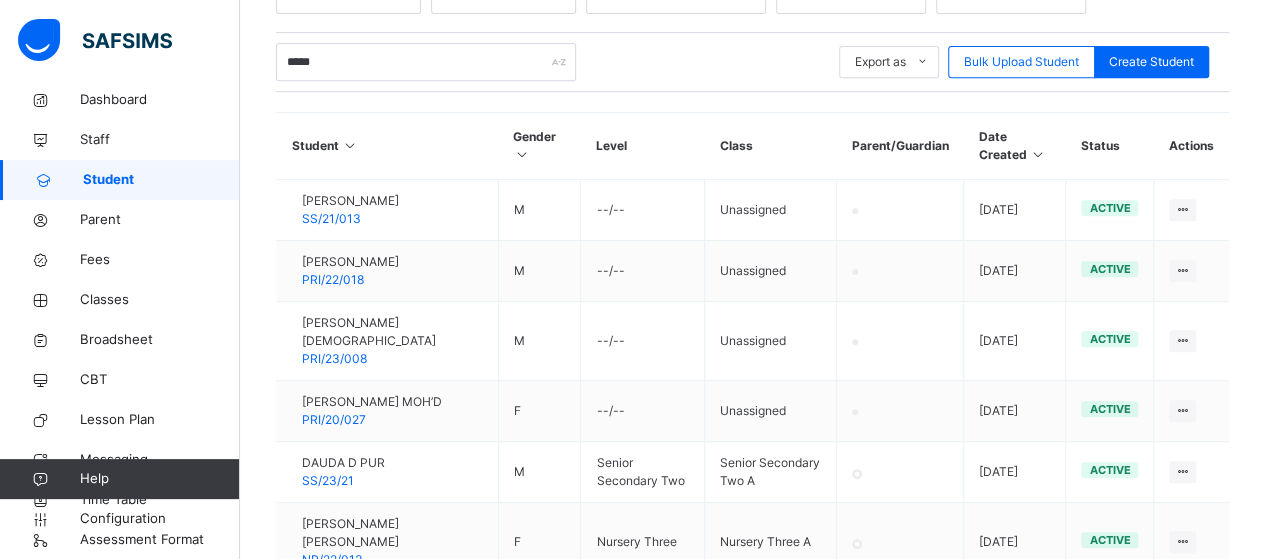 click at bounding box center [1018, 1601] 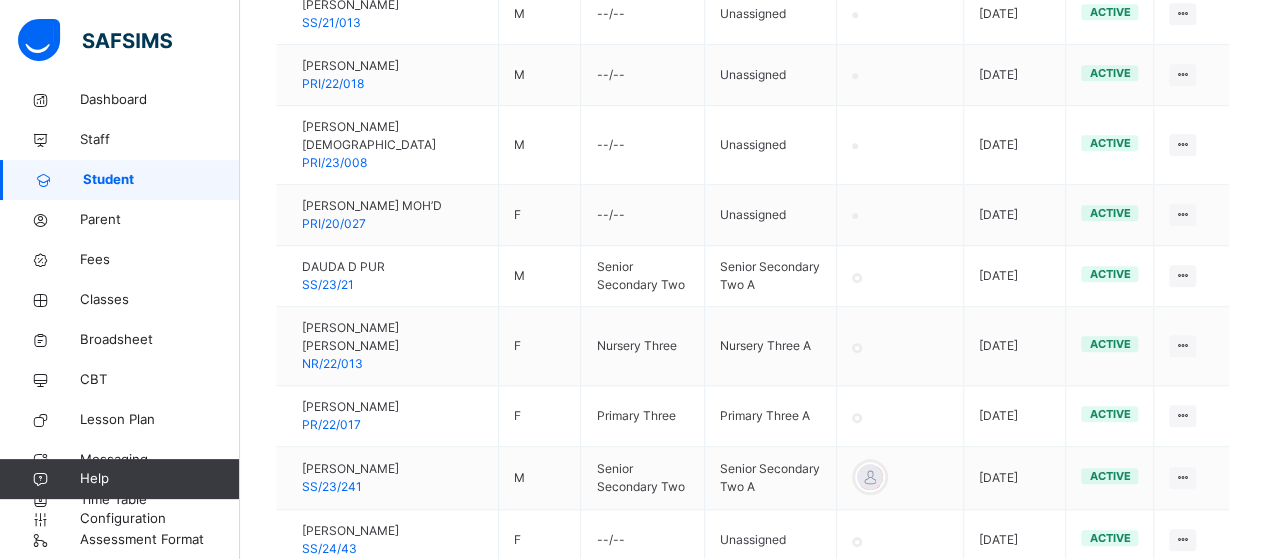scroll, scrollTop: 600, scrollLeft: 0, axis: vertical 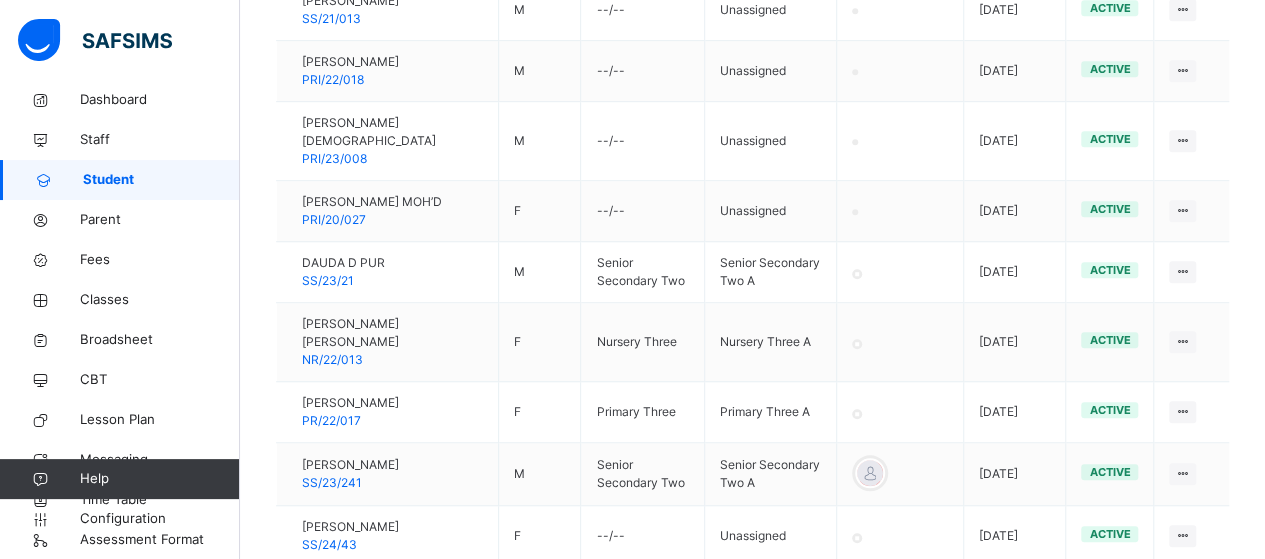 click on "Save Parent" at bounding box center (752, 1771) 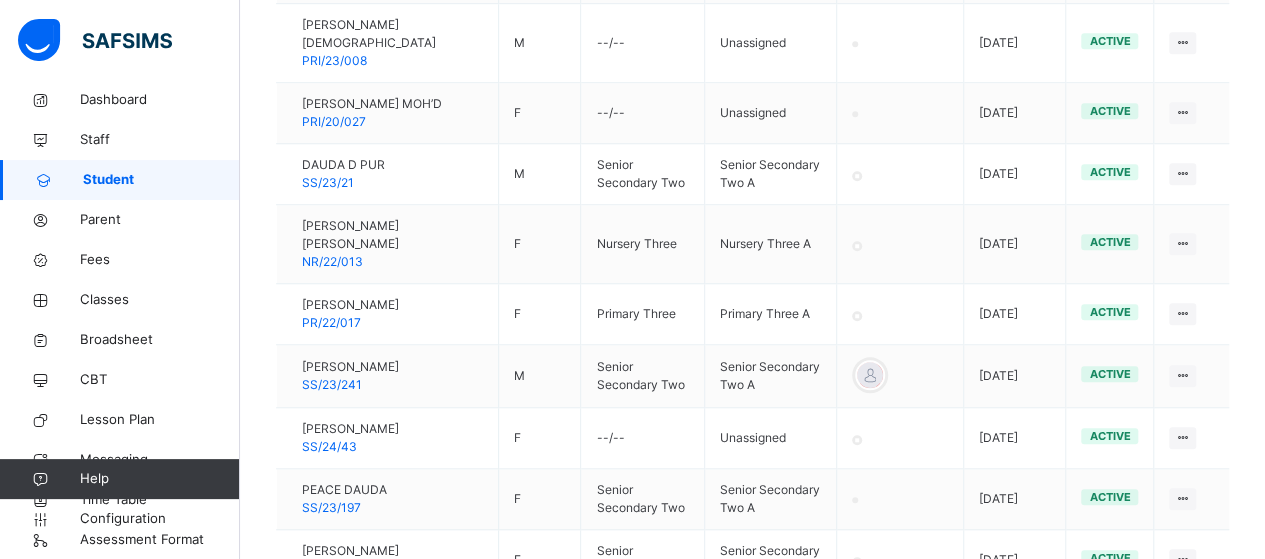 scroll, scrollTop: 700, scrollLeft: 0, axis: vertical 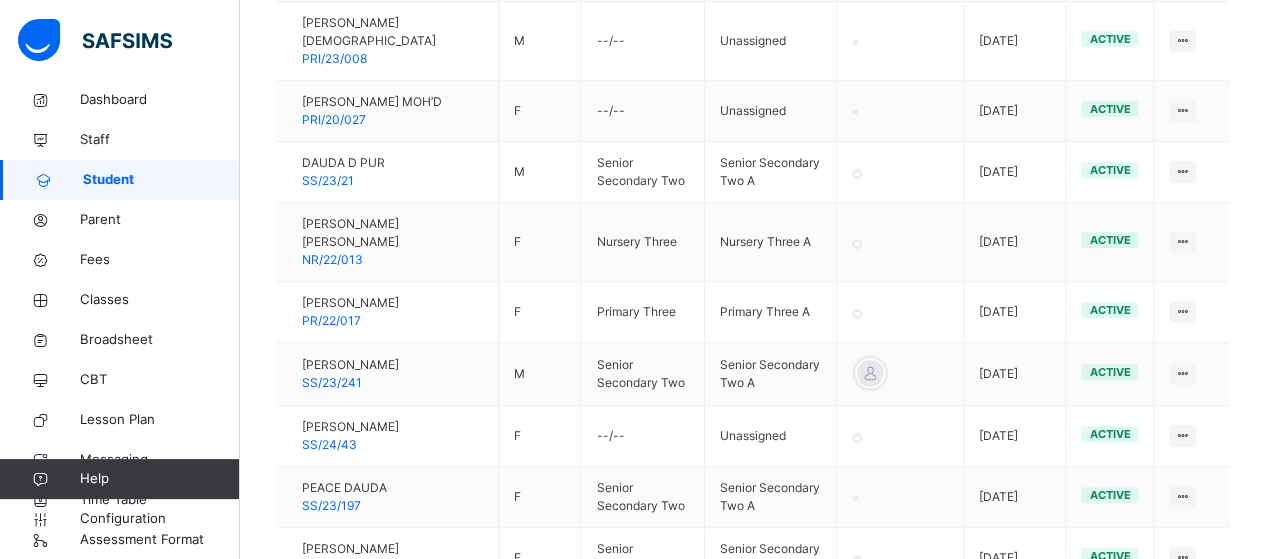 click on "Save Parent" at bounding box center (982, 1670) 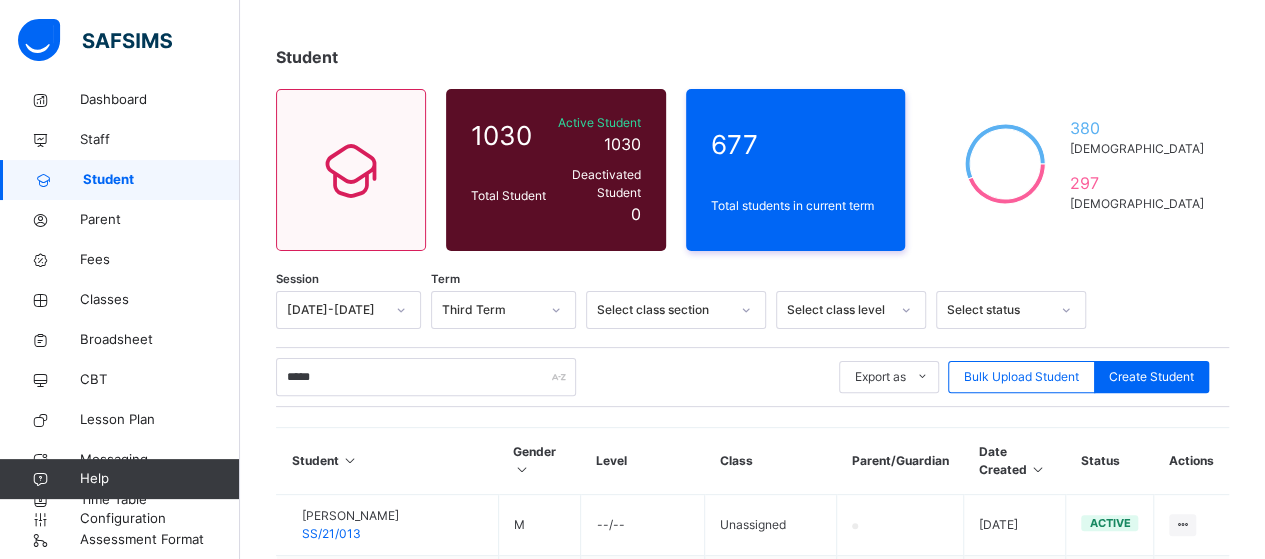 scroll, scrollTop: 0, scrollLeft: 0, axis: both 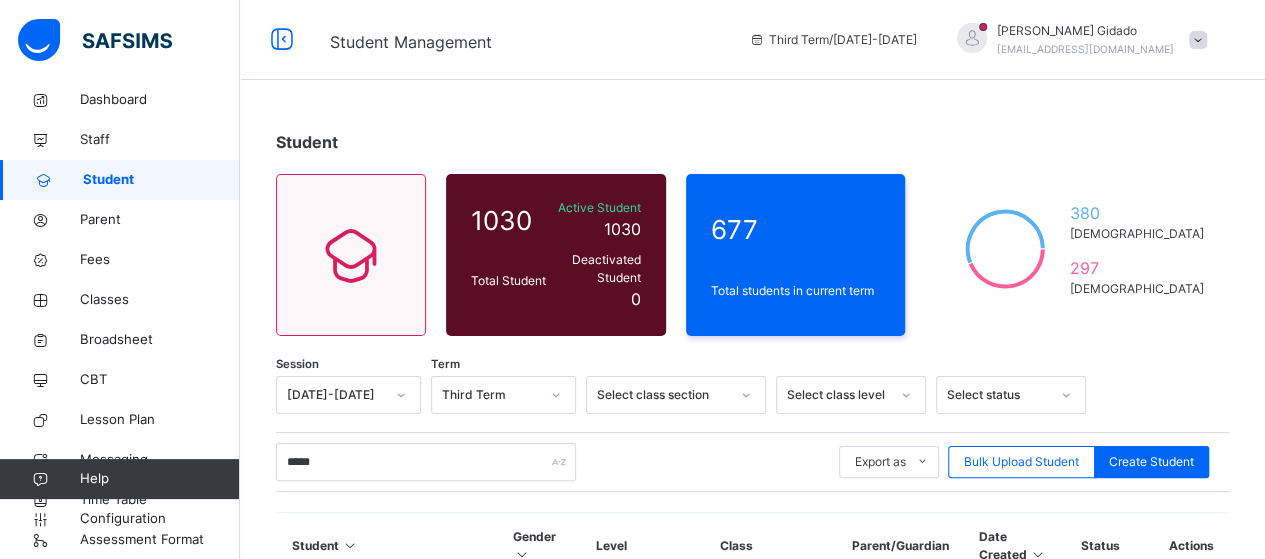 click on "Save Parent" at bounding box center (982, 2370) 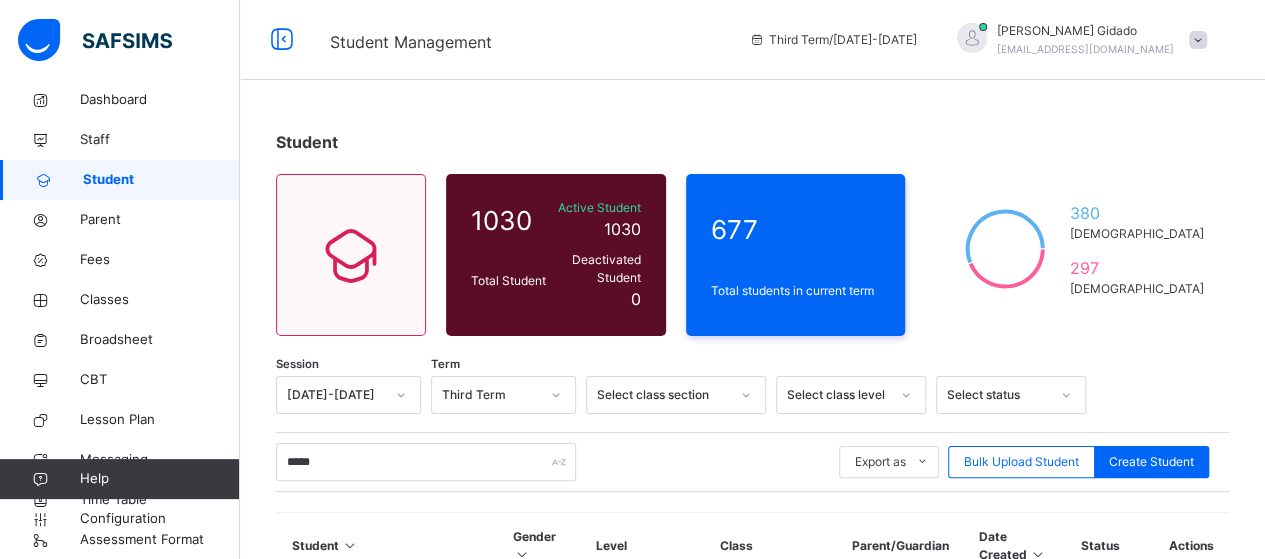 click on "Save Parent" at bounding box center [982, 2370] 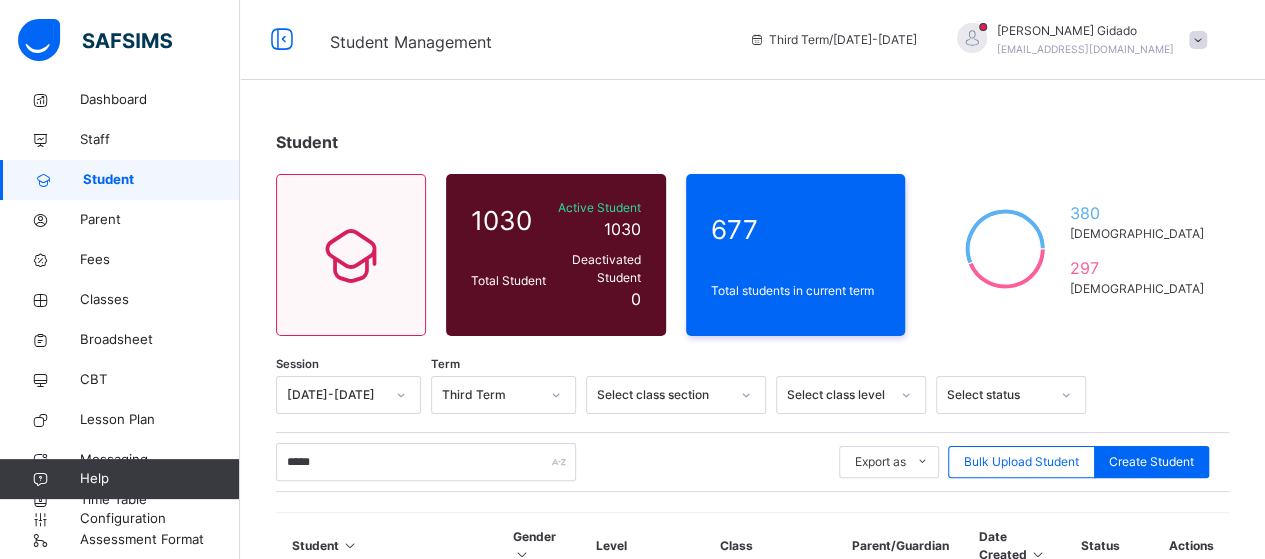 click on "Save Parent" at bounding box center [752, 2371] 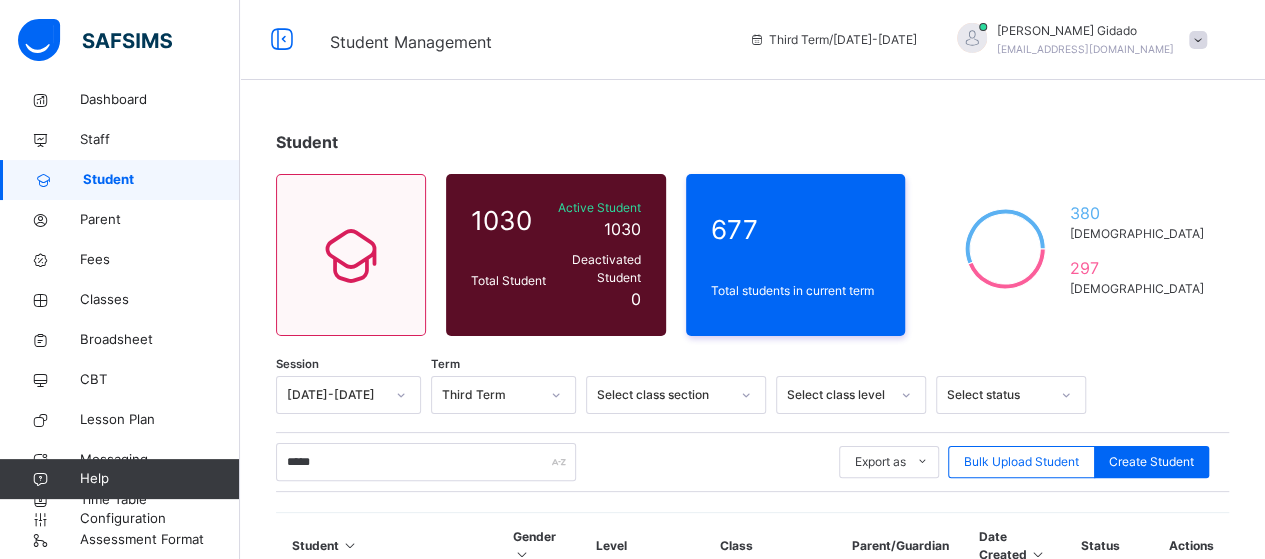 click on "Save Parent" at bounding box center [752, 2371] 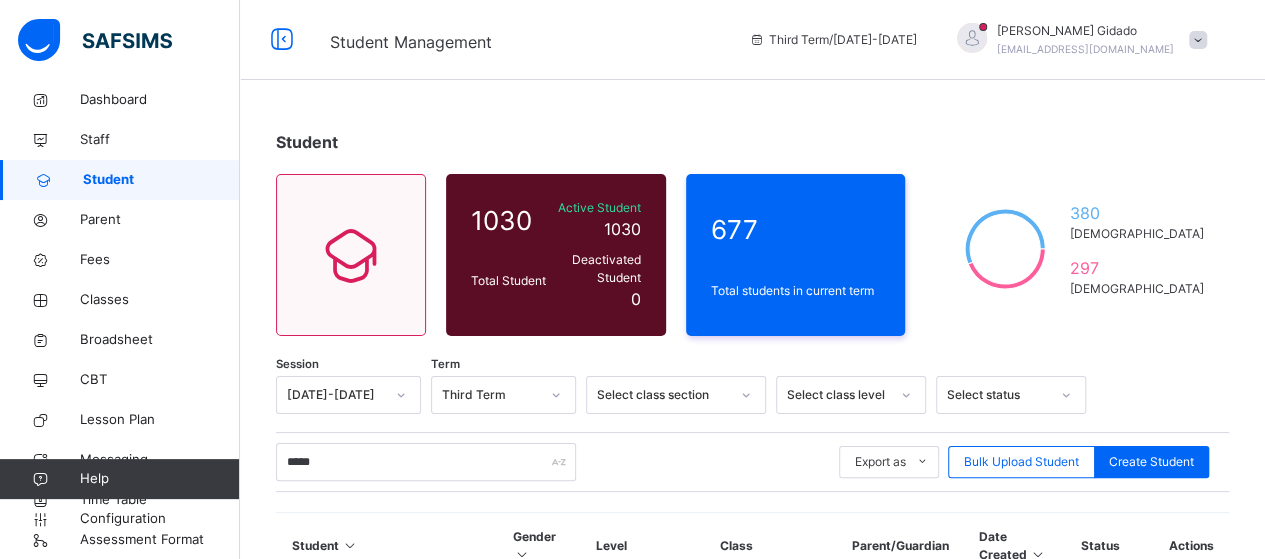 click on "Save Parent" at bounding box center (982, 2370) 